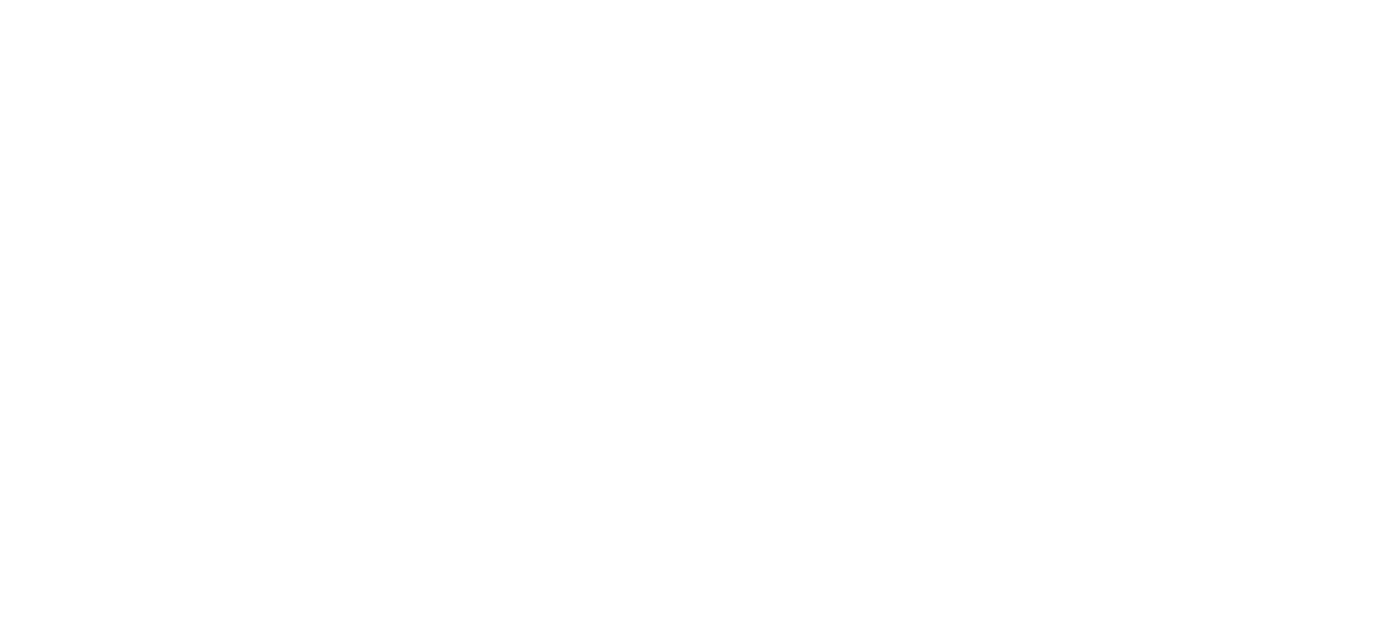 scroll, scrollTop: 0, scrollLeft: 0, axis: both 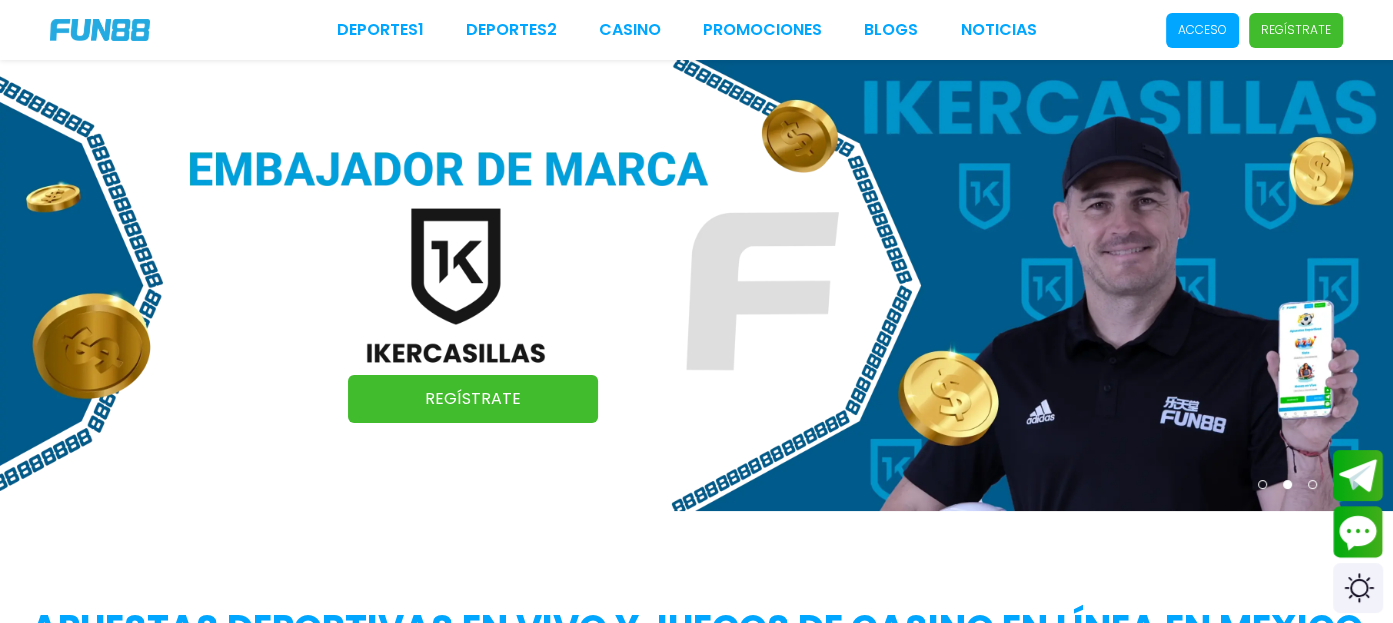 click on "Regístrate" at bounding box center (1296, 30) 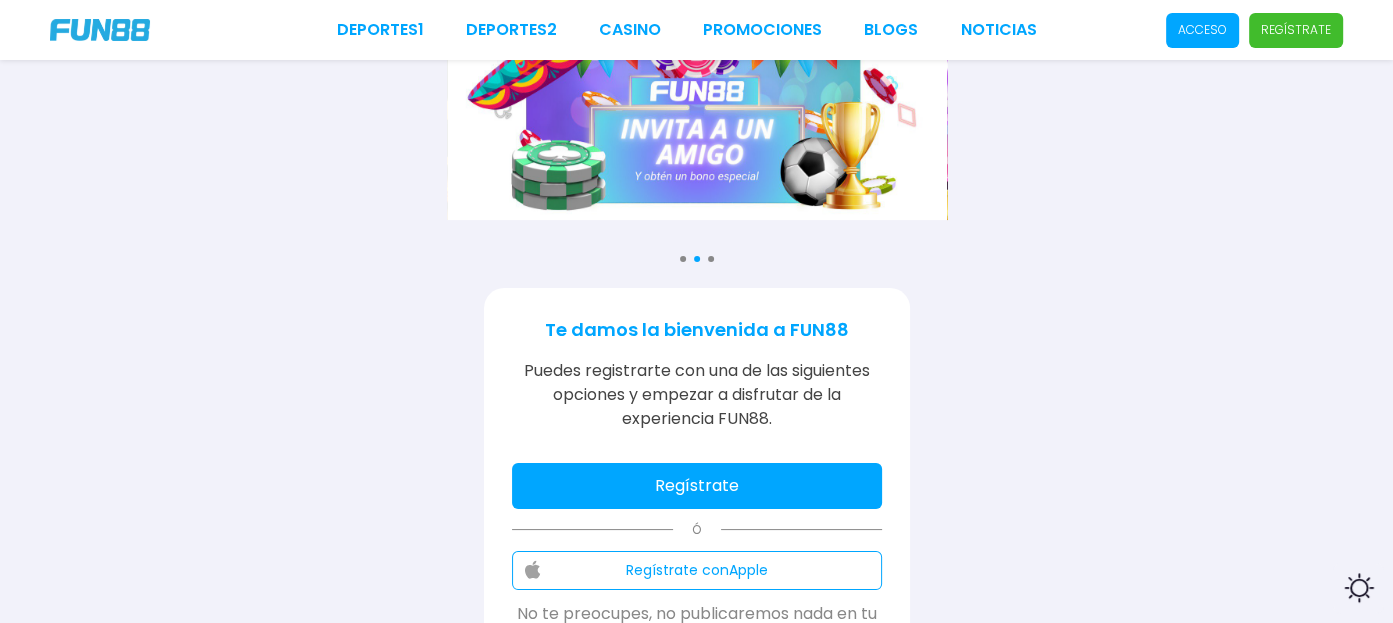 scroll, scrollTop: 96, scrollLeft: 0, axis: vertical 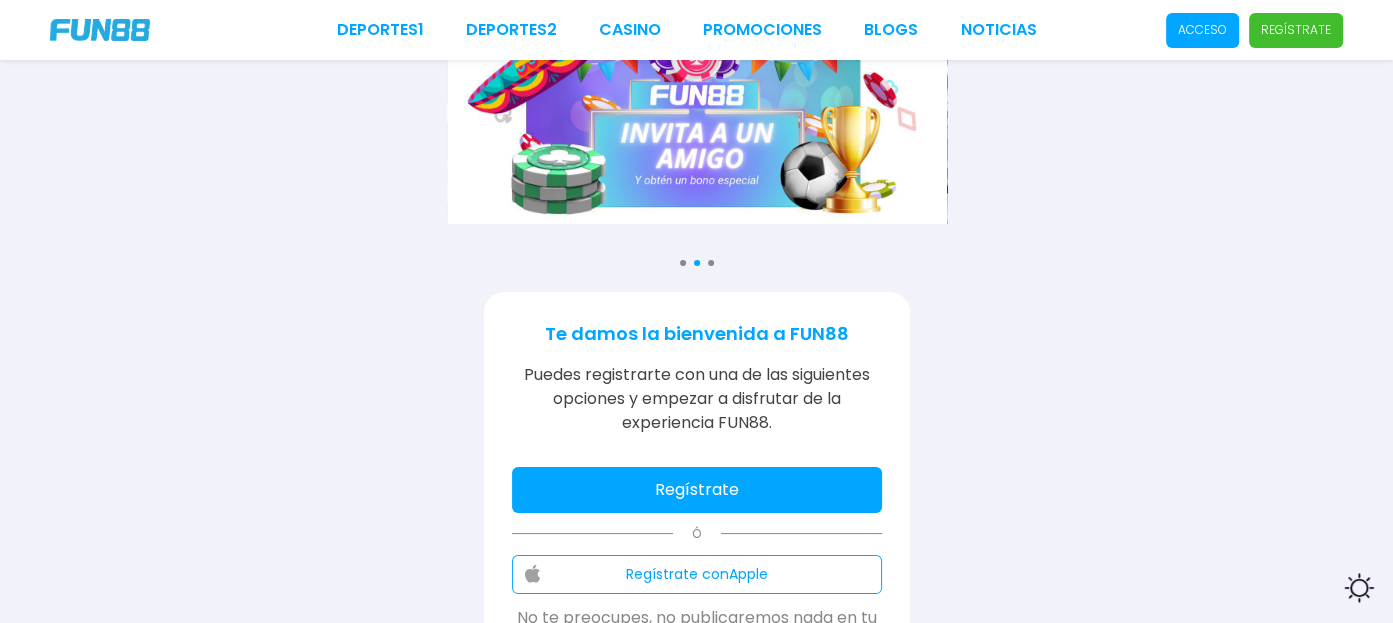 click on "Regístrate" at bounding box center (697, 490) 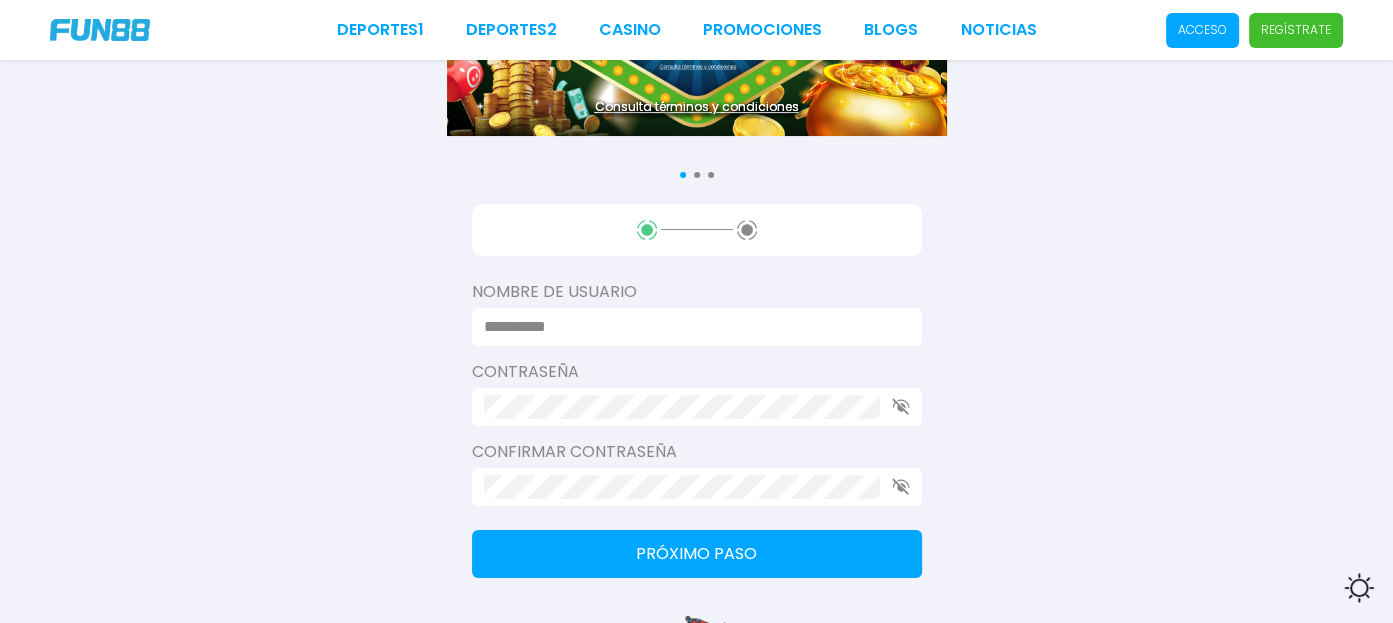 scroll, scrollTop: 209, scrollLeft: 0, axis: vertical 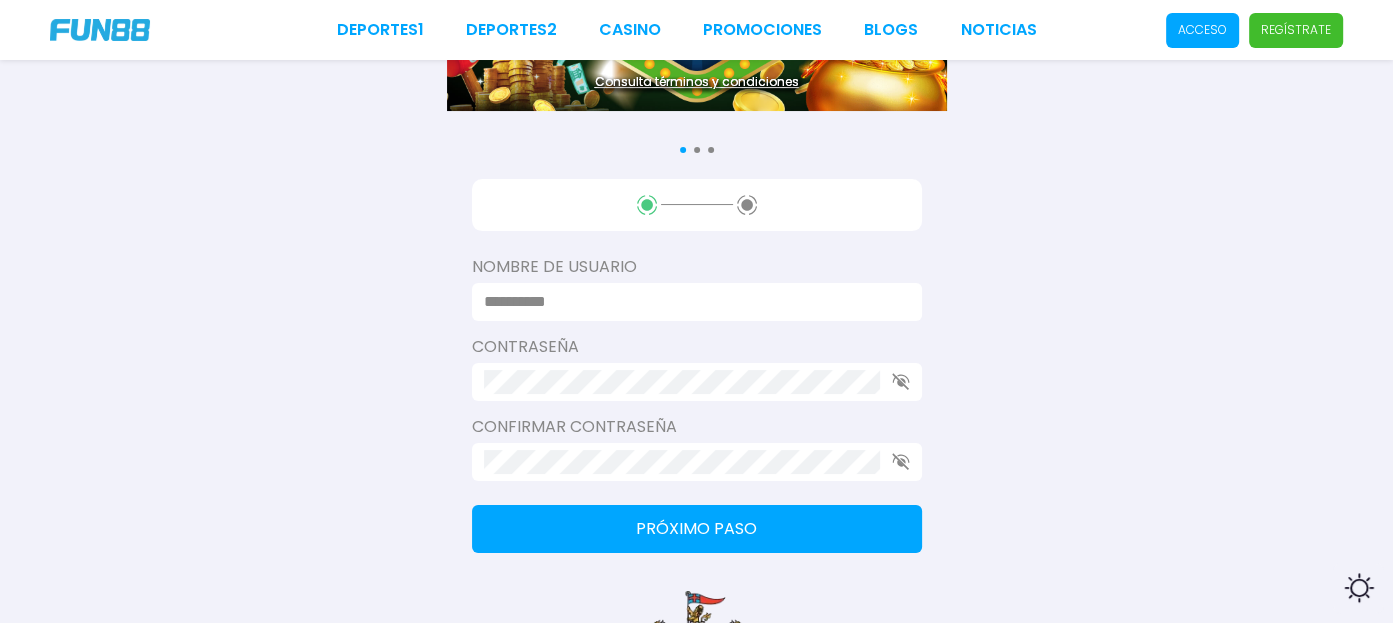 drag, startPoint x: 603, startPoint y: 299, endPoint x: 140, endPoint y: 279, distance: 463.43176 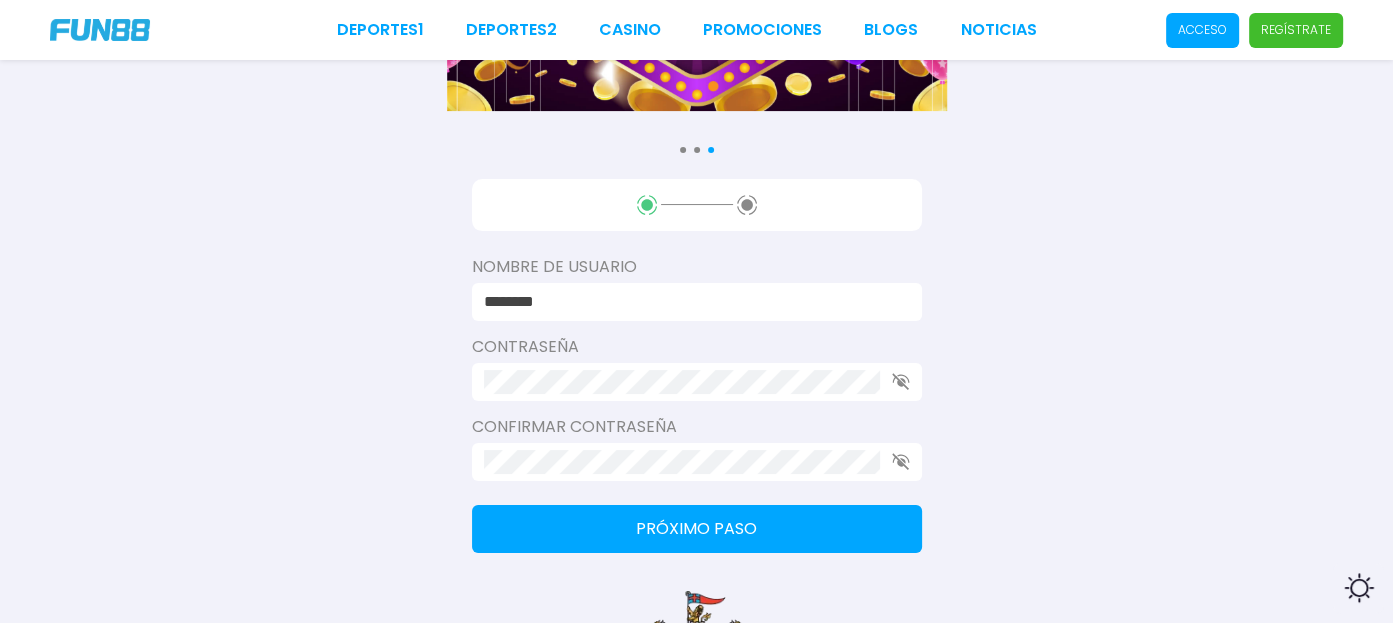 type on "********" 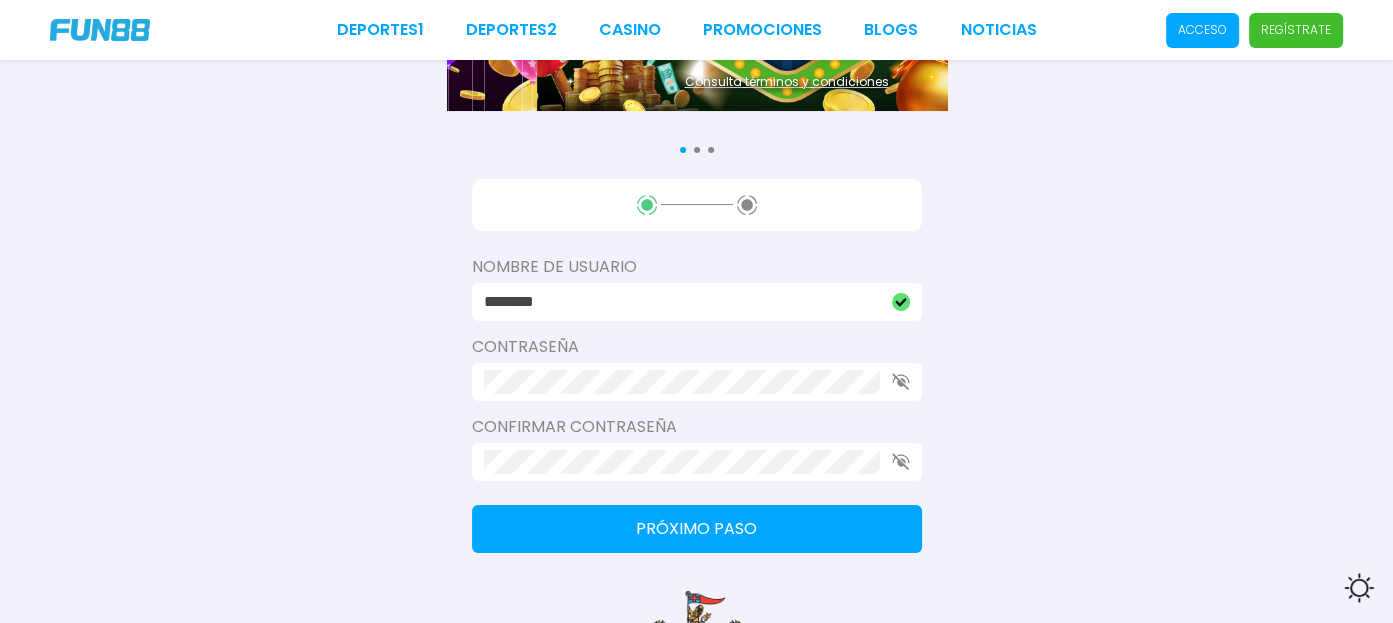 click on "Próximo paso" at bounding box center (697, 529) 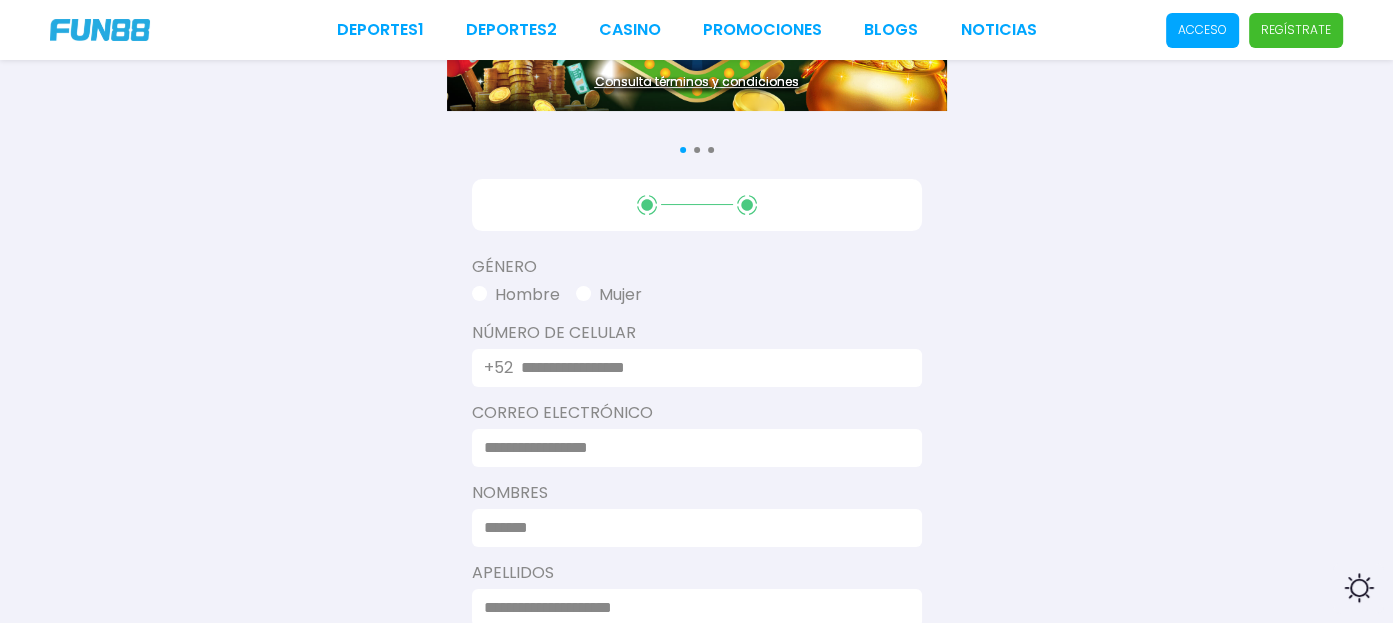 click at bounding box center (709, 368) 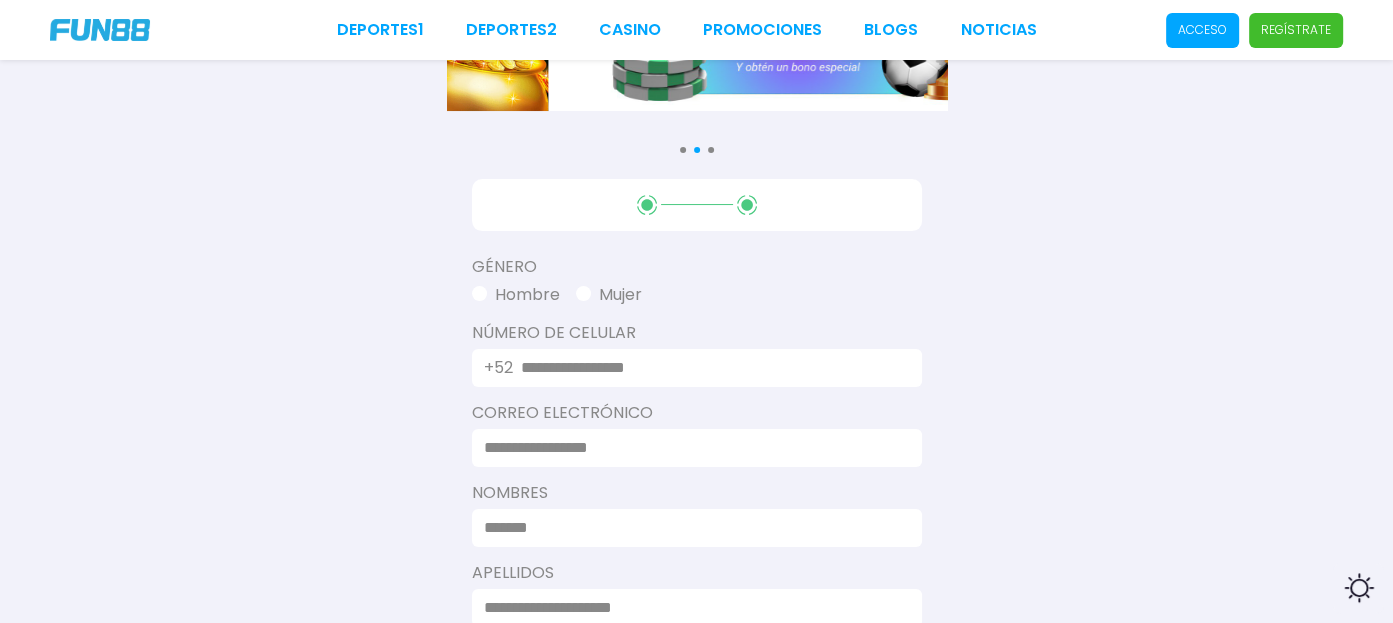 type on "**********" 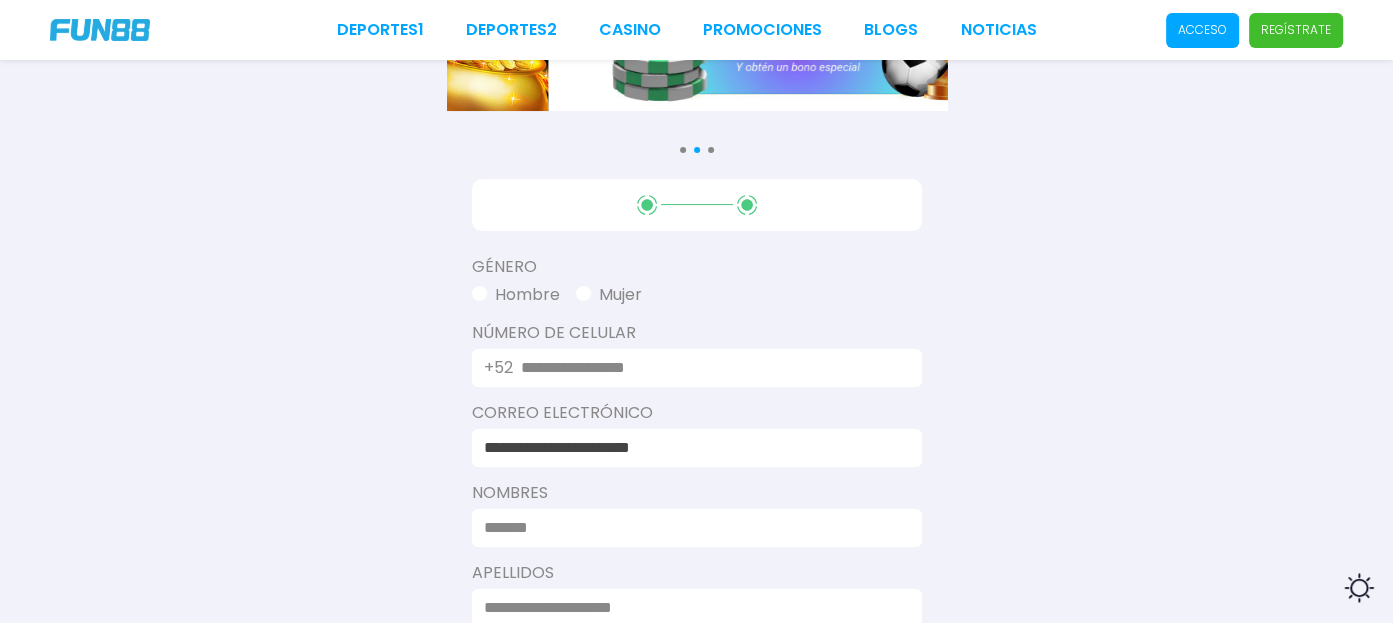 type on "**********" 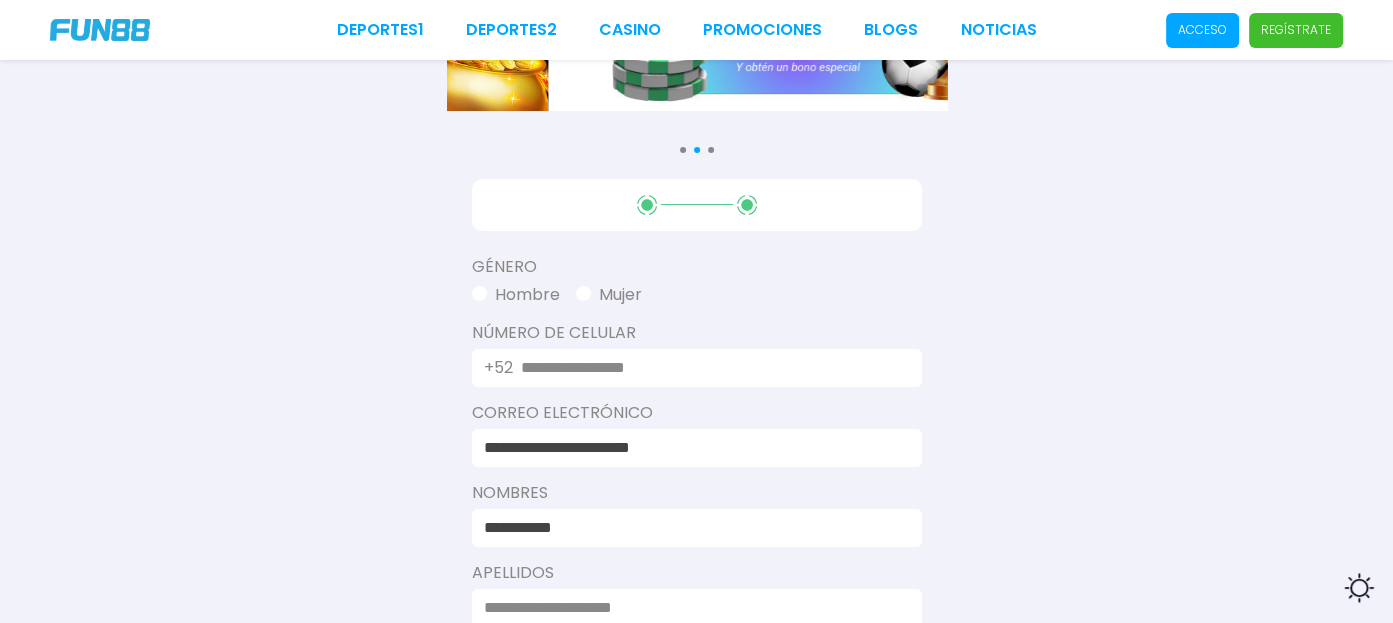 type on "**********" 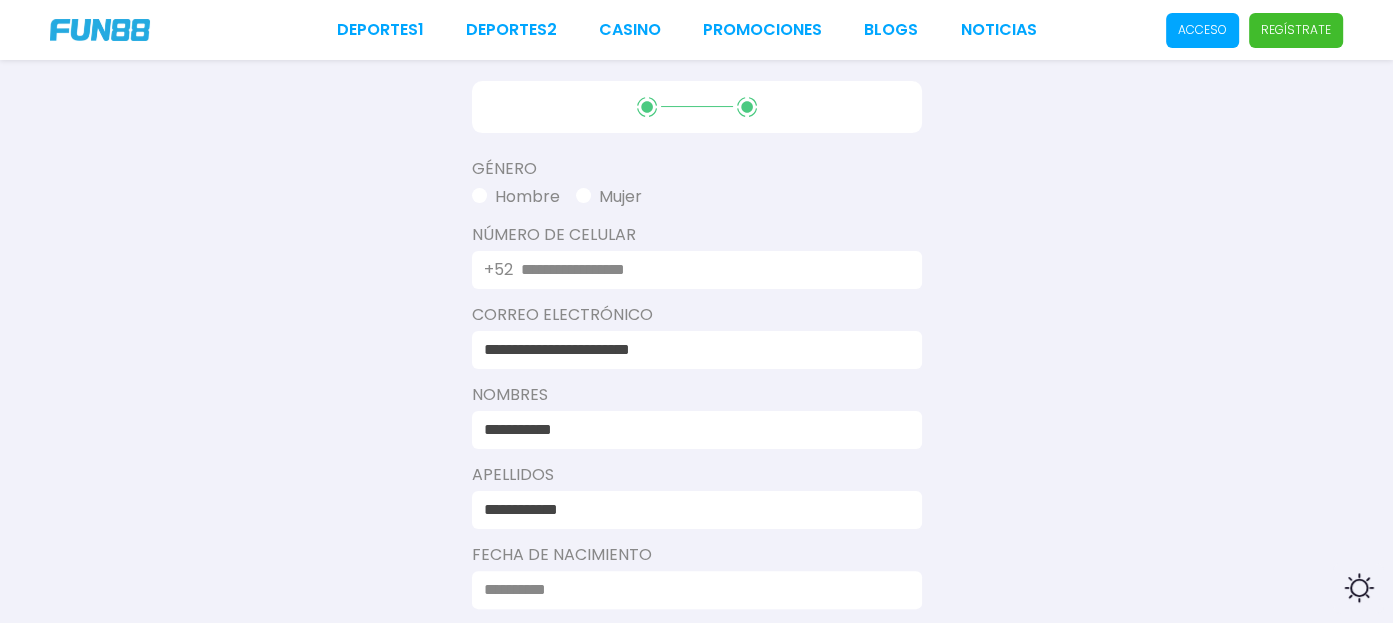 scroll, scrollTop: 324, scrollLeft: 0, axis: vertical 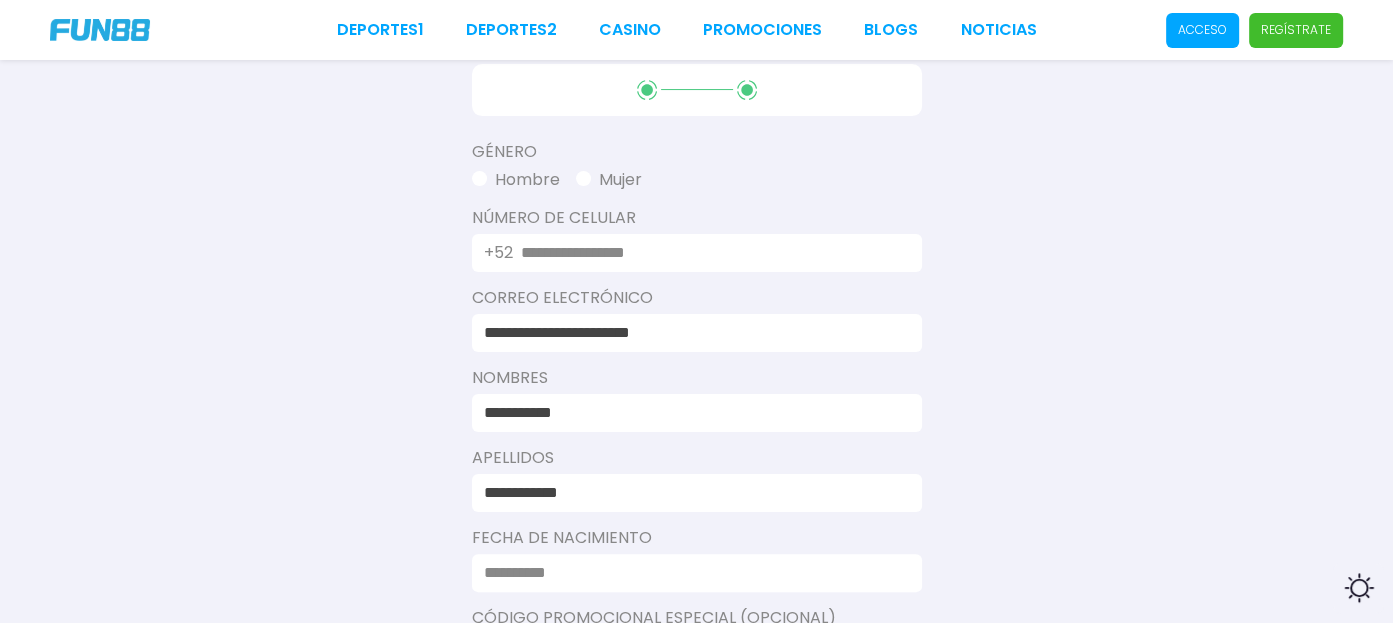 click at bounding box center [709, 253] 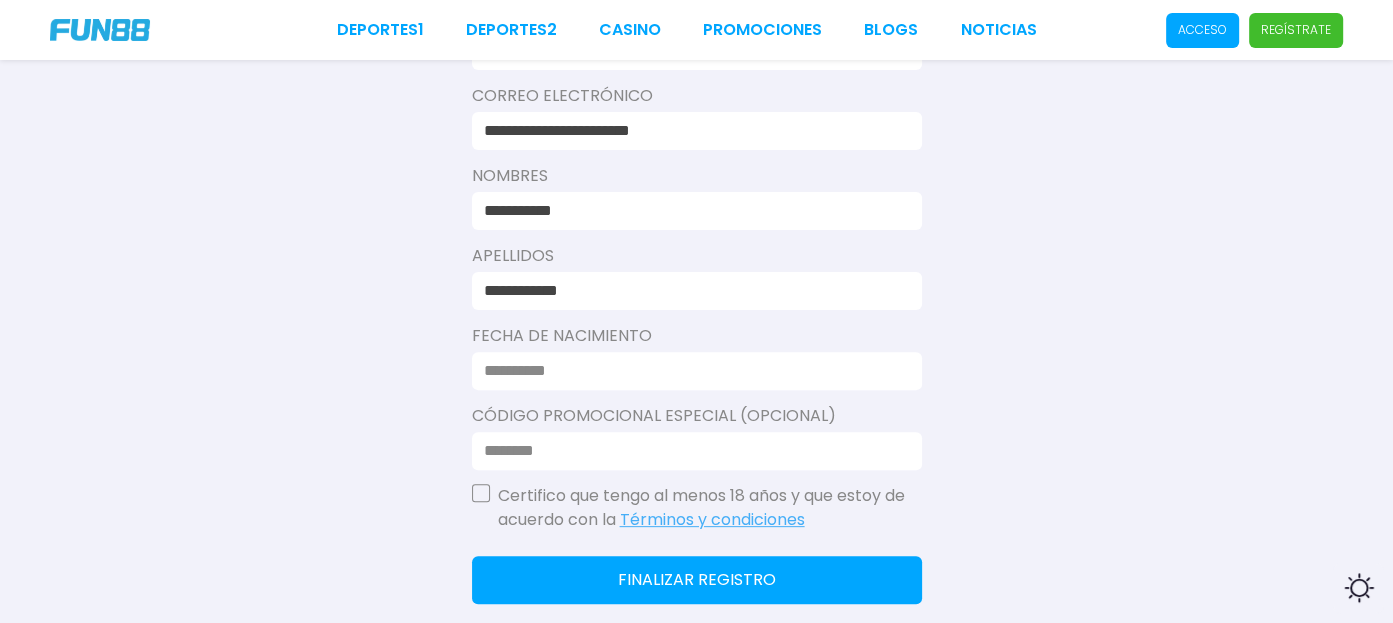 scroll, scrollTop: 556, scrollLeft: 0, axis: vertical 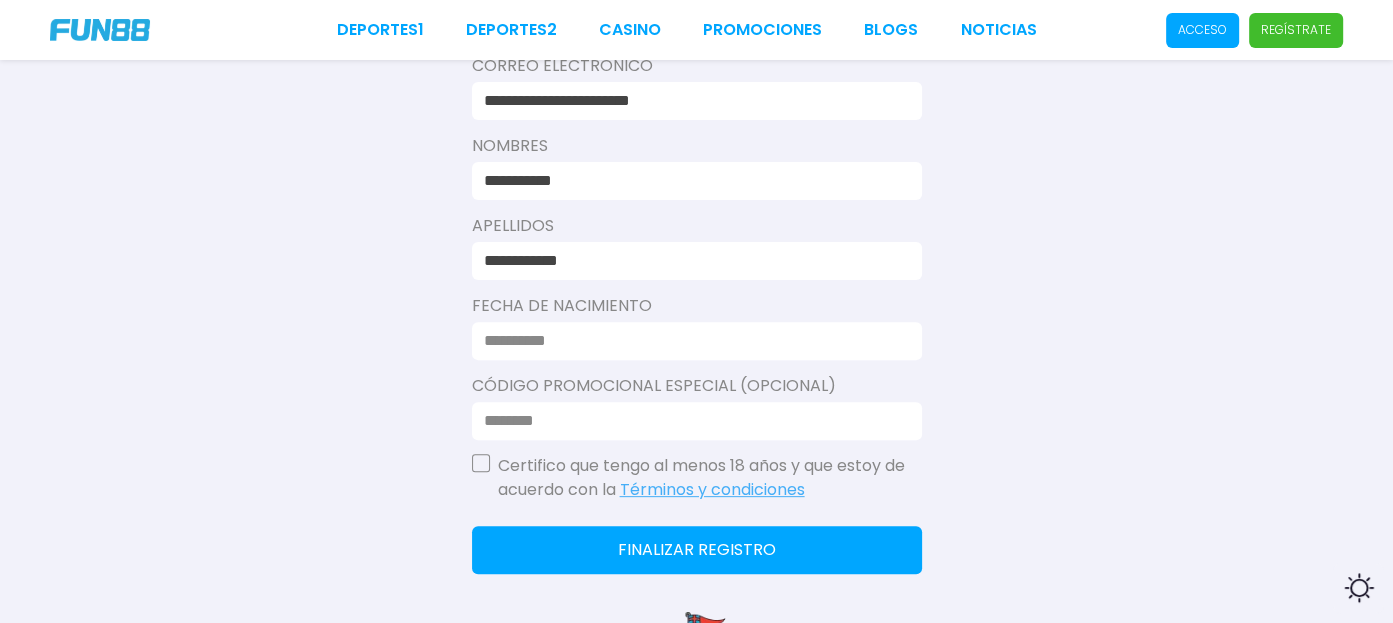 drag, startPoint x: 492, startPoint y: 336, endPoint x: 475, endPoint y: 343, distance: 18.384777 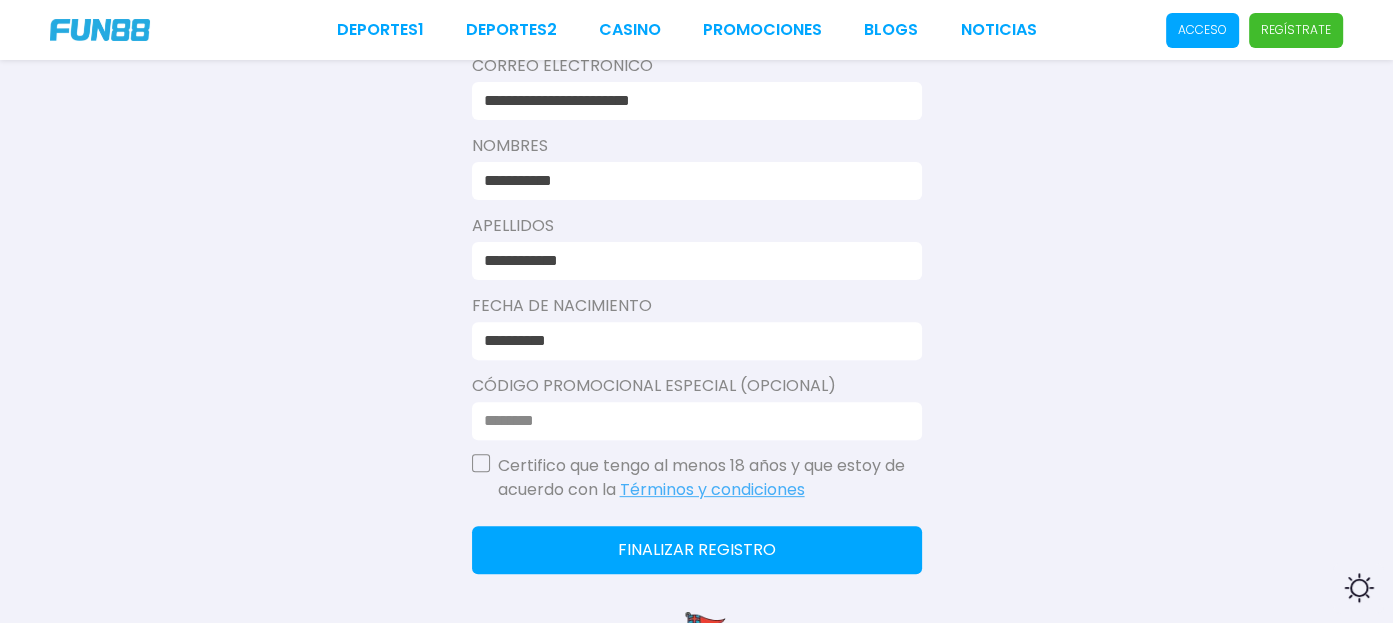 type on "**********" 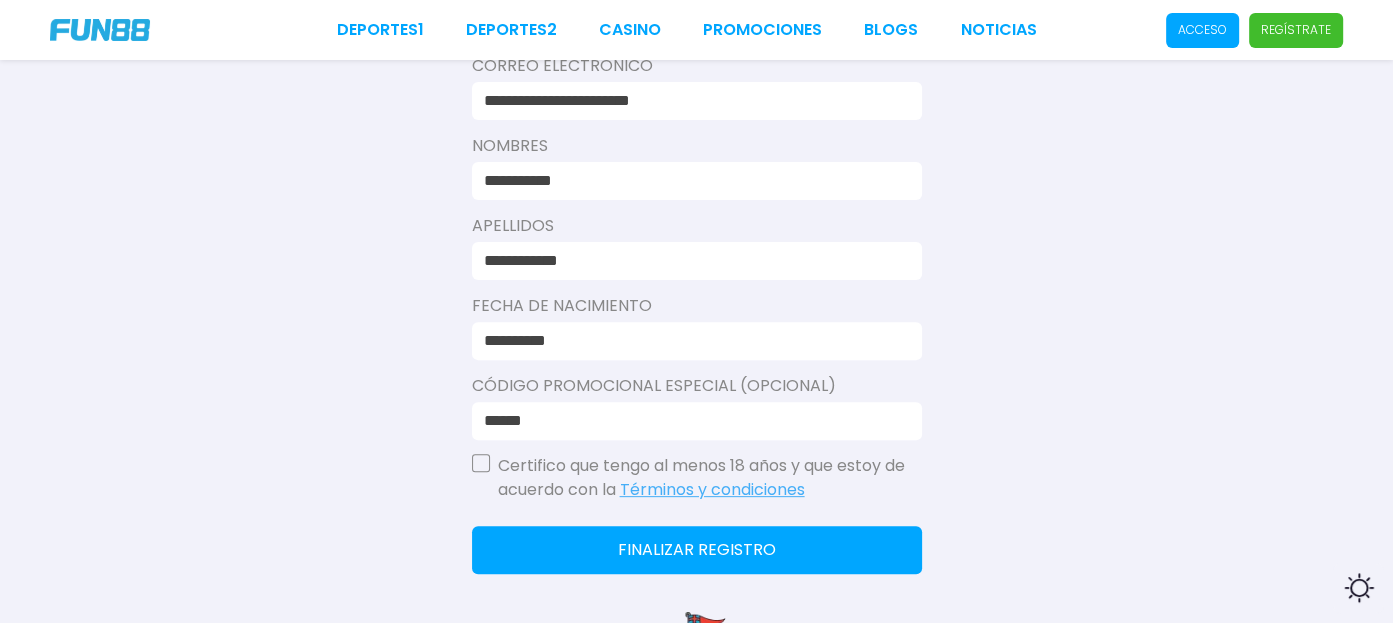 type on "******" 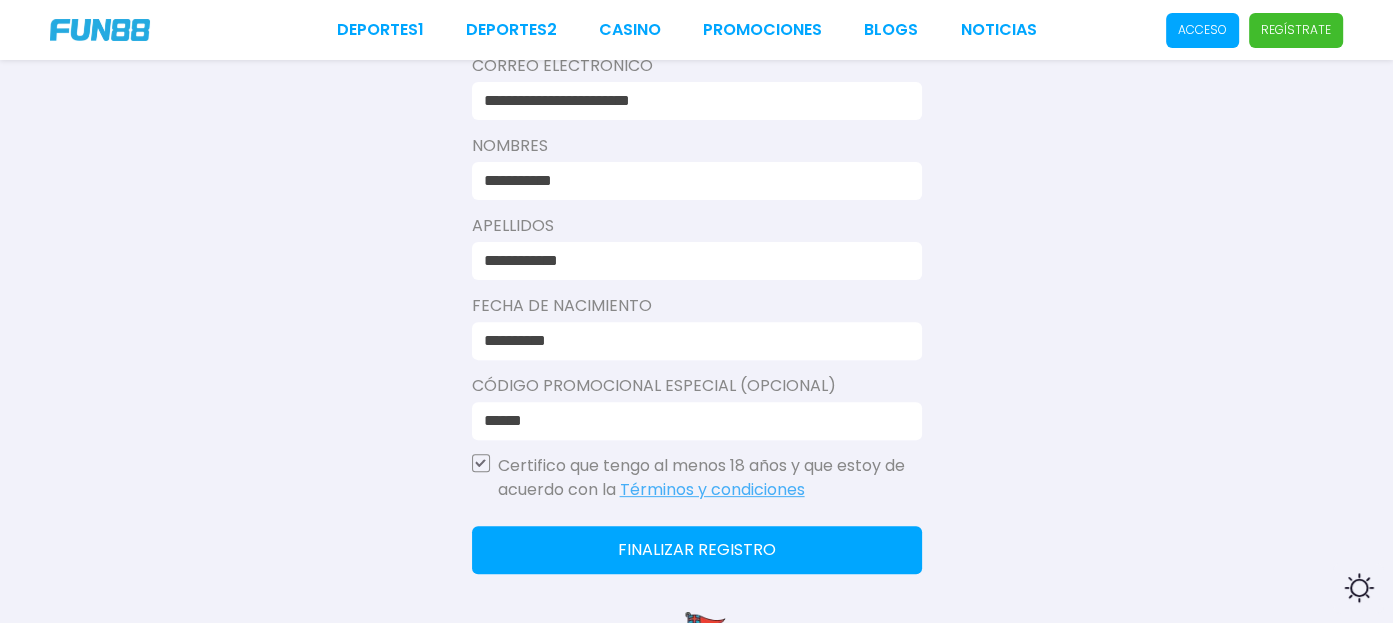 click on "Finalizar registro" 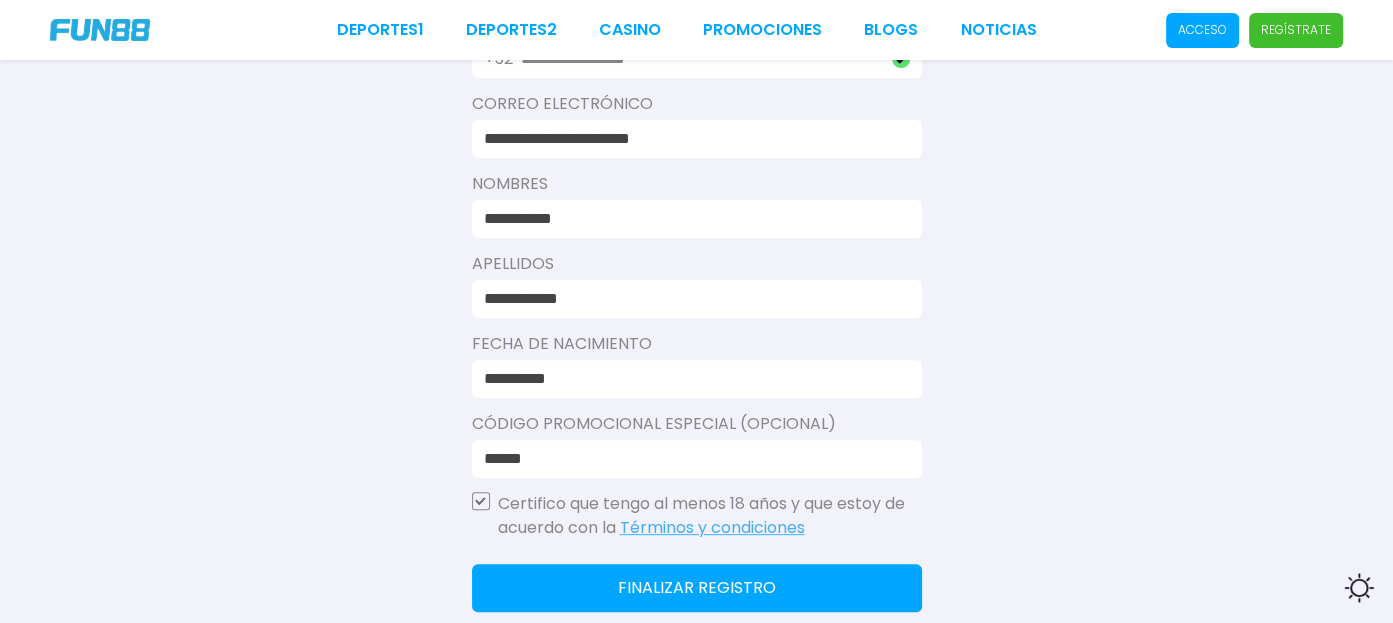 scroll, scrollTop: 595, scrollLeft: 0, axis: vertical 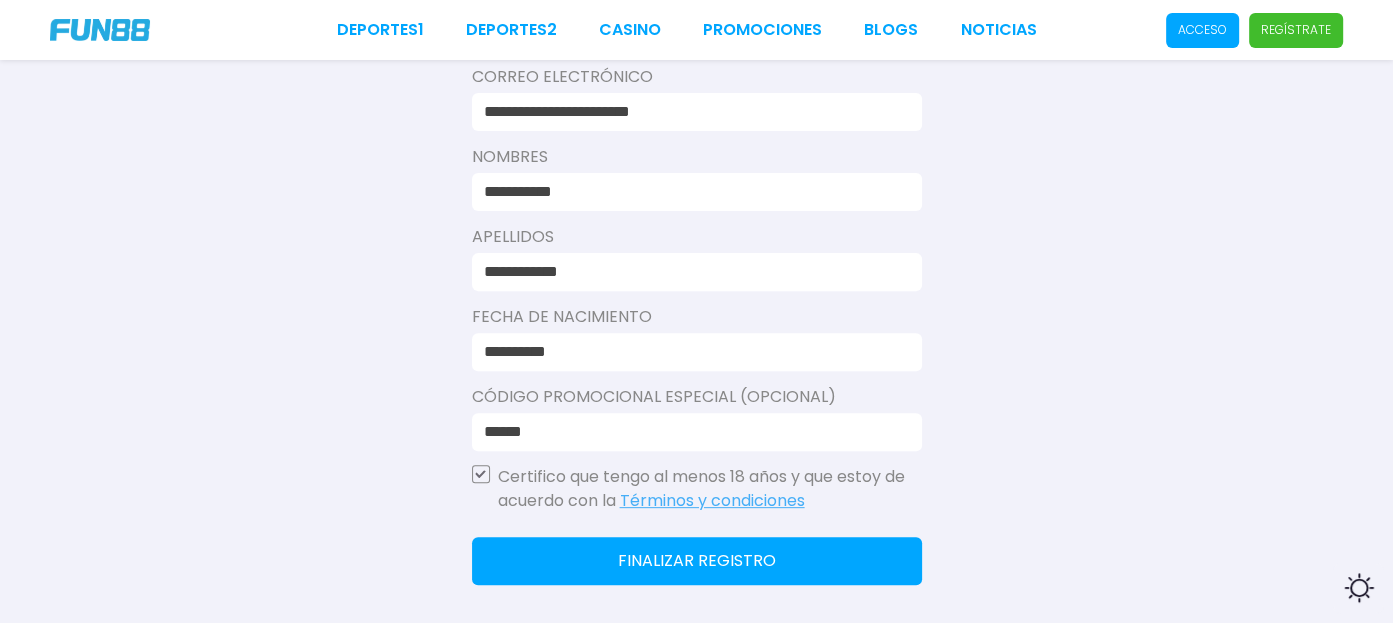 click on "Finalizar registro" at bounding box center [697, 561] 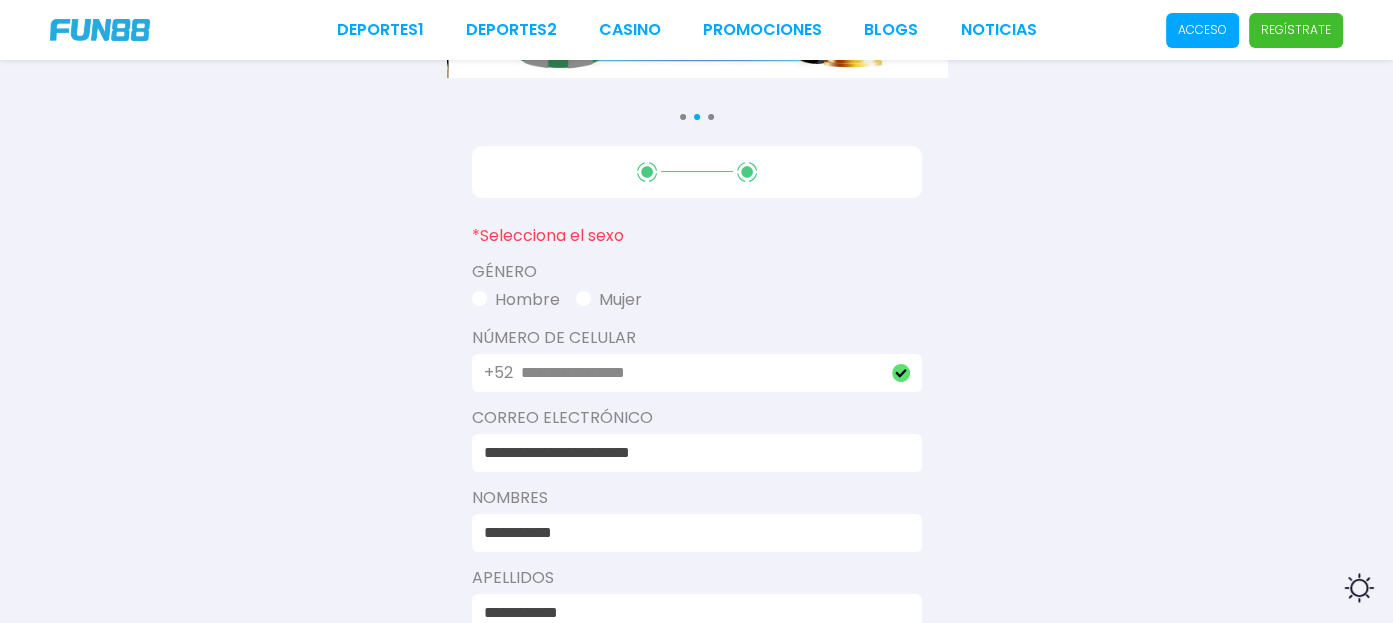 scroll, scrollTop: 238, scrollLeft: 0, axis: vertical 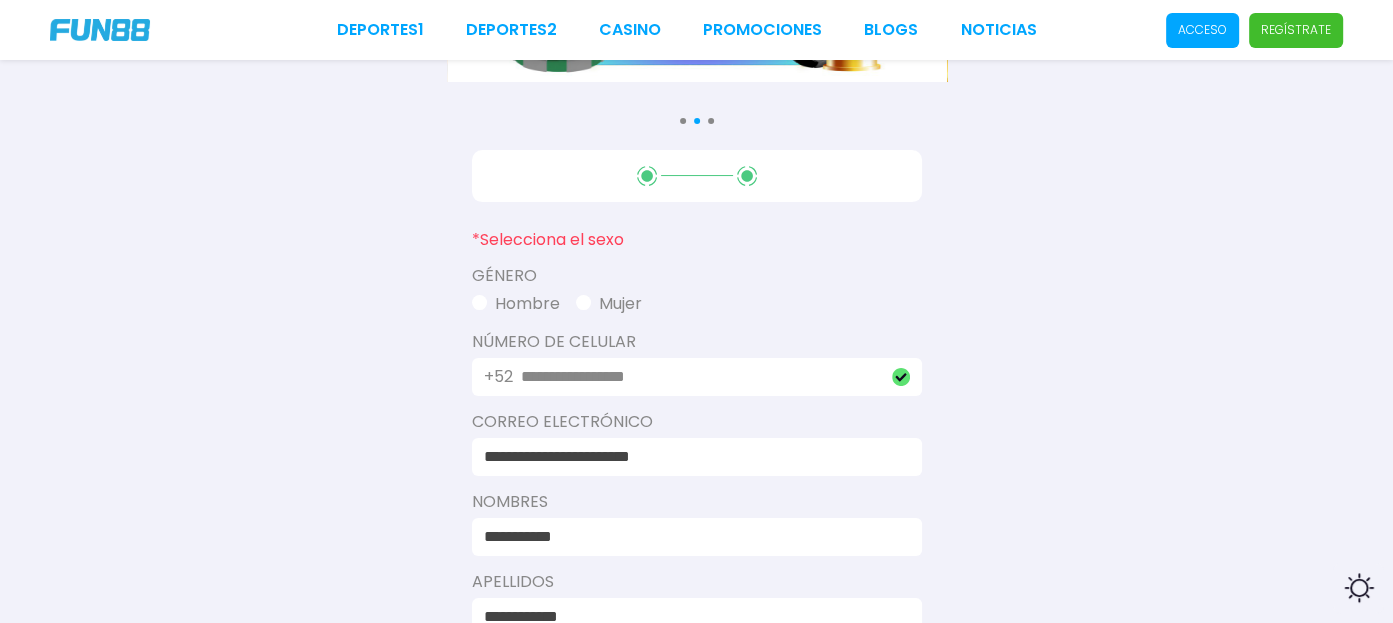 click on "Hombre" at bounding box center [516, 304] 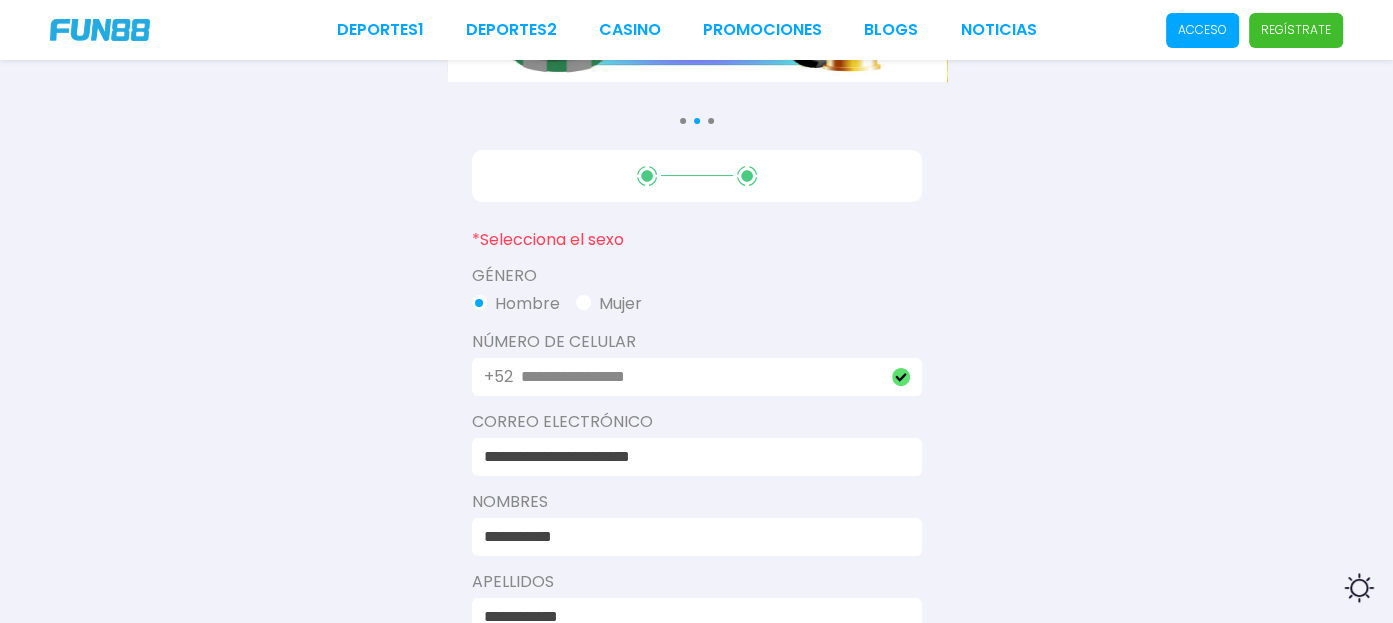 click on "**********" at bounding box center (696, 453) 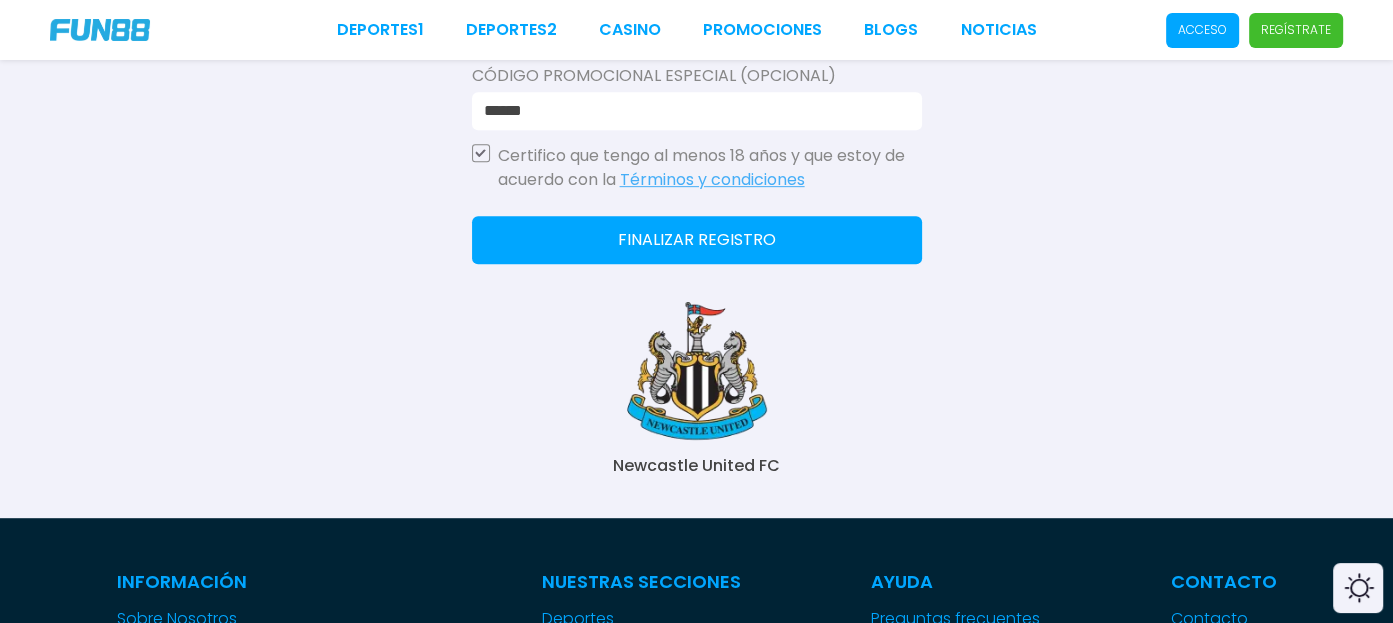 scroll, scrollTop: 928, scrollLeft: 0, axis: vertical 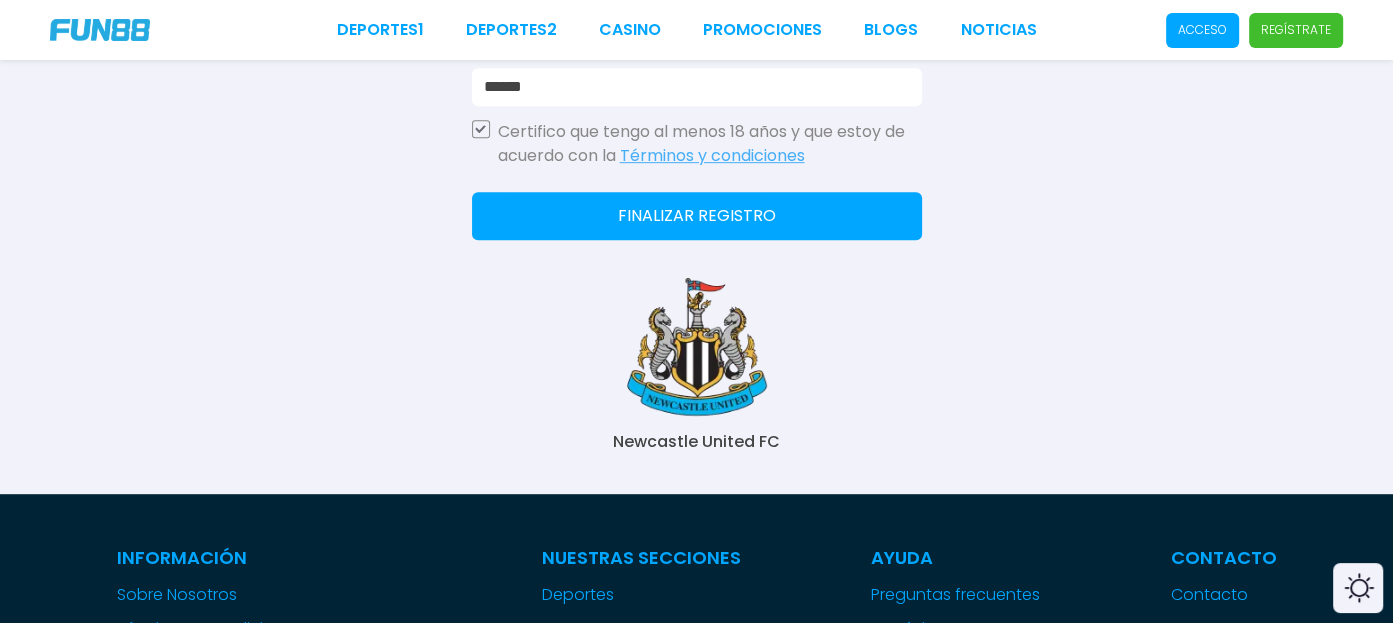 click on "Finalizar registro" at bounding box center (697, 216) 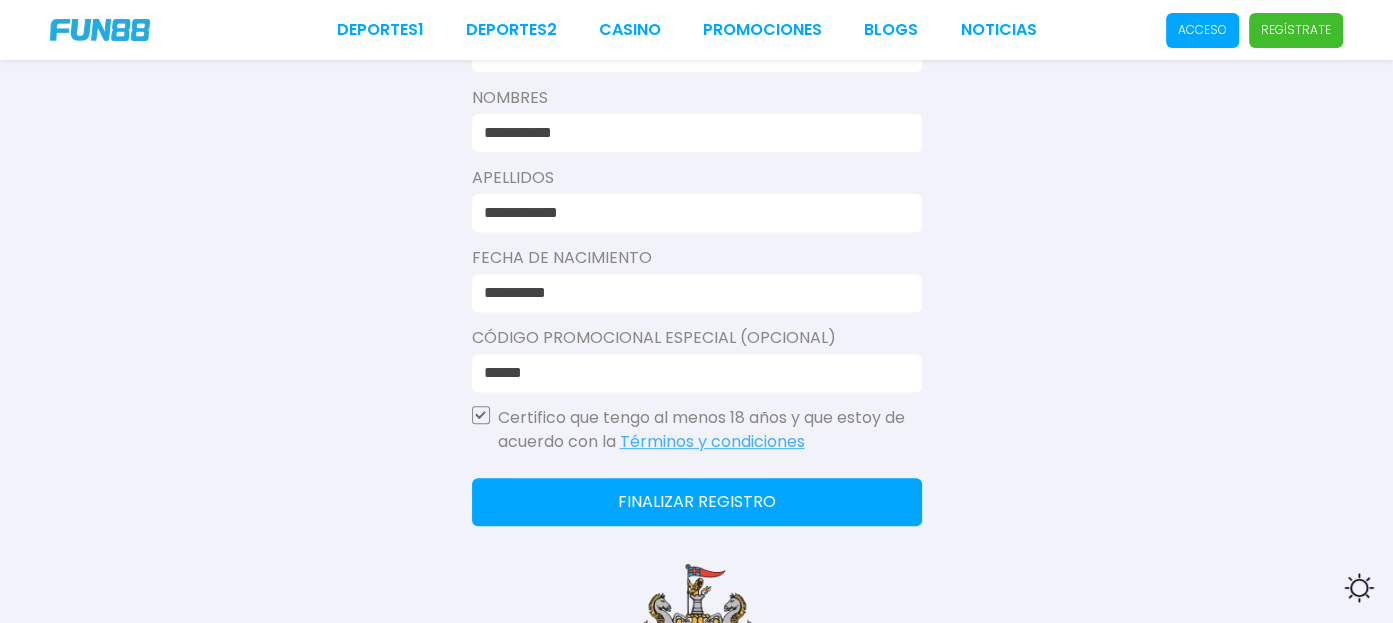 scroll, scrollTop: 656, scrollLeft: 0, axis: vertical 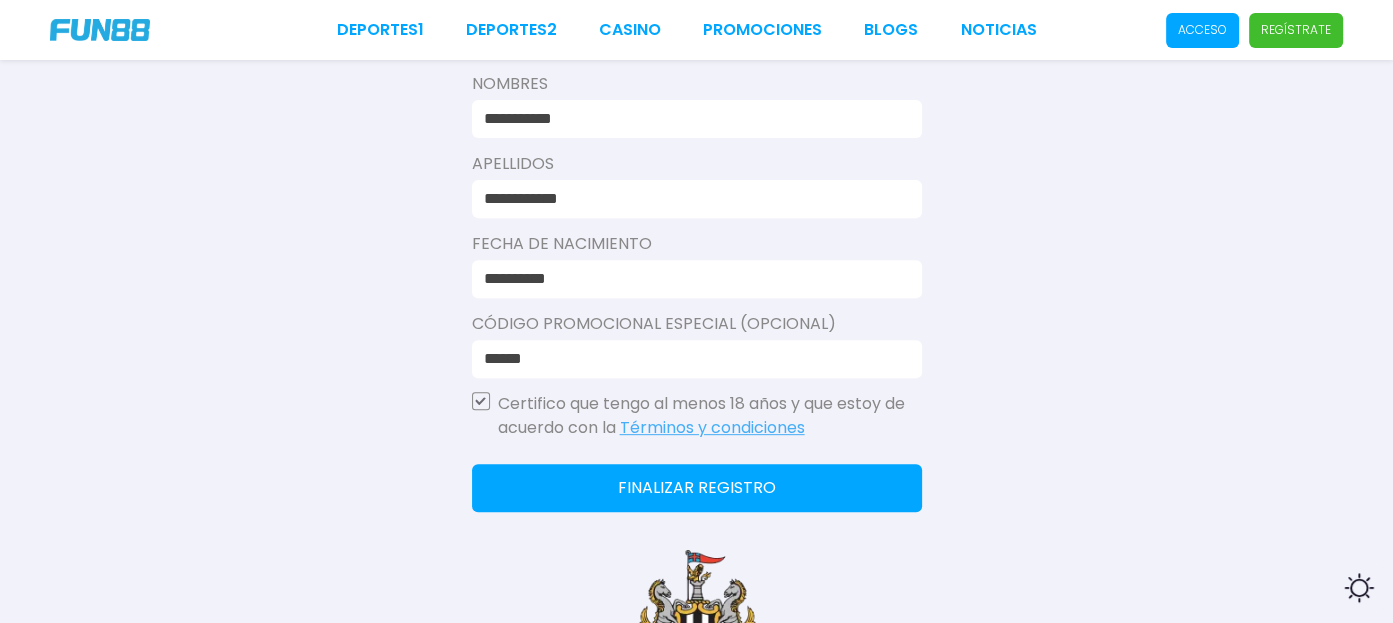 click on "Finalizar registro" at bounding box center [697, 488] 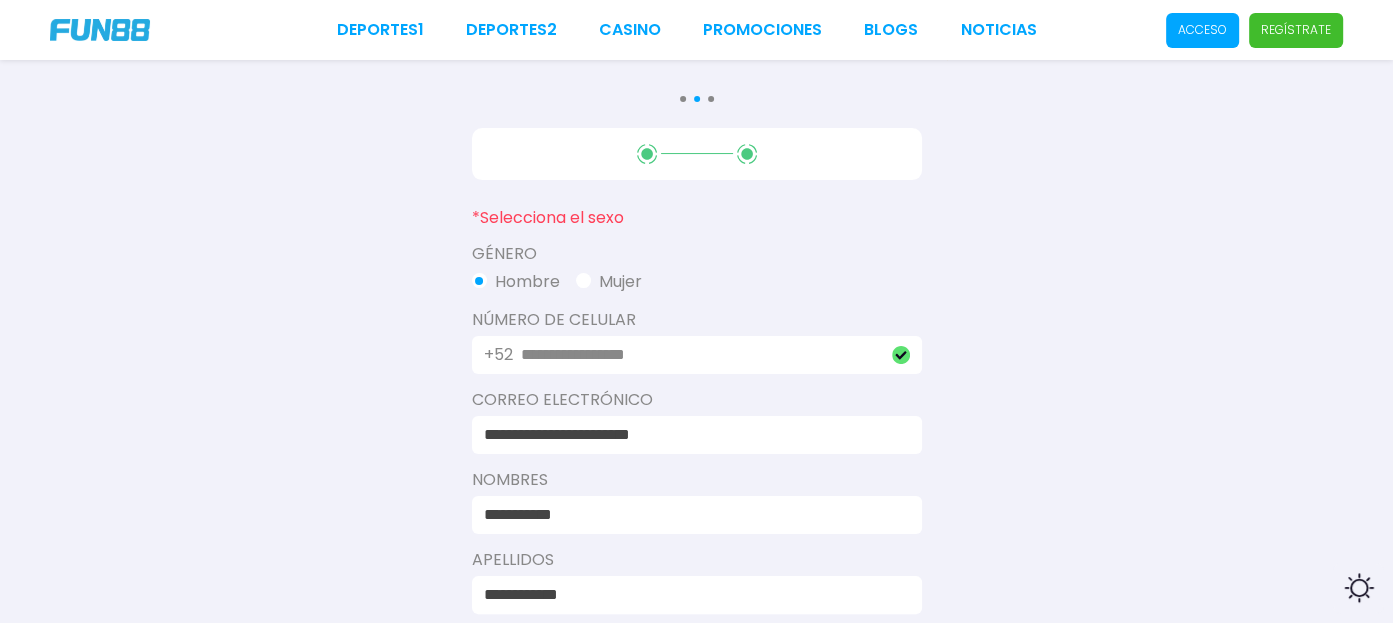 scroll, scrollTop: 246, scrollLeft: 0, axis: vertical 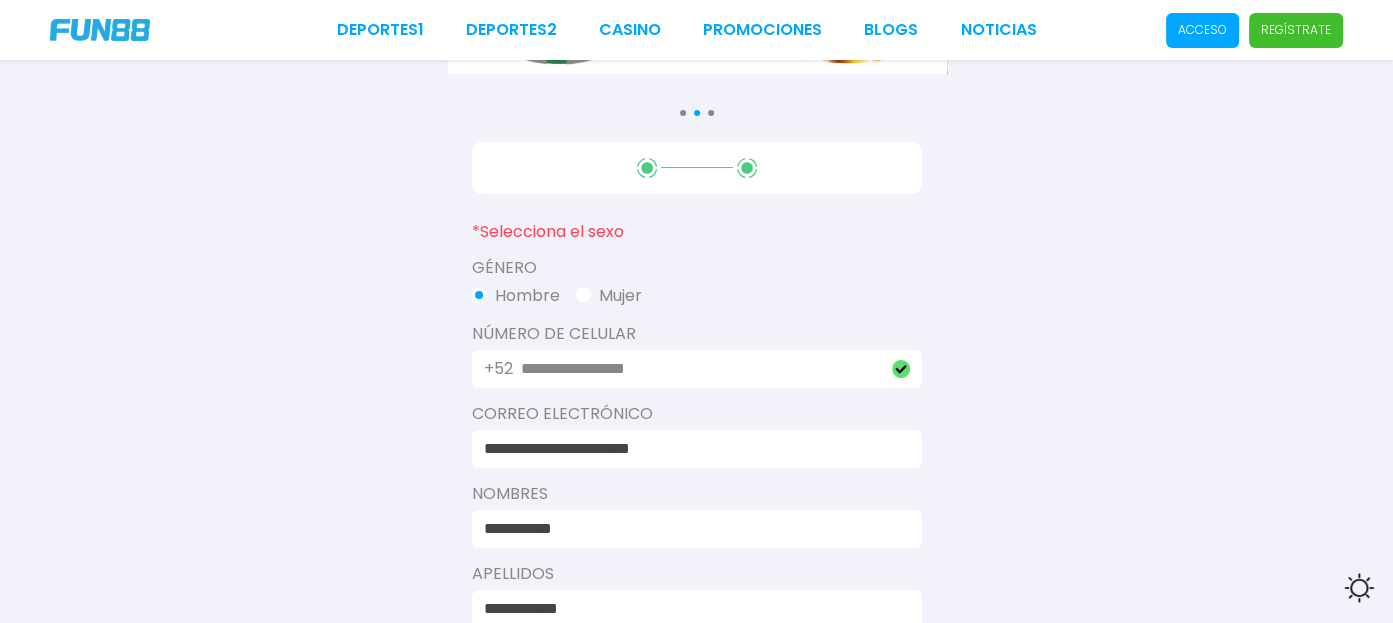 click at bounding box center (479, 294) 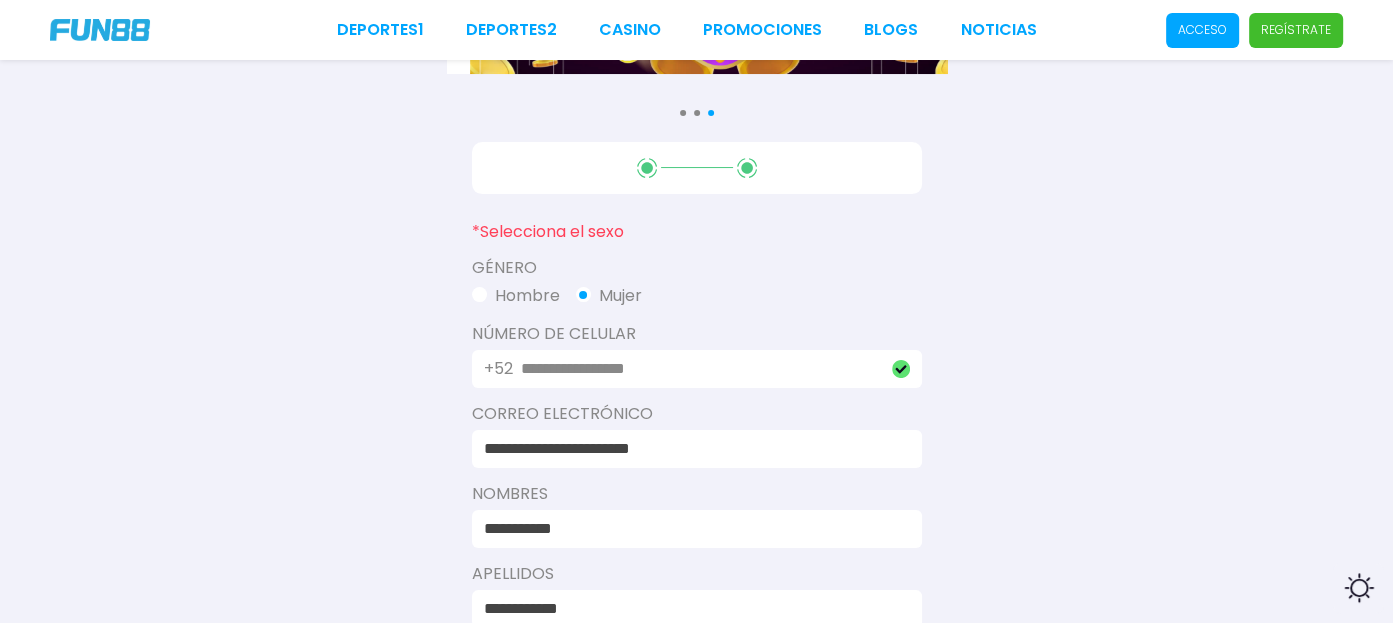 click at bounding box center [479, 294] 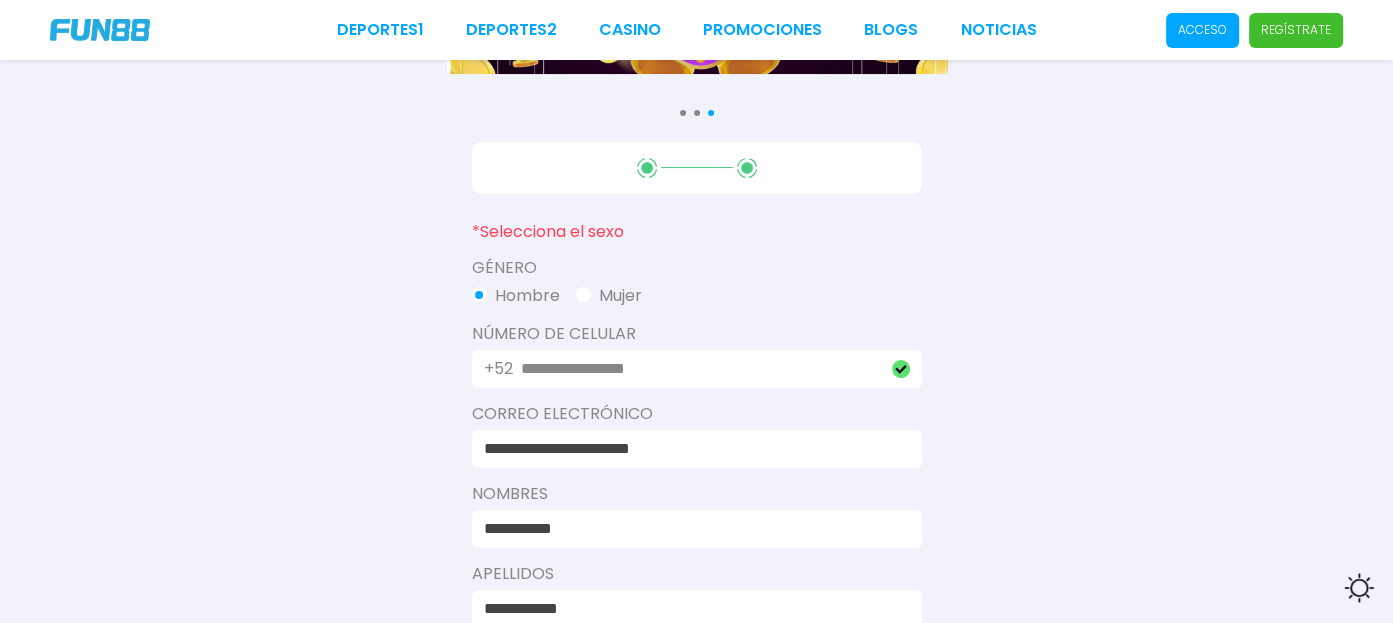 click at bounding box center [479, 294] 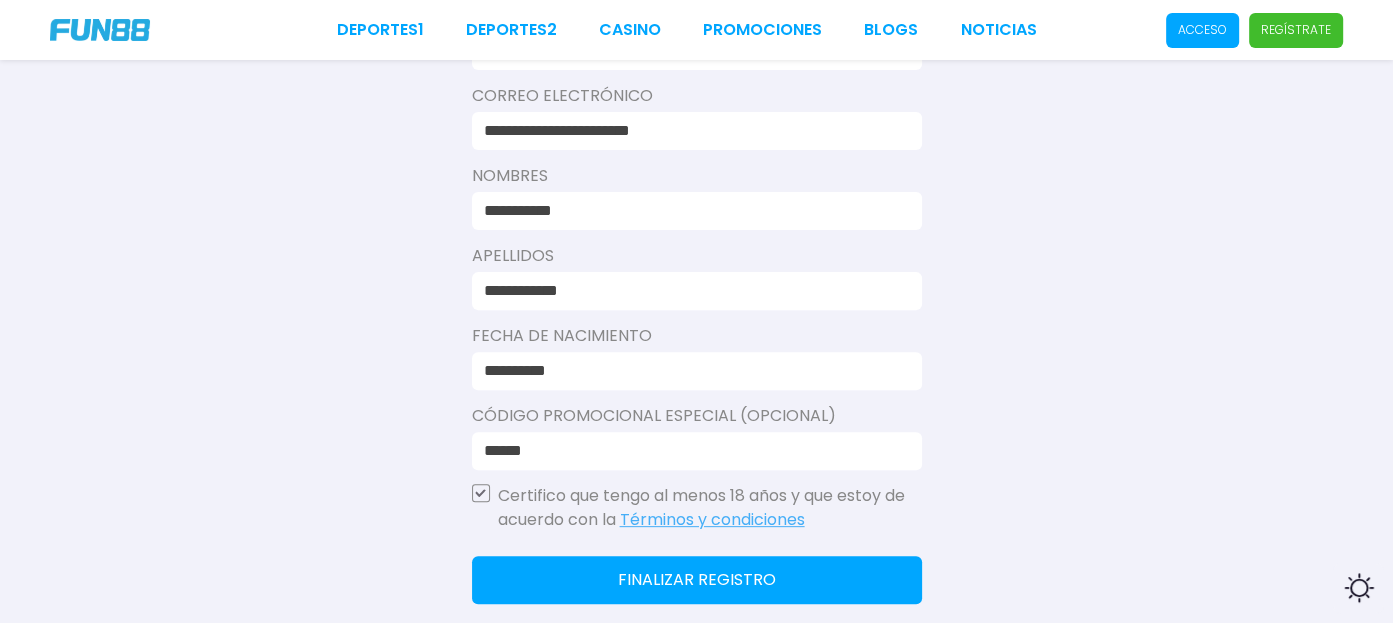 scroll, scrollTop: 646, scrollLeft: 0, axis: vertical 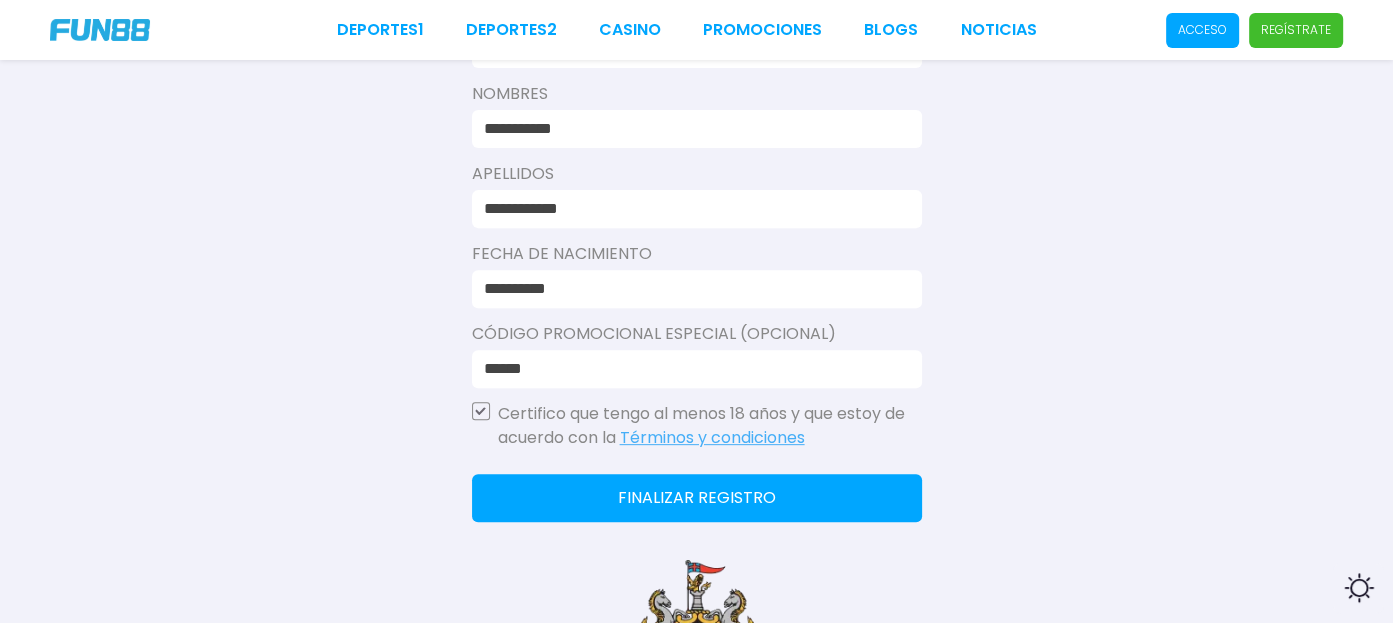 click on "Finalizar registro" at bounding box center [697, 498] 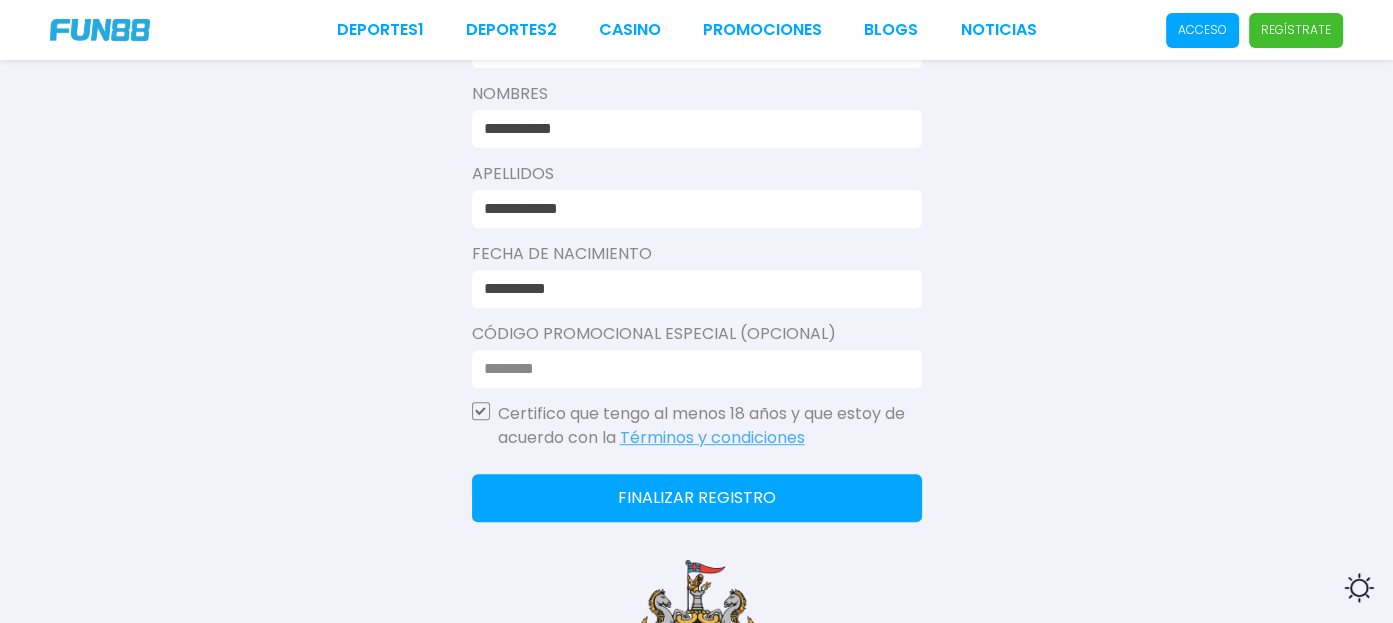 click on "Finalizar registro" at bounding box center (697, 498) 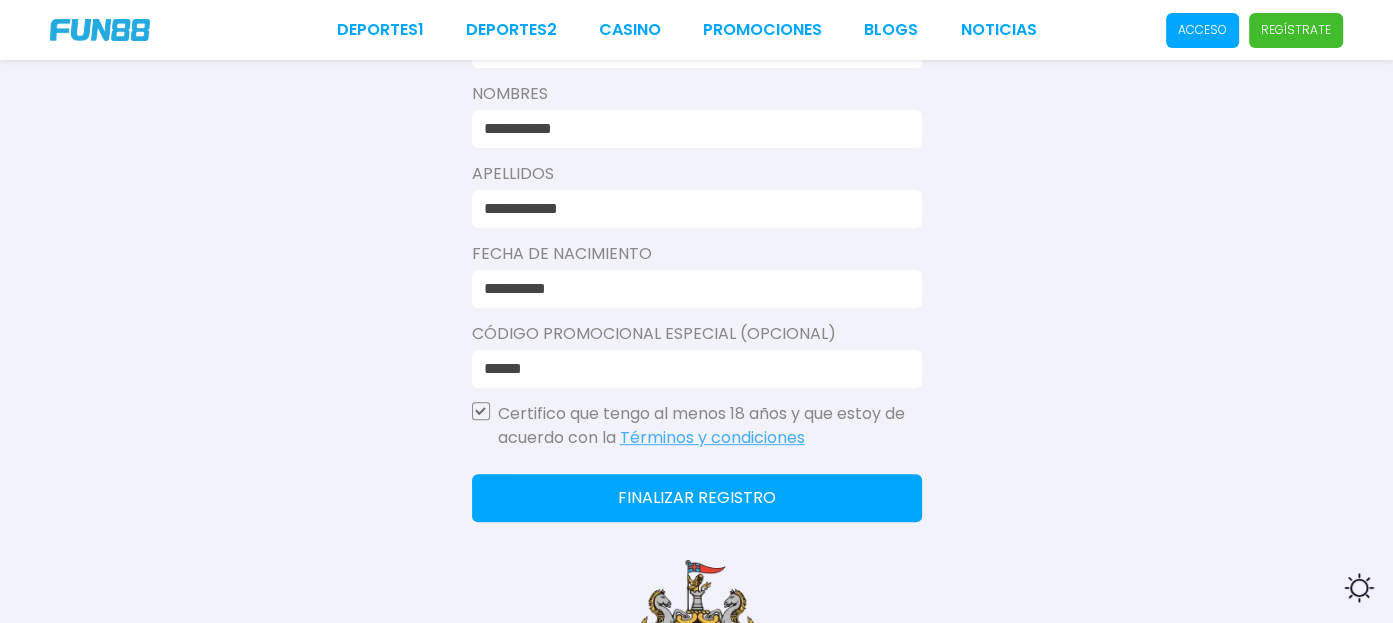 type on "******" 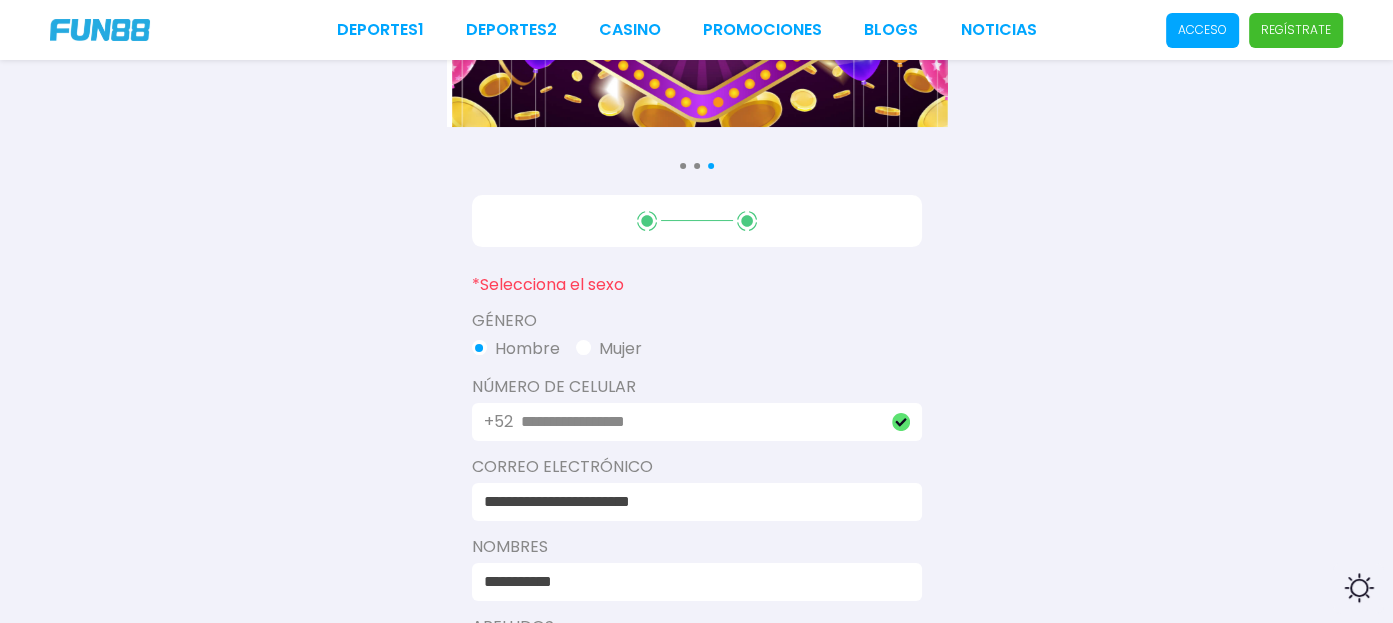 scroll, scrollTop: 117, scrollLeft: 0, axis: vertical 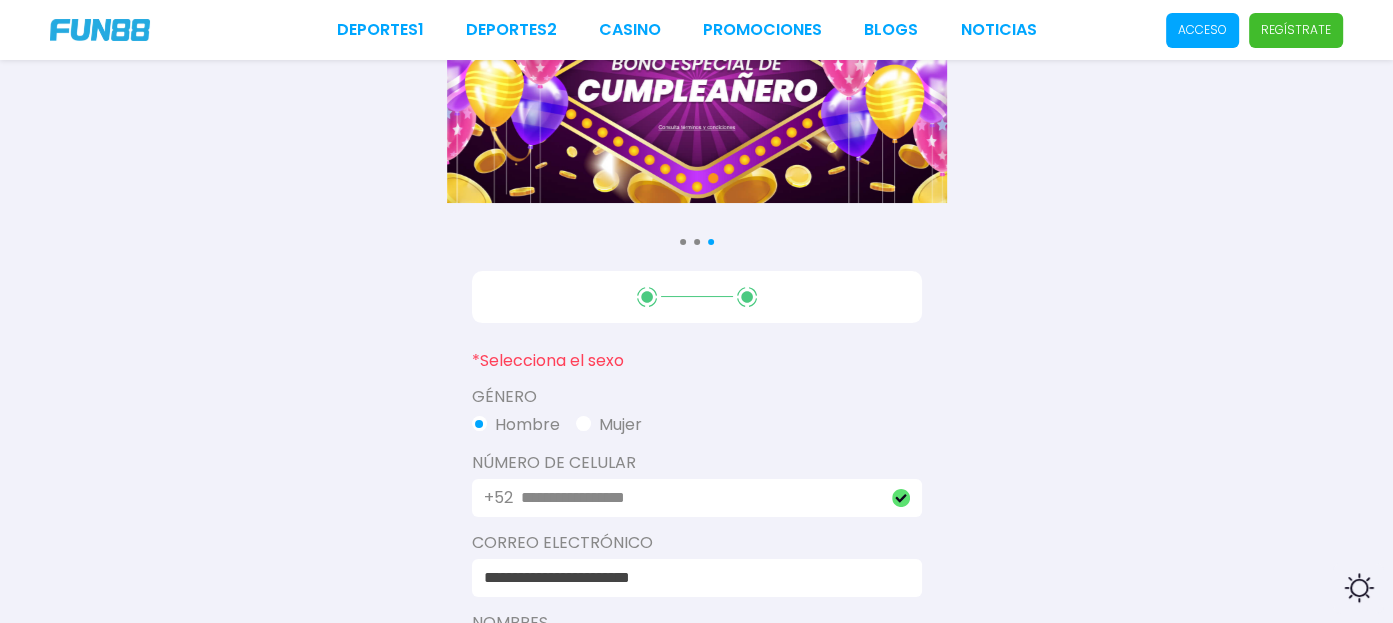 click on "*Selecciona el sexo" at bounding box center [697, 361] 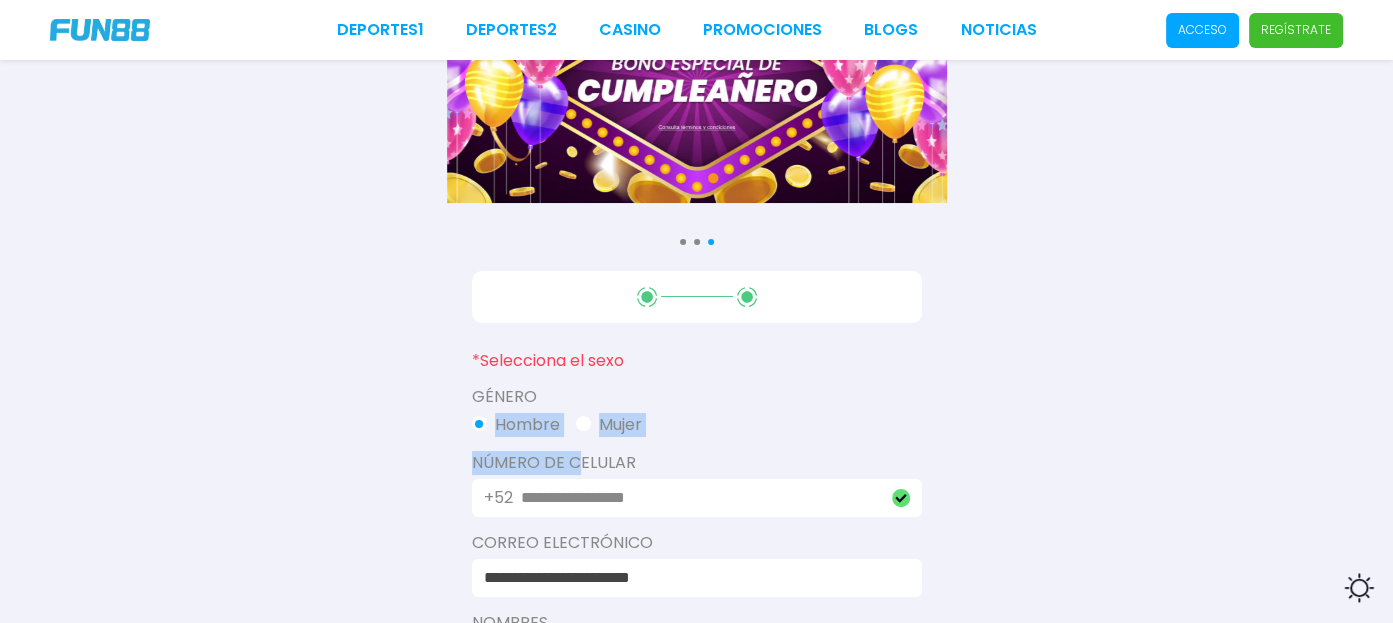 click at bounding box center [583, 423] 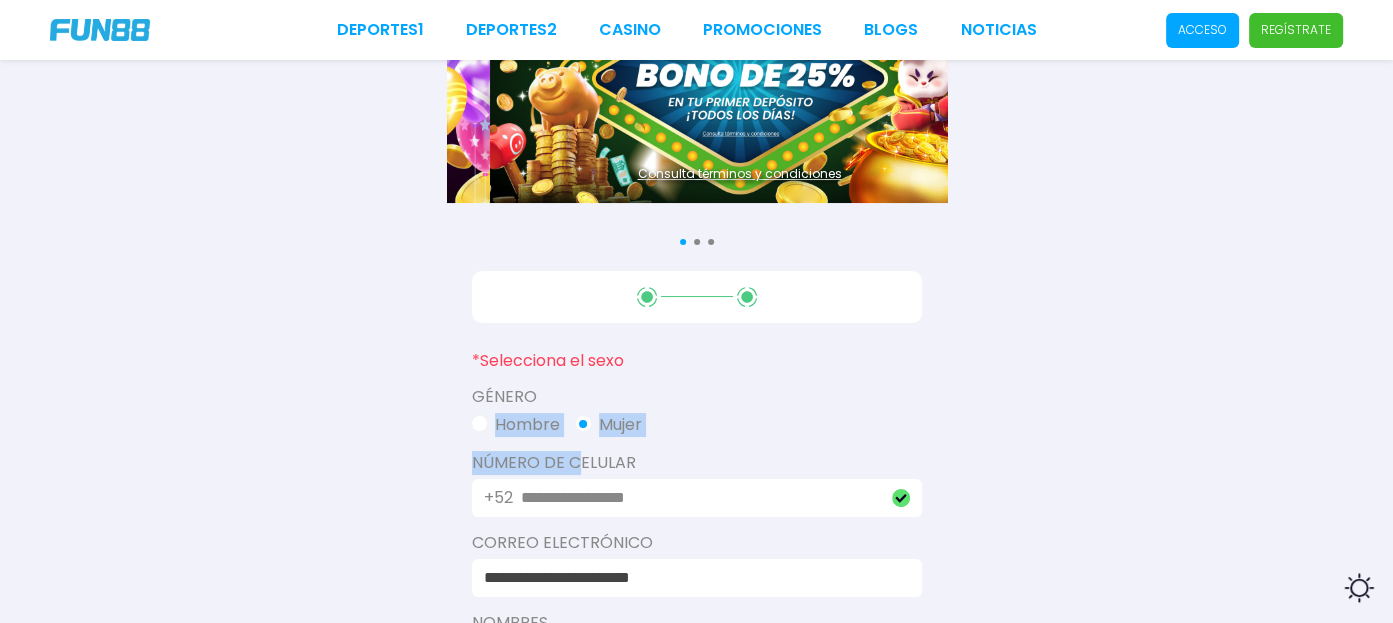 click on "Hombre" at bounding box center [516, 425] 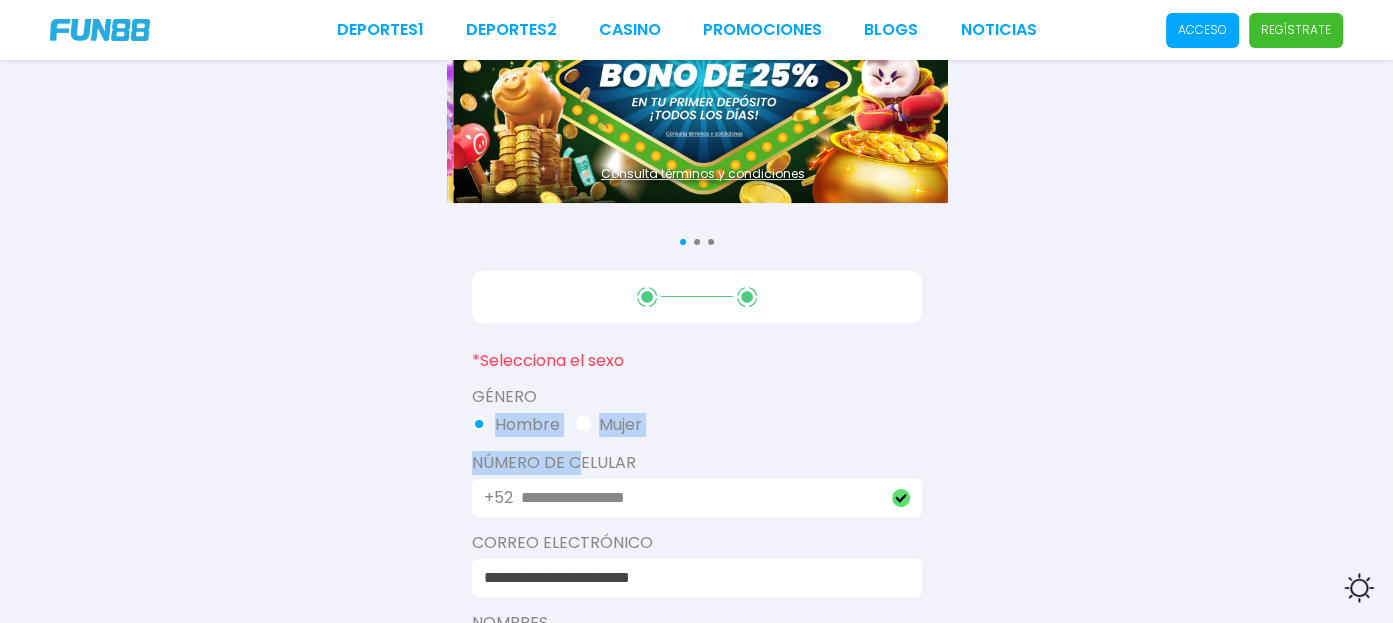 click at bounding box center [479, 423] 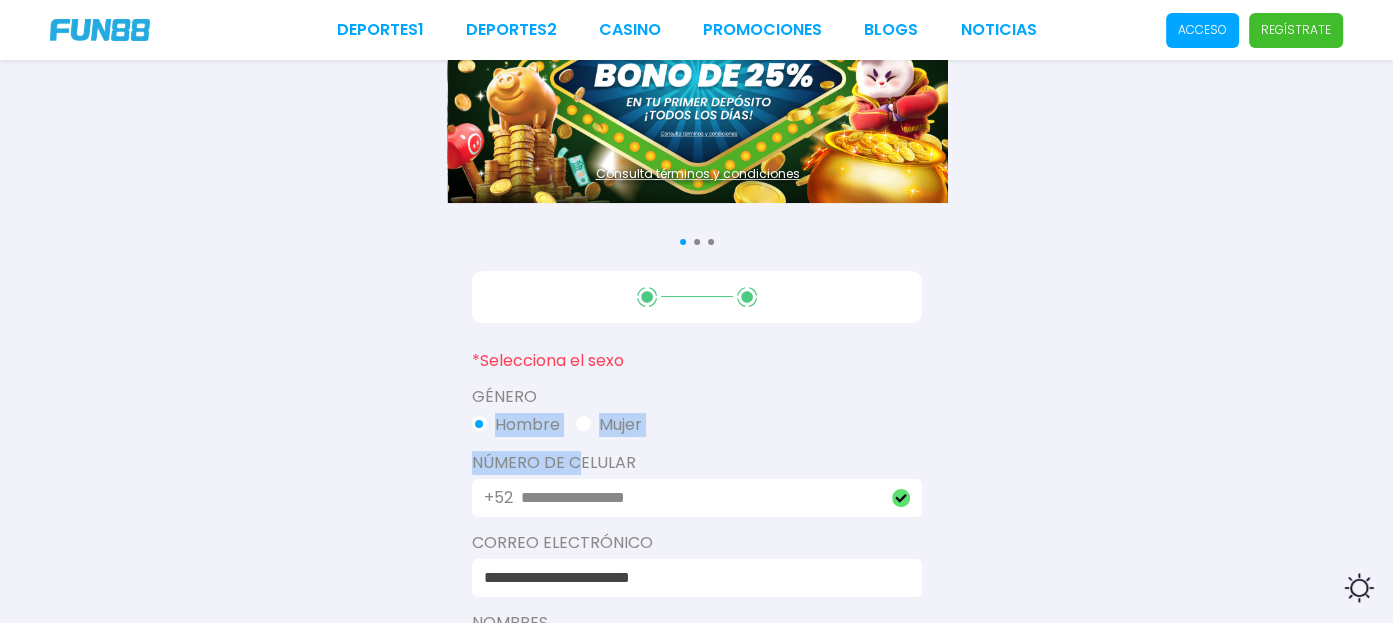 click at bounding box center (479, 423) 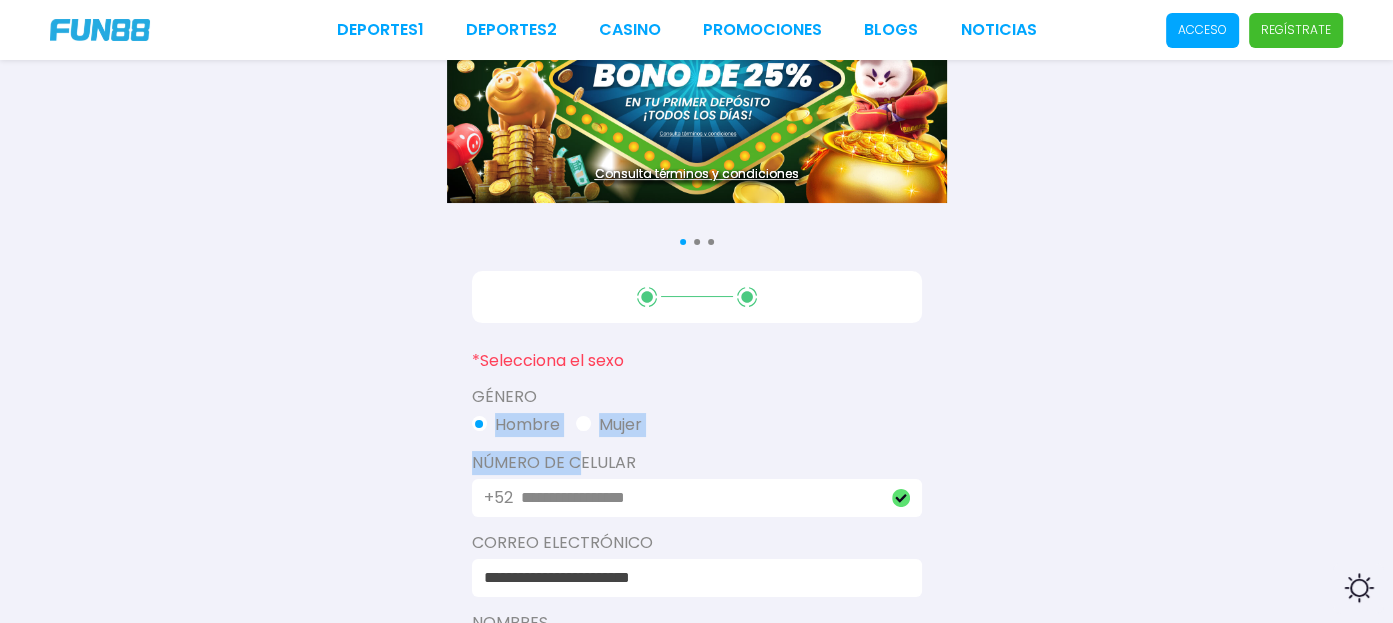 click on "**********" at bounding box center [696, 574] 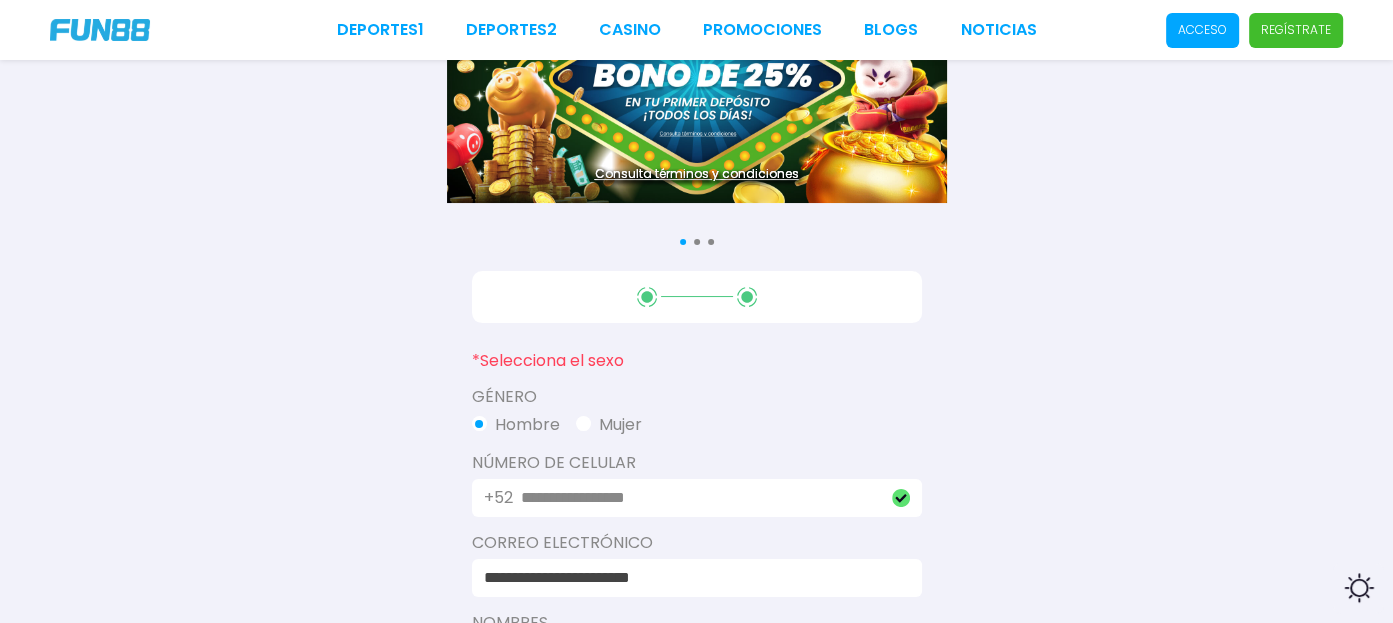 click on "**********" at bounding box center (696, 574) 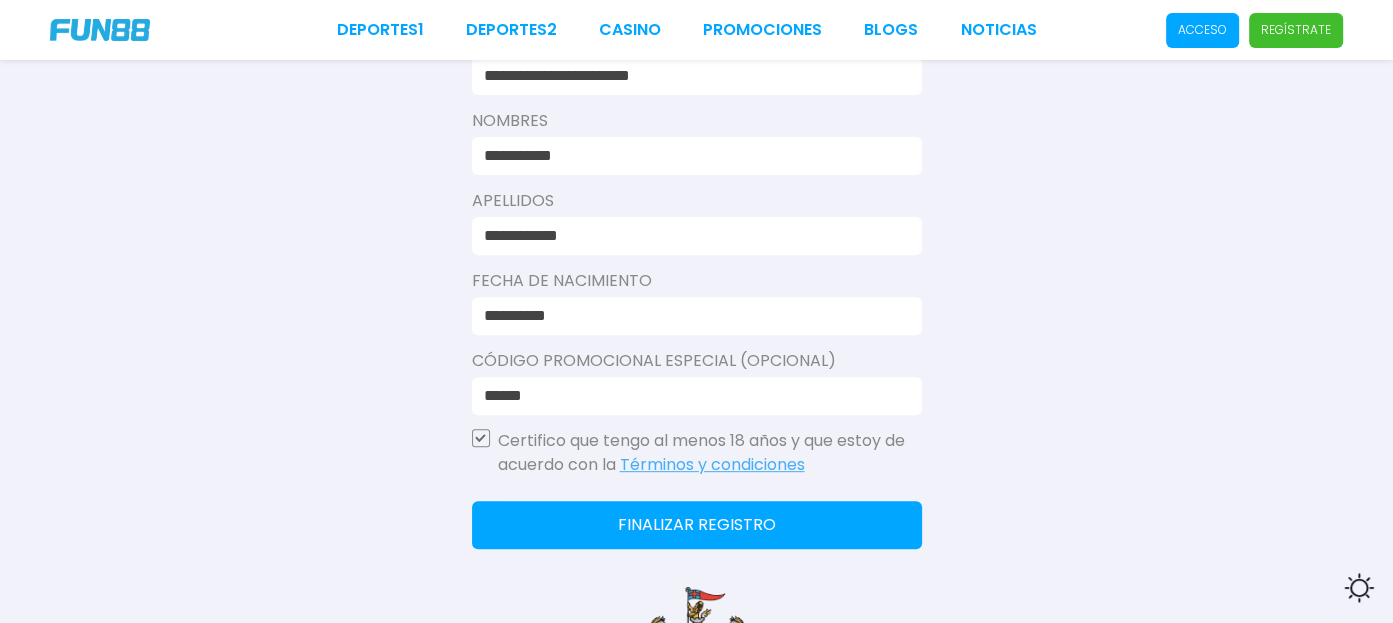 scroll, scrollTop: 639, scrollLeft: 0, axis: vertical 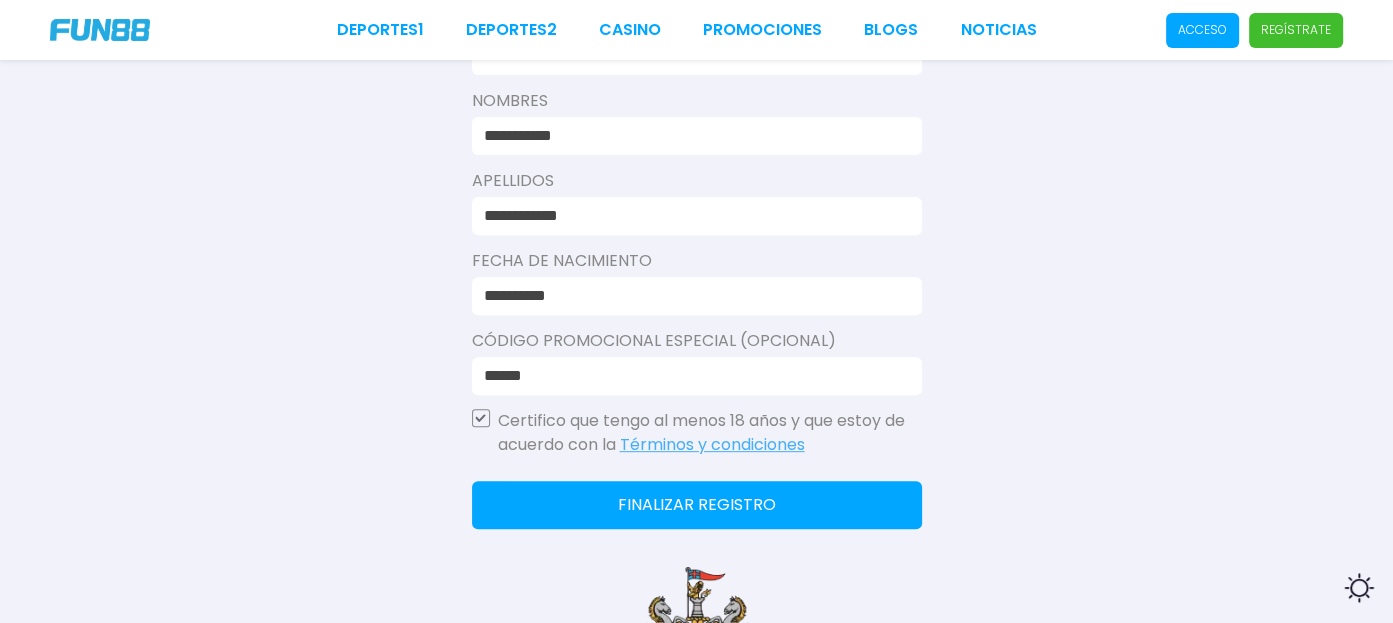 click on "Finalizar registro" at bounding box center (697, 505) 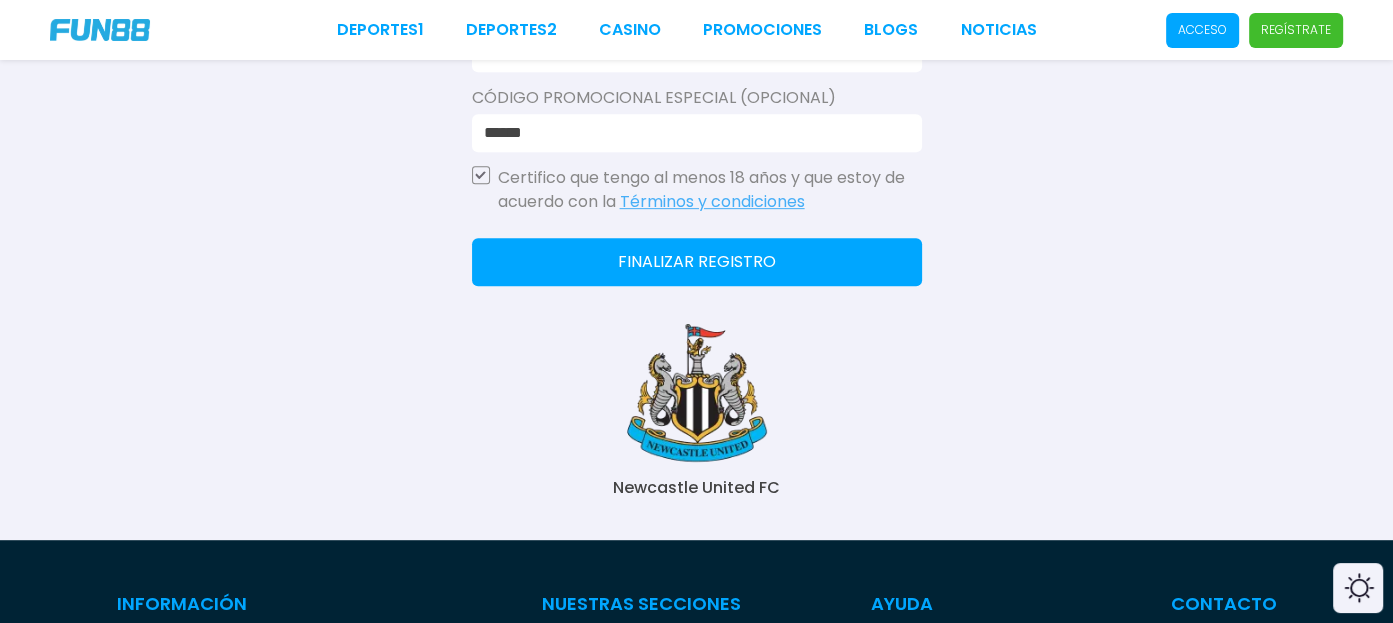 scroll, scrollTop: 876, scrollLeft: 0, axis: vertical 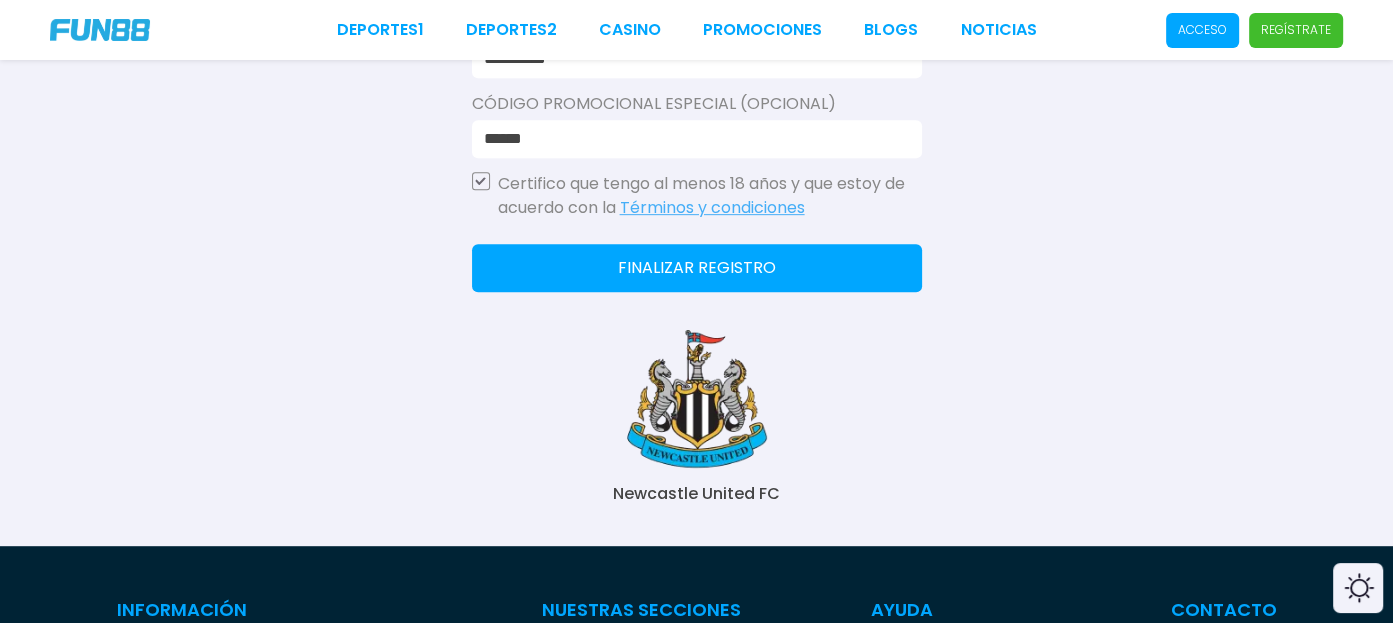 click on "Finalizar registro" at bounding box center [697, 268] 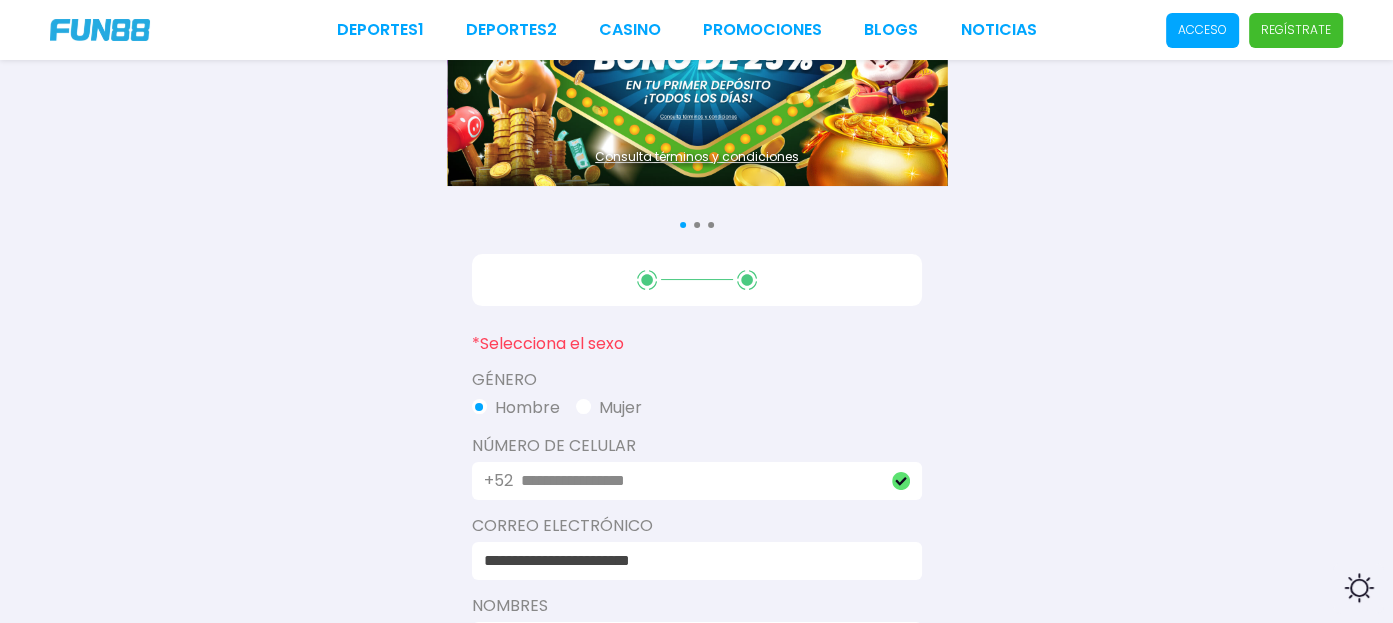 scroll, scrollTop: 145, scrollLeft: 0, axis: vertical 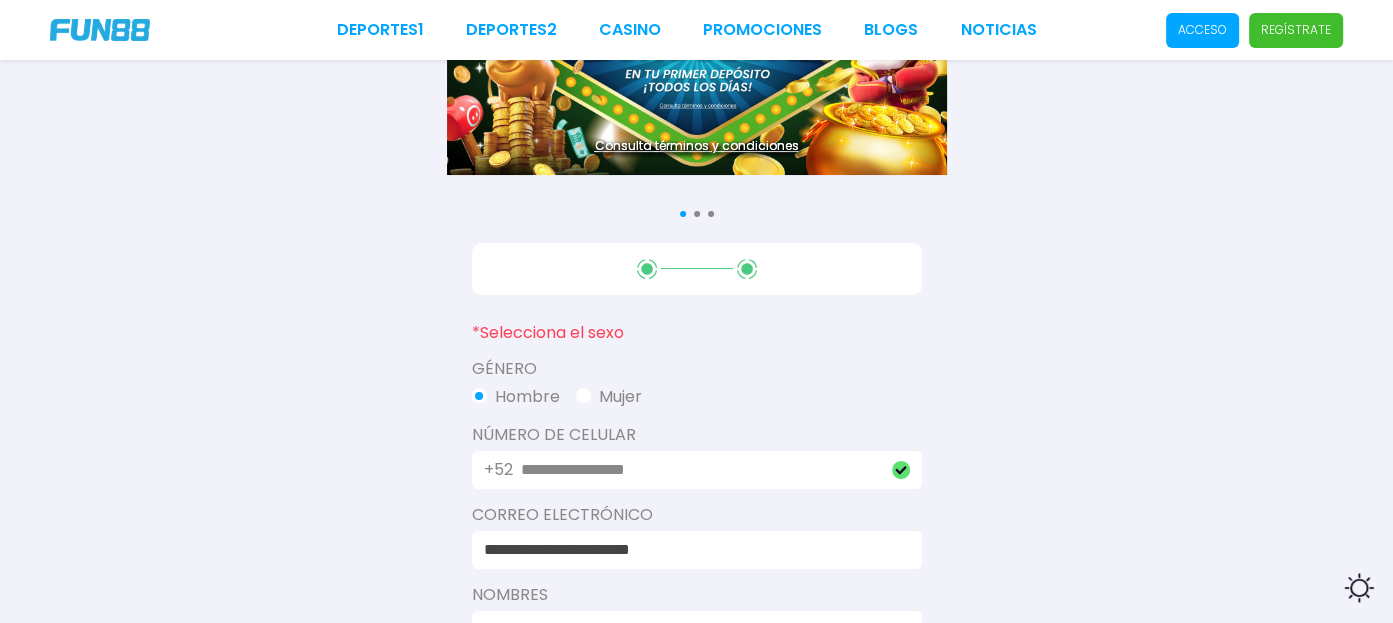 click at bounding box center [697, 269] 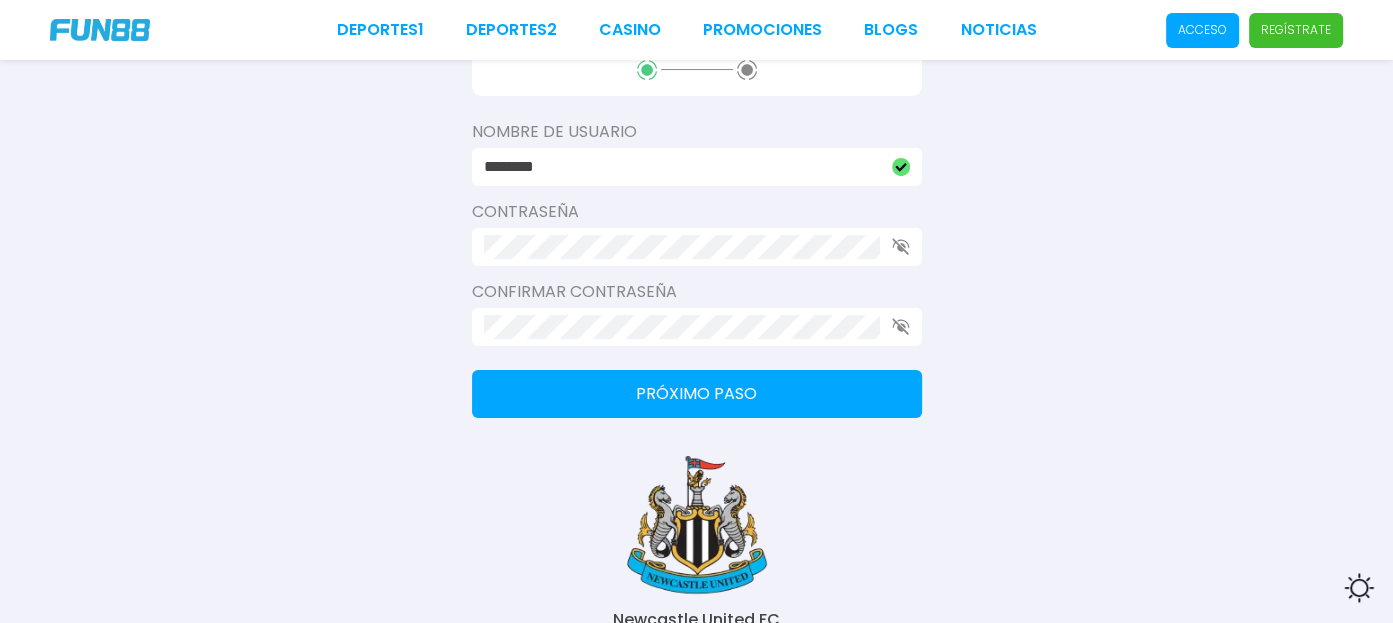 scroll, scrollTop: 381, scrollLeft: 0, axis: vertical 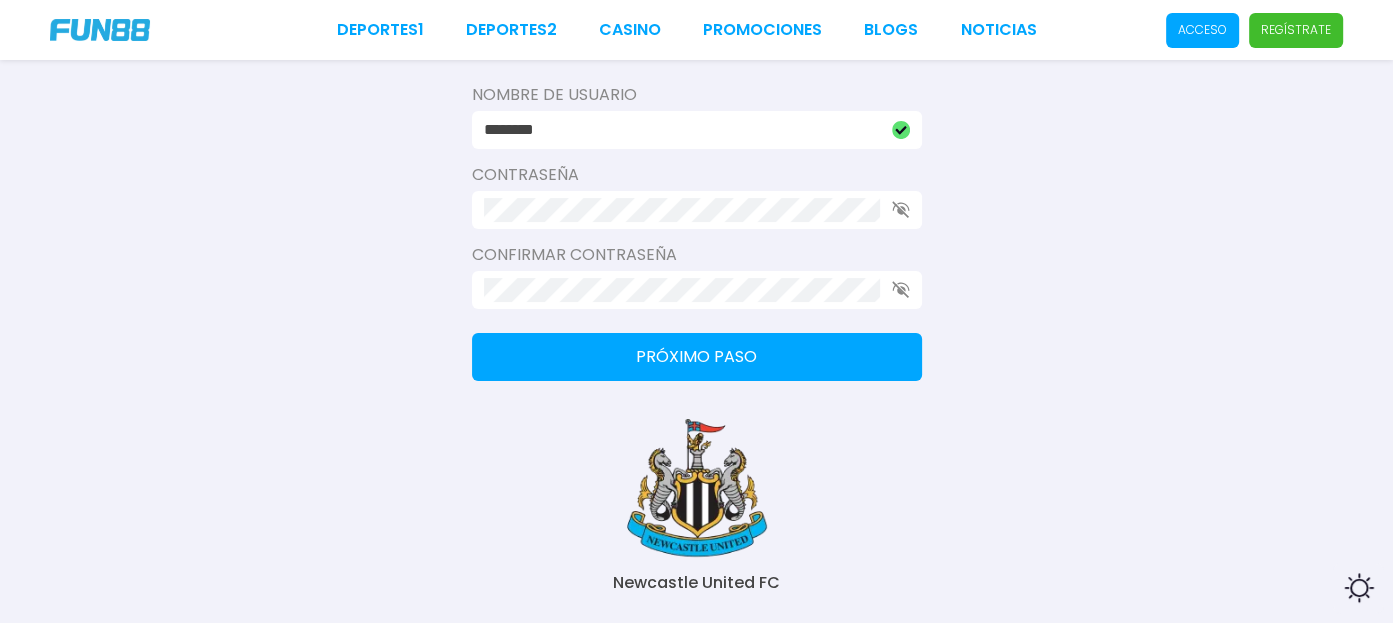 click on "Próximo paso" at bounding box center (697, 357) 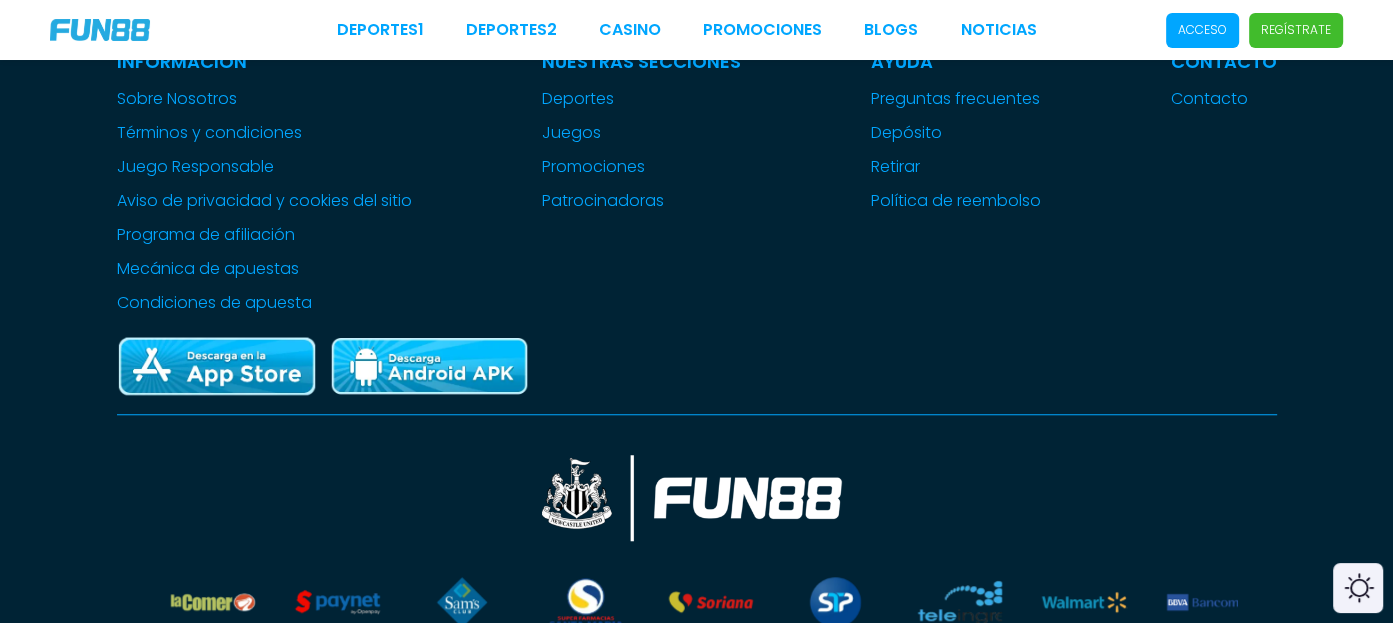 scroll, scrollTop: 1431, scrollLeft: 0, axis: vertical 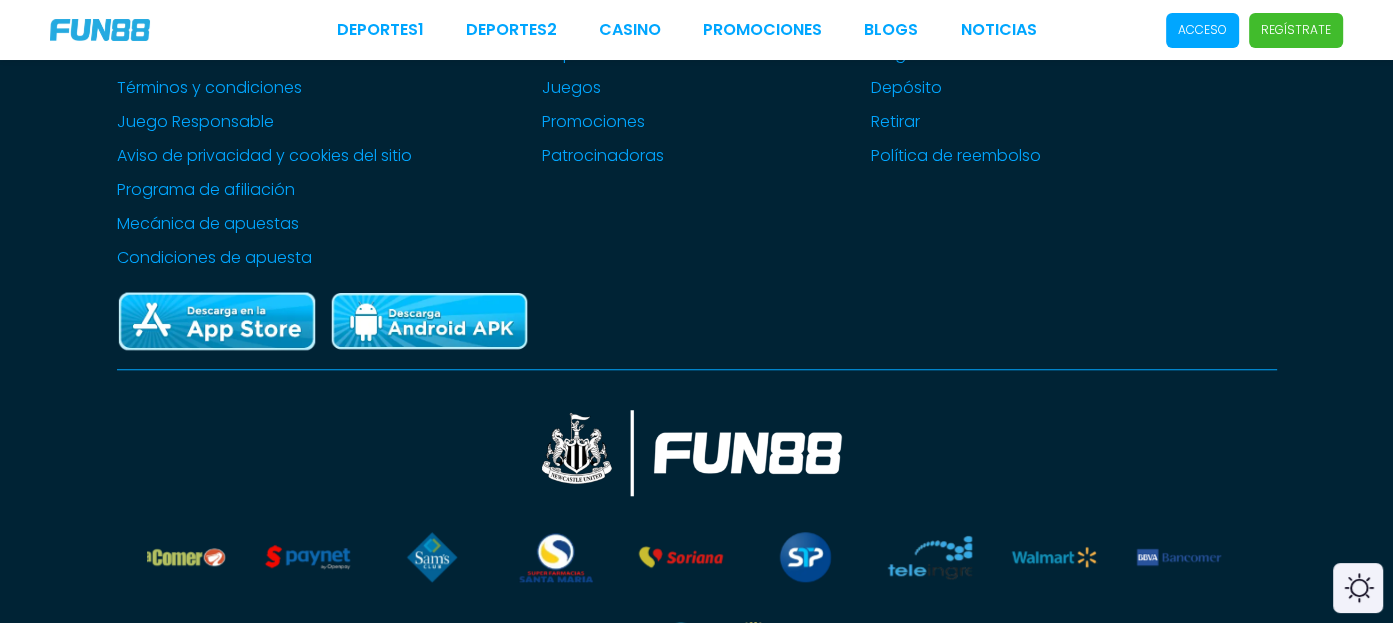 click at bounding box center (697, 495) 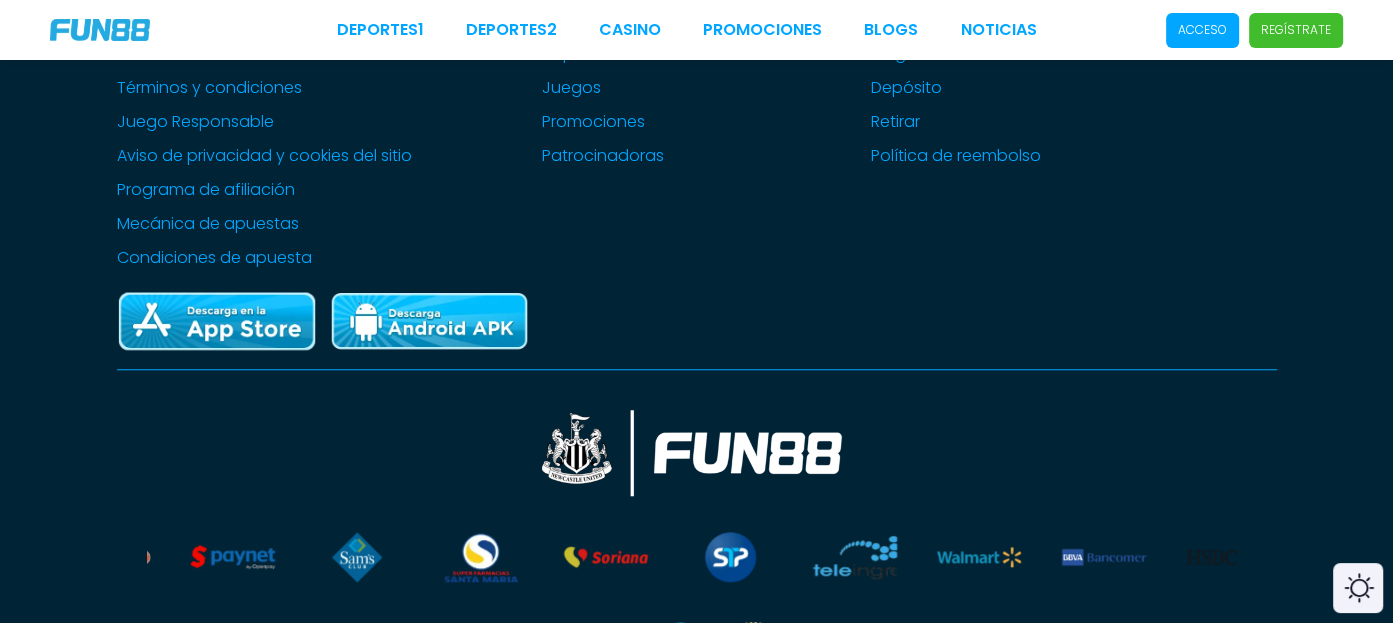 drag, startPoint x: 1008, startPoint y: 375, endPoint x: 849, endPoint y: 329, distance: 165.52039 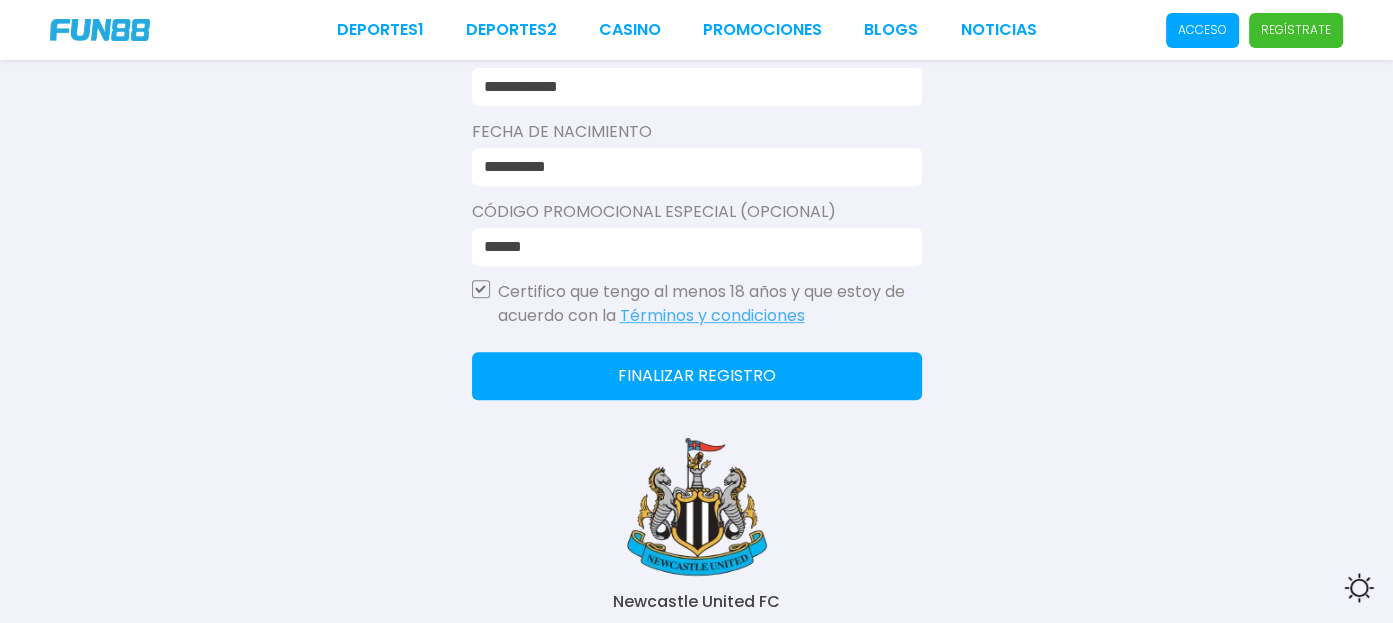 scroll, scrollTop: 831, scrollLeft: 0, axis: vertical 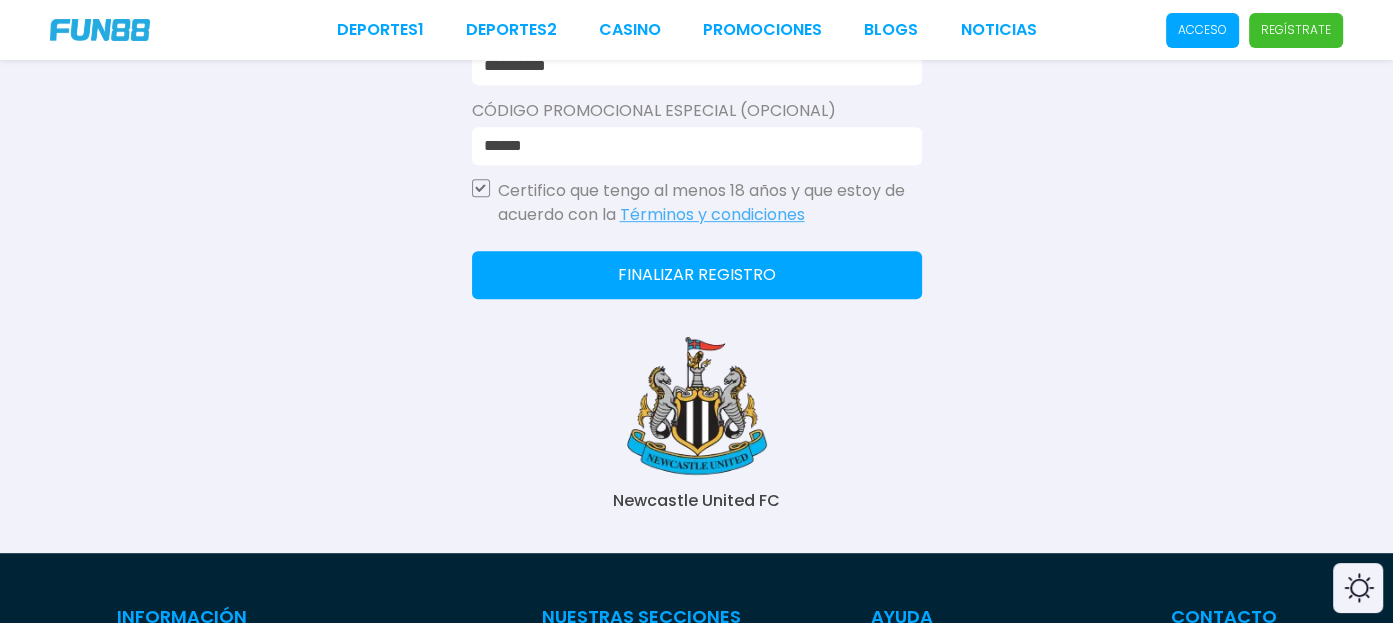 click on "Finalizar registro" 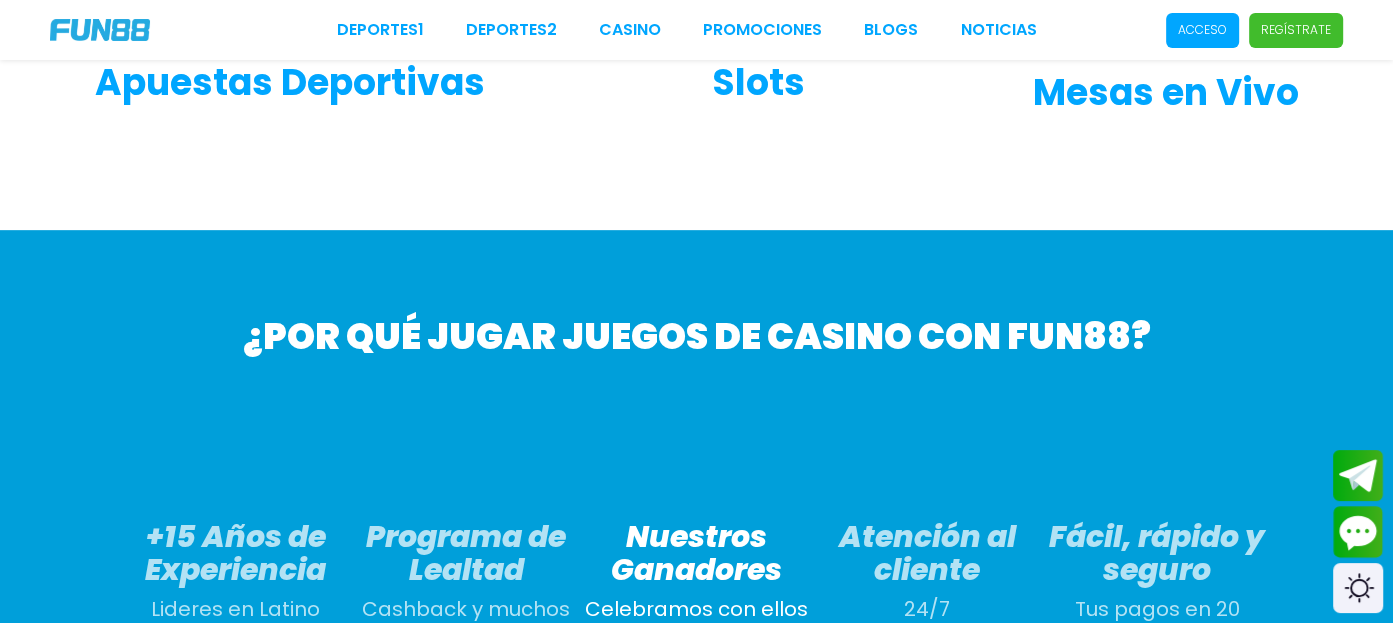 scroll, scrollTop: 0, scrollLeft: 0, axis: both 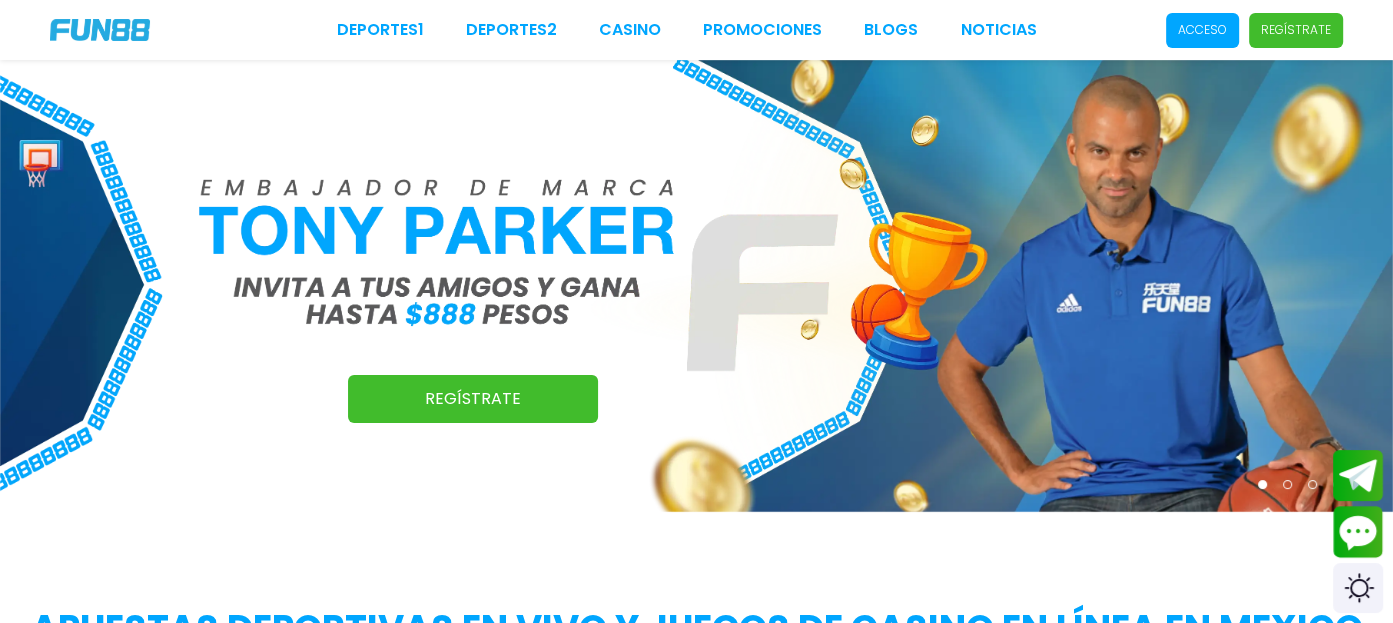 click on "Regístrate" at bounding box center (473, 399) 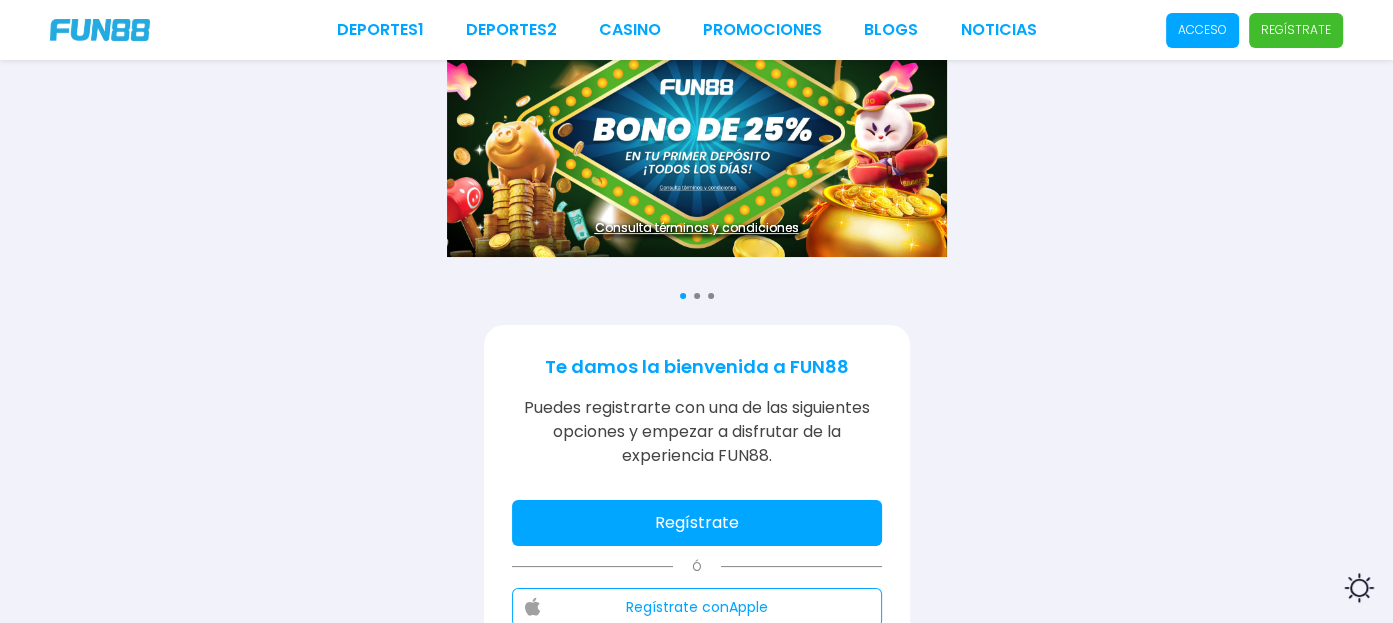 scroll, scrollTop: 95, scrollLeft: 0, axis: vertical 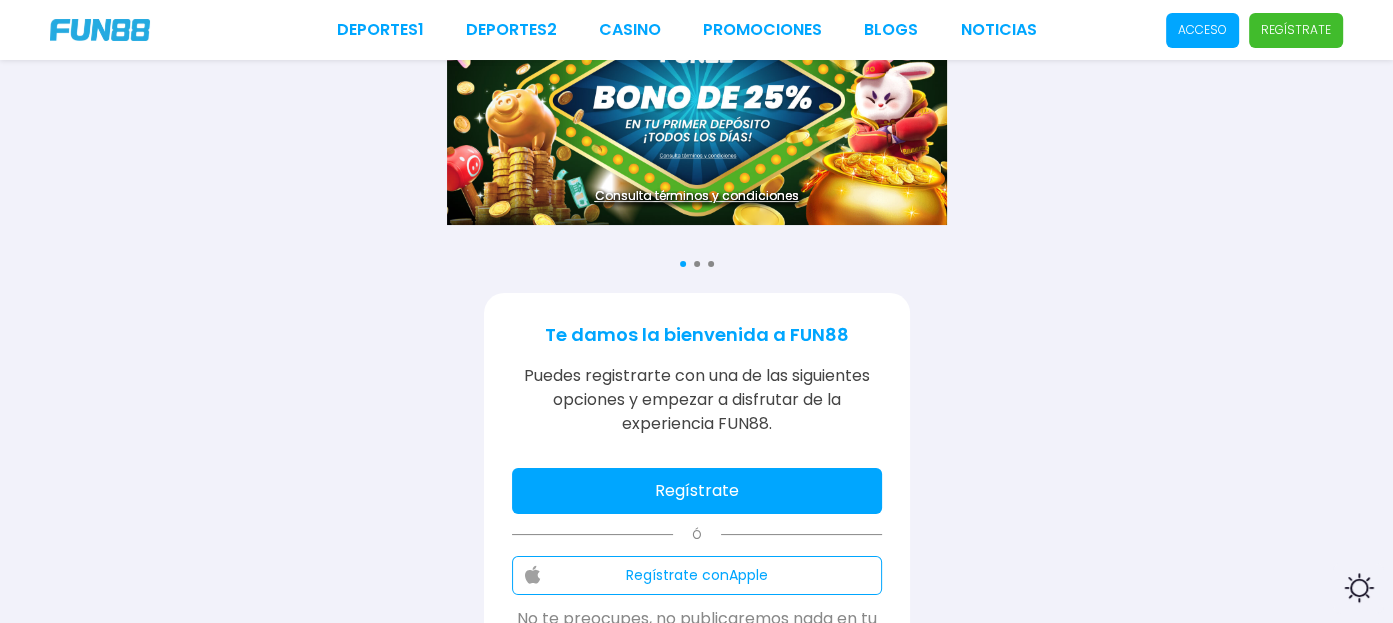 click on "Regístrate" at bounding box center (697, 491) 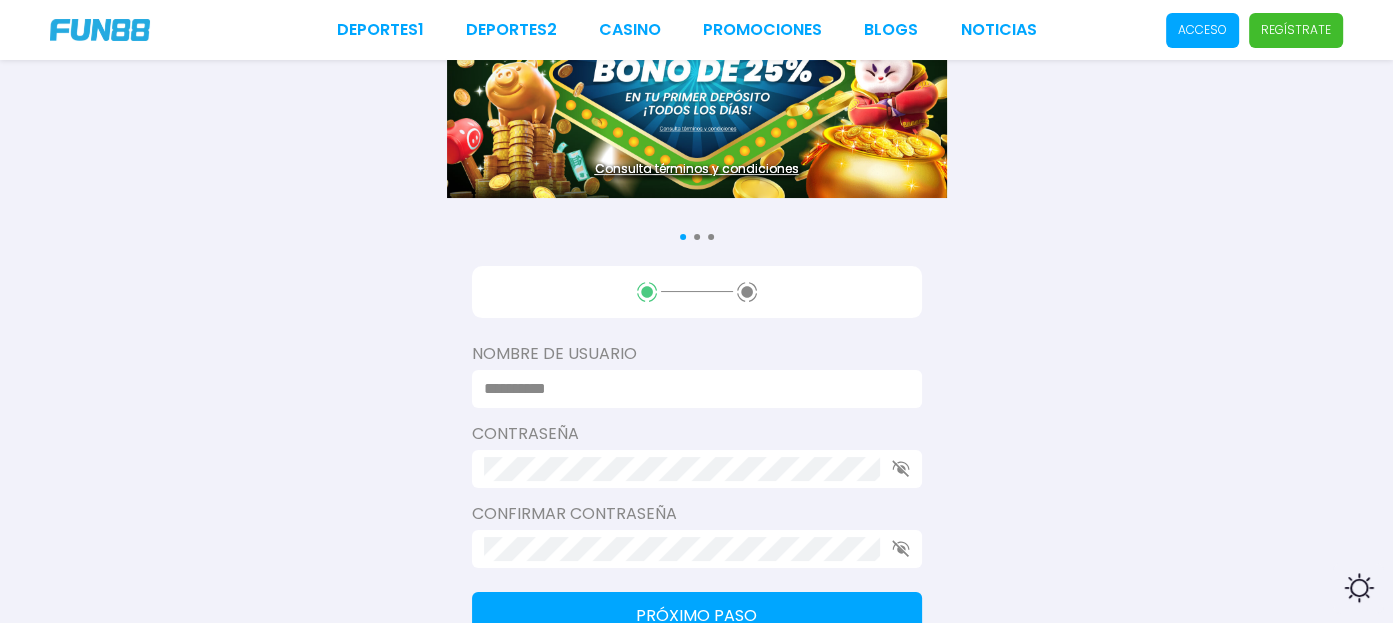 scroll, scrollTop: 200, scrollLeft: 0, axis: vertical 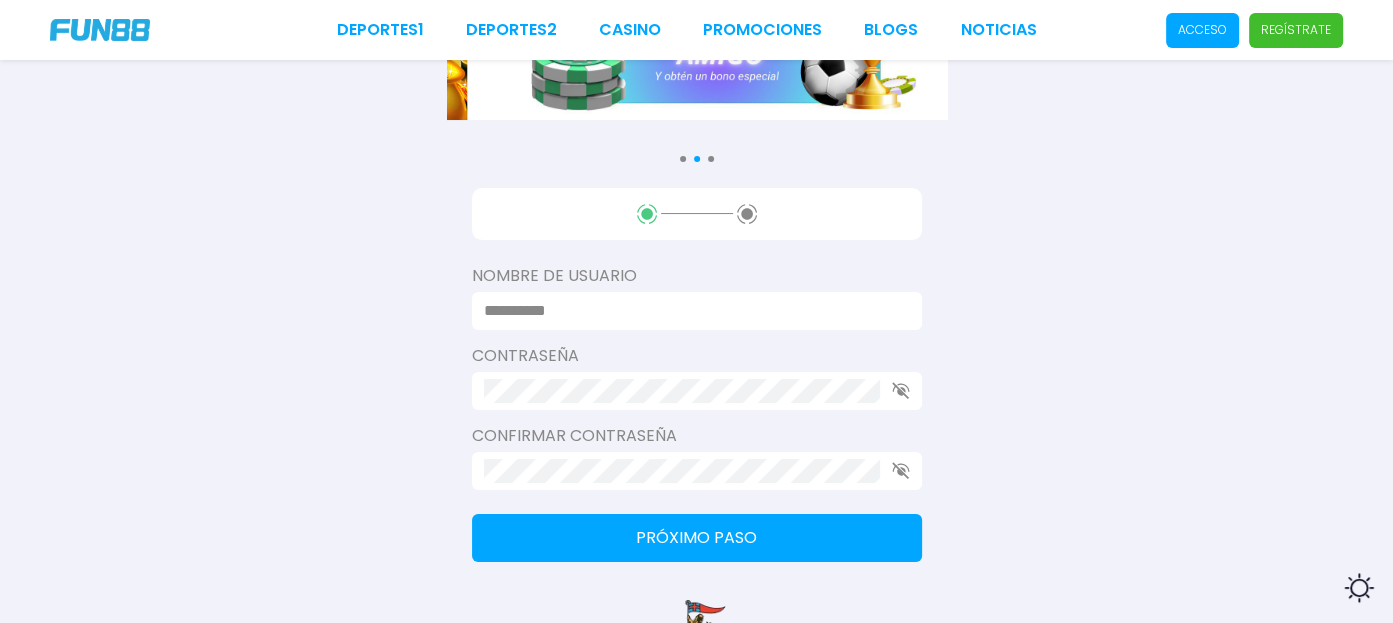 click at bounding box center (691, 311) 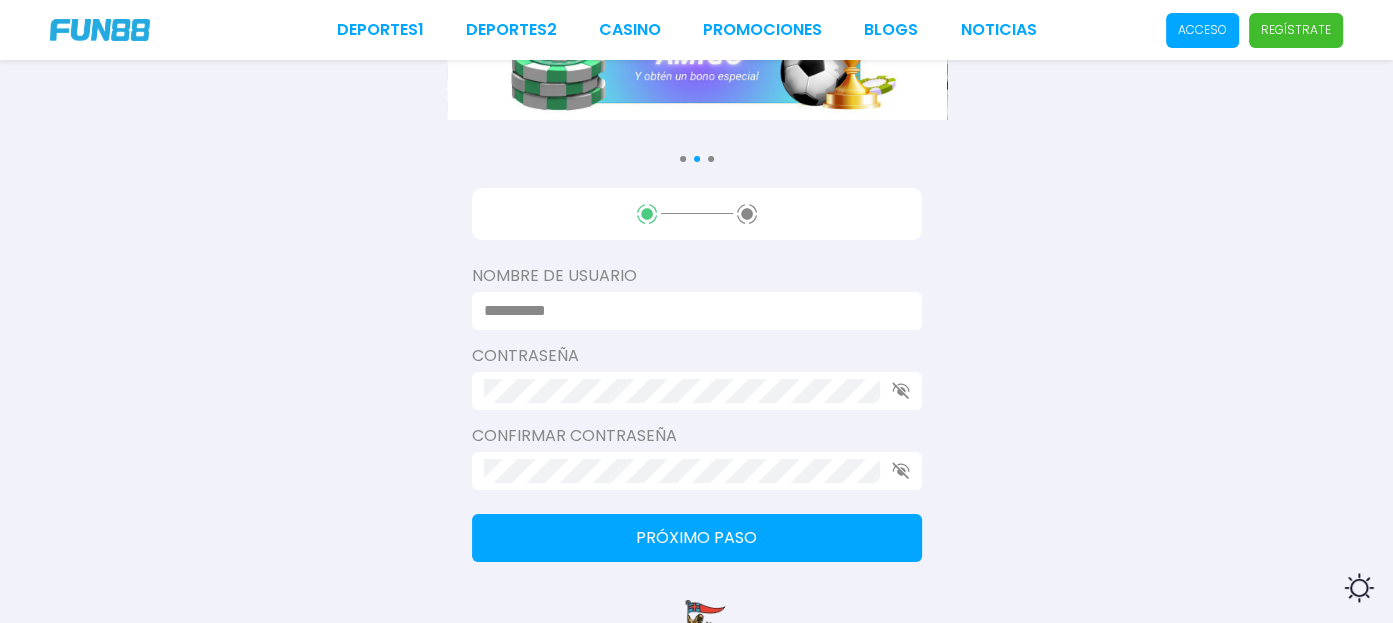 type on "********" 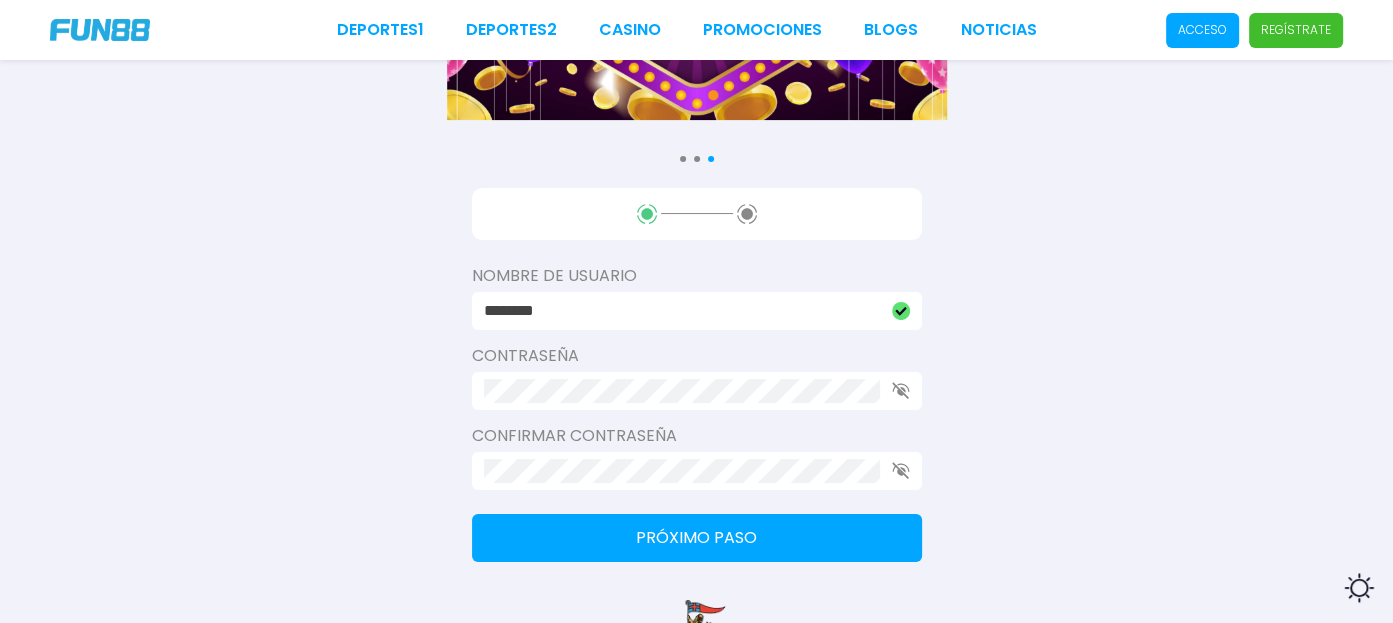 click on "Consulta términos y condiciones Consulta términos y condiciones Consulta términos y condiciones Nombre de usuario ******** Contraseña Confirmar contraseña Próximo paso Newcastle United FC" at bounding box center (696, 288) 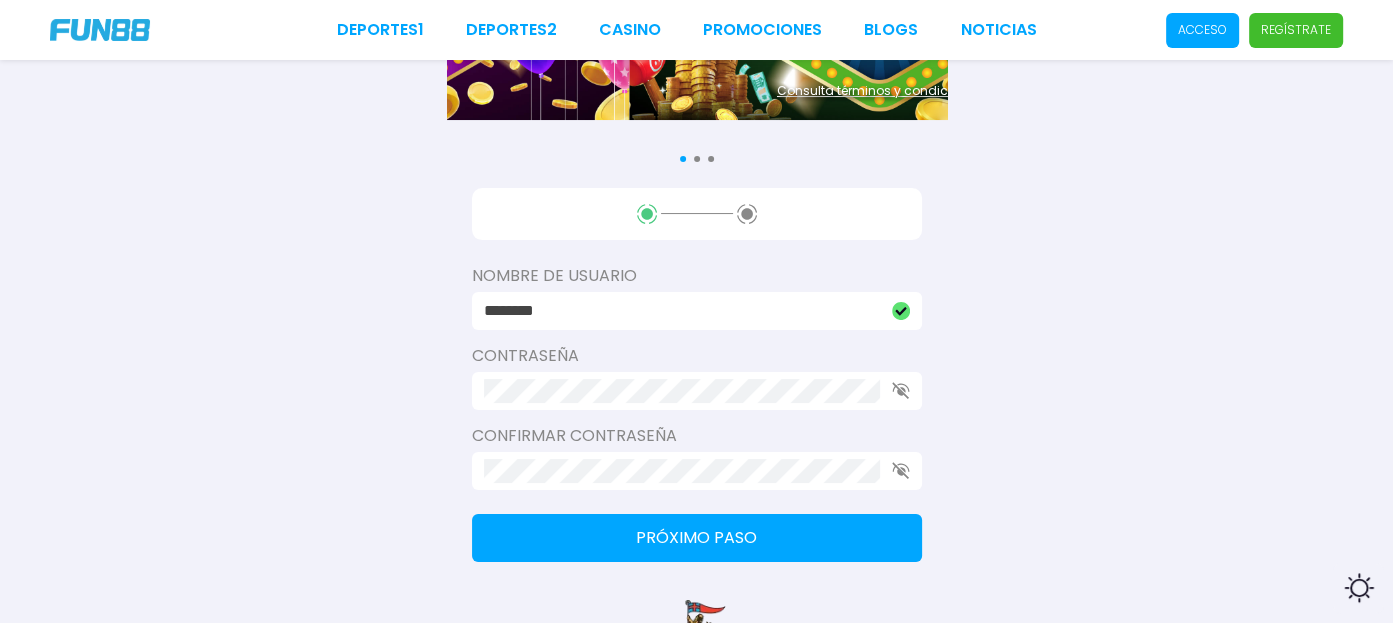 click on "Nombre de usuario ******** Contraseña Confirmar contraseña Próximo paso" at bounding box center [697, 375] 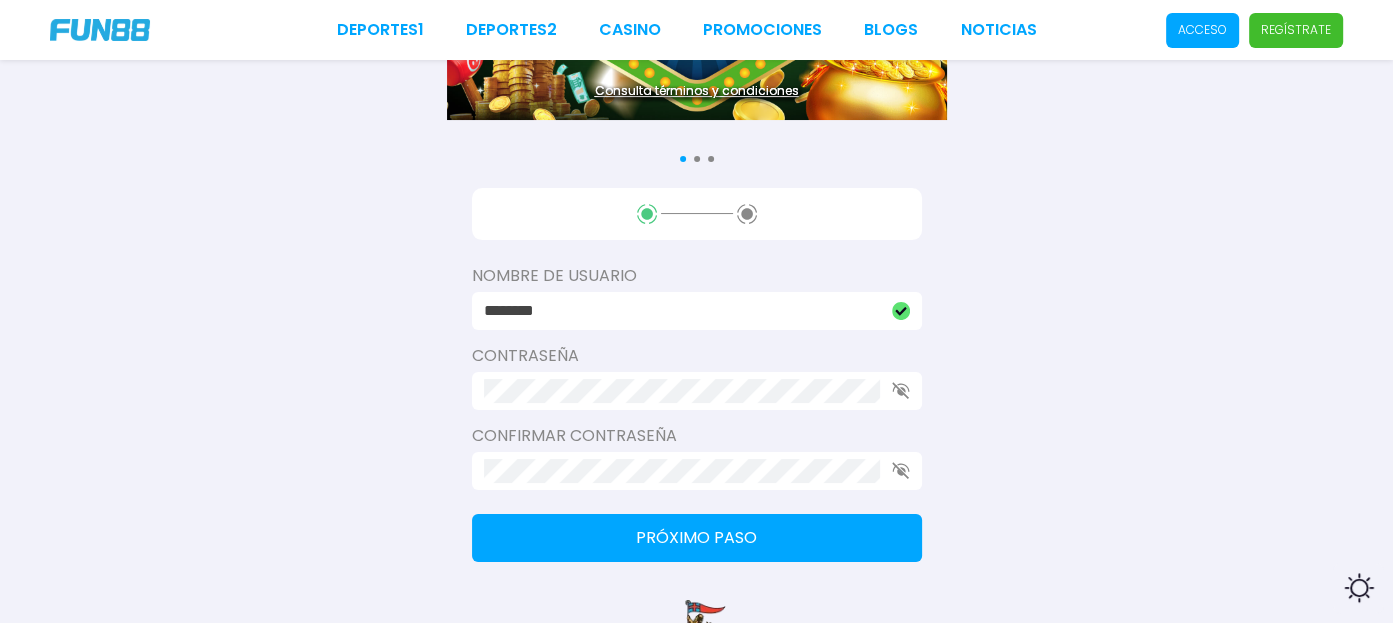 click 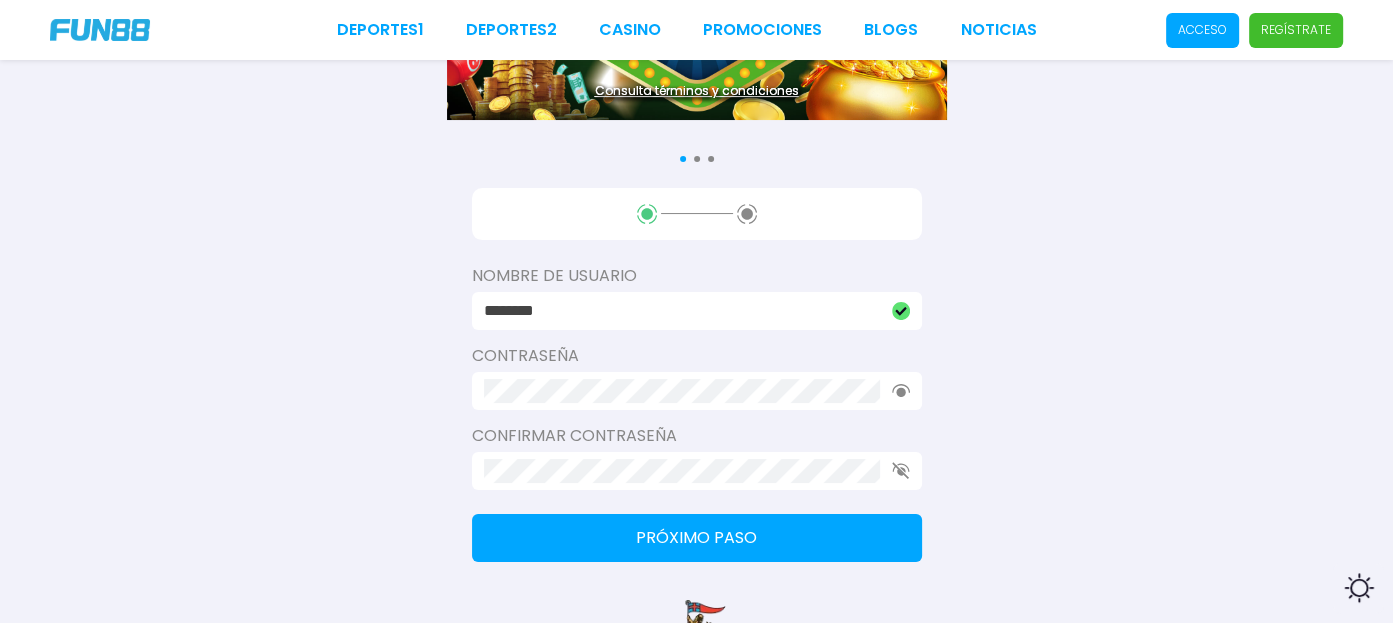 click on "Consulta términos y condiciones Consulta términos y condiciones Consulta términos y condiciones Nombre de usuario ******** Contraseña Confirmar contraseña Próximo paso Newcastle United FC" at bounding box center (696, 288) 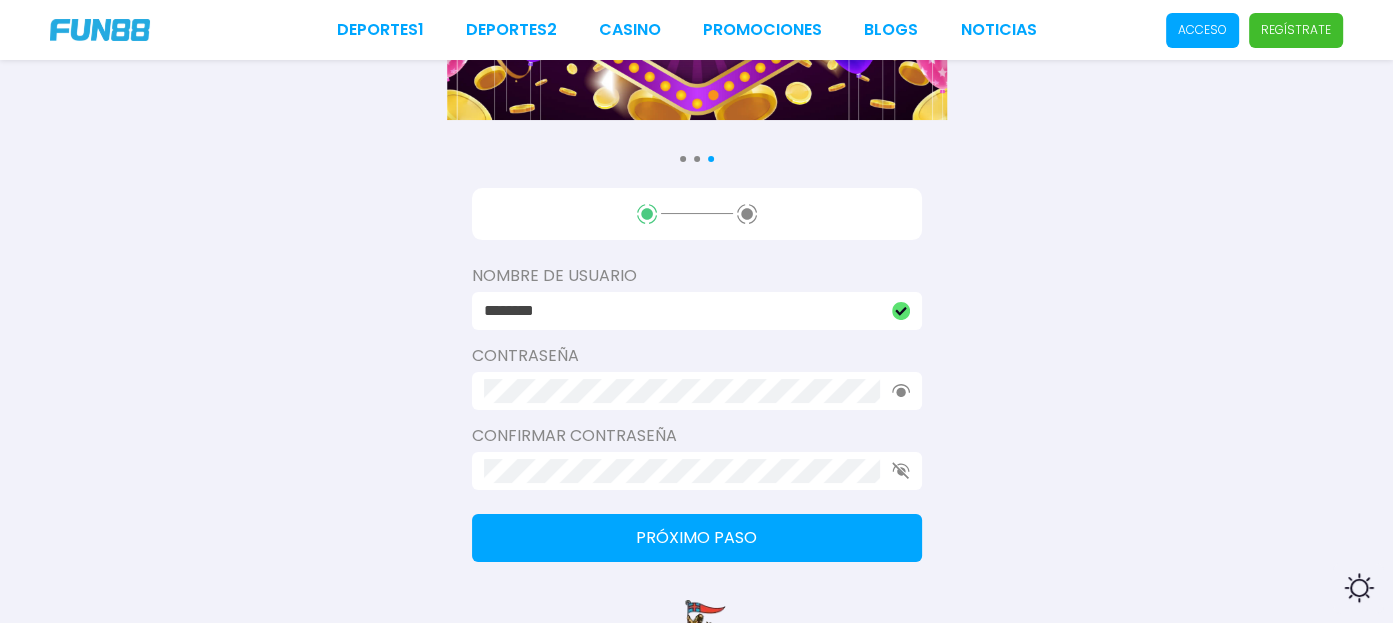 click on "Próximo paso" at bounding box center (697, 538) 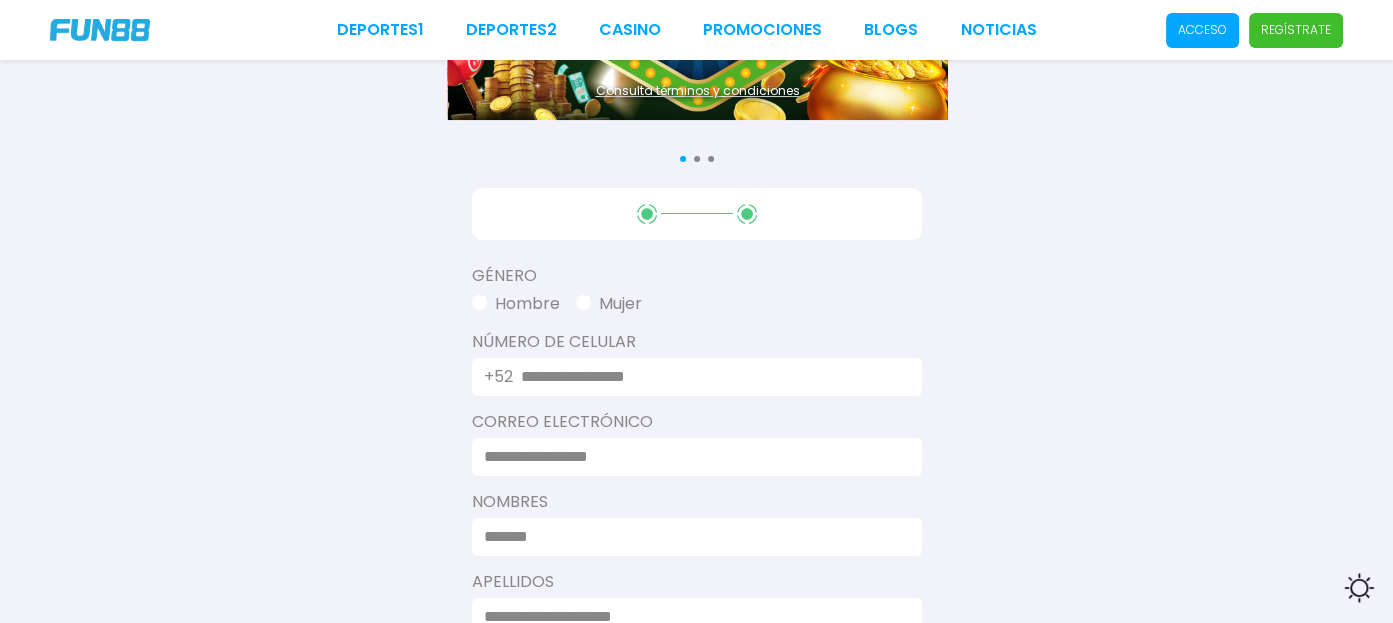 click at bounding box center [479, 302] 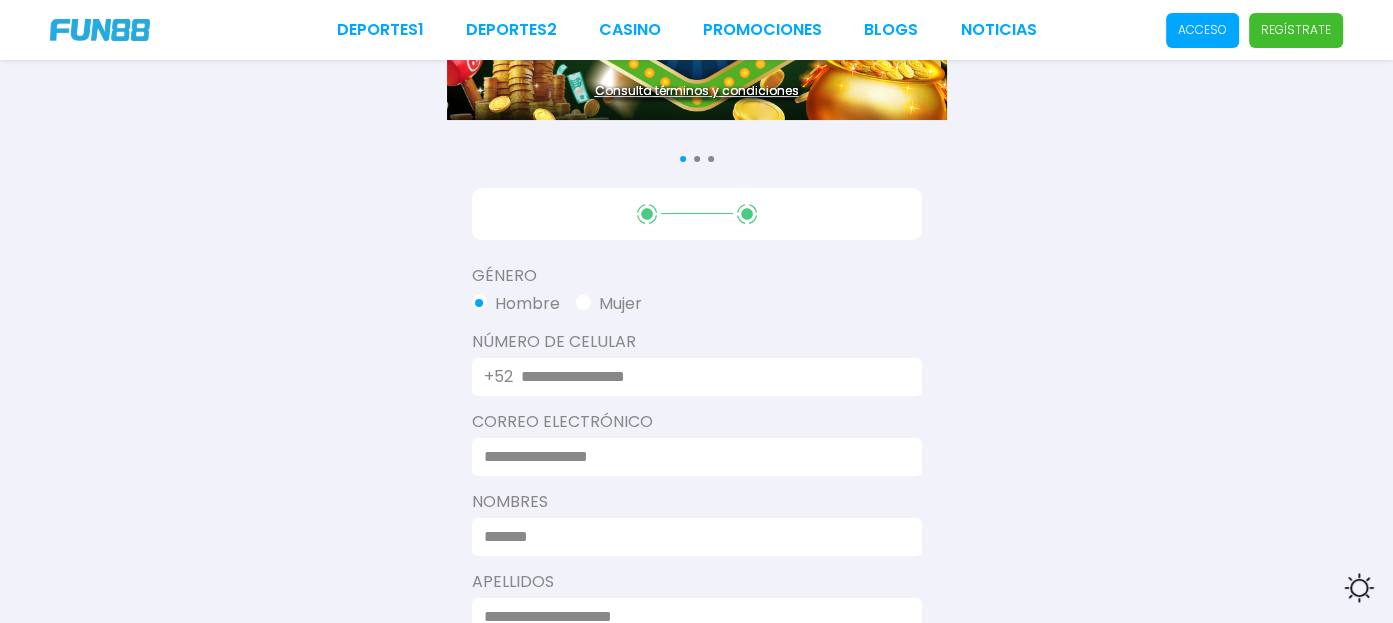 click at bounding box center [709, 377] 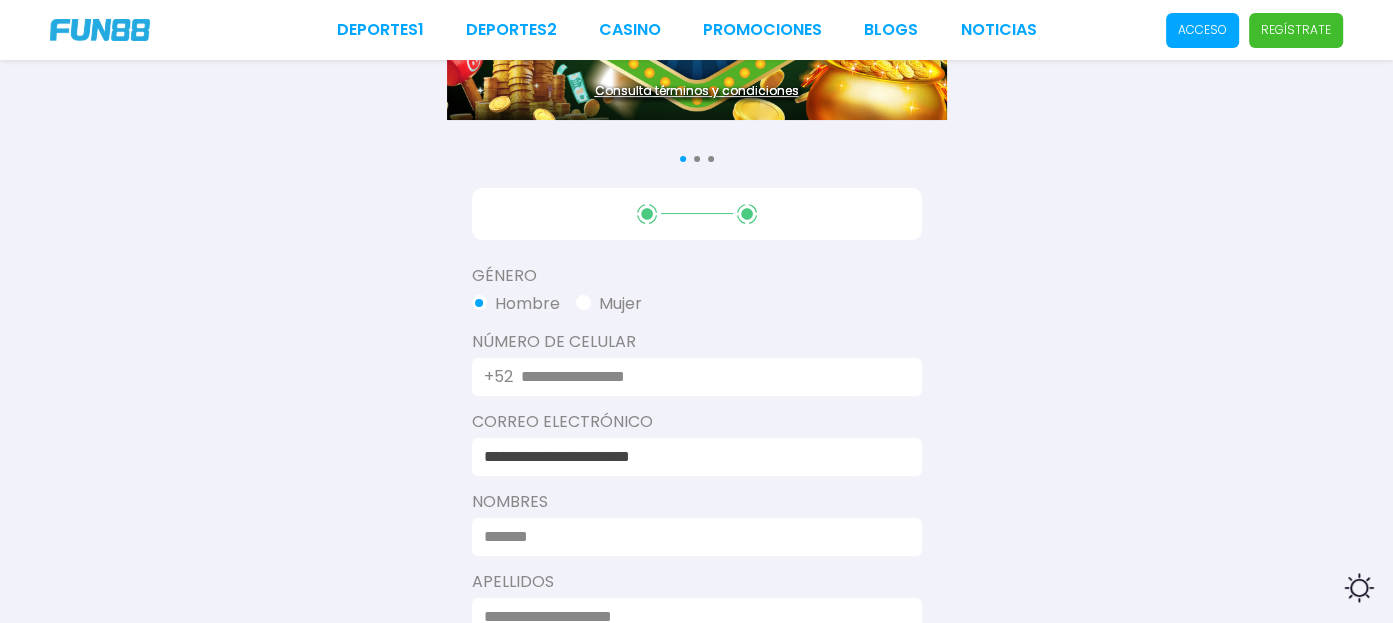 type on "**********" 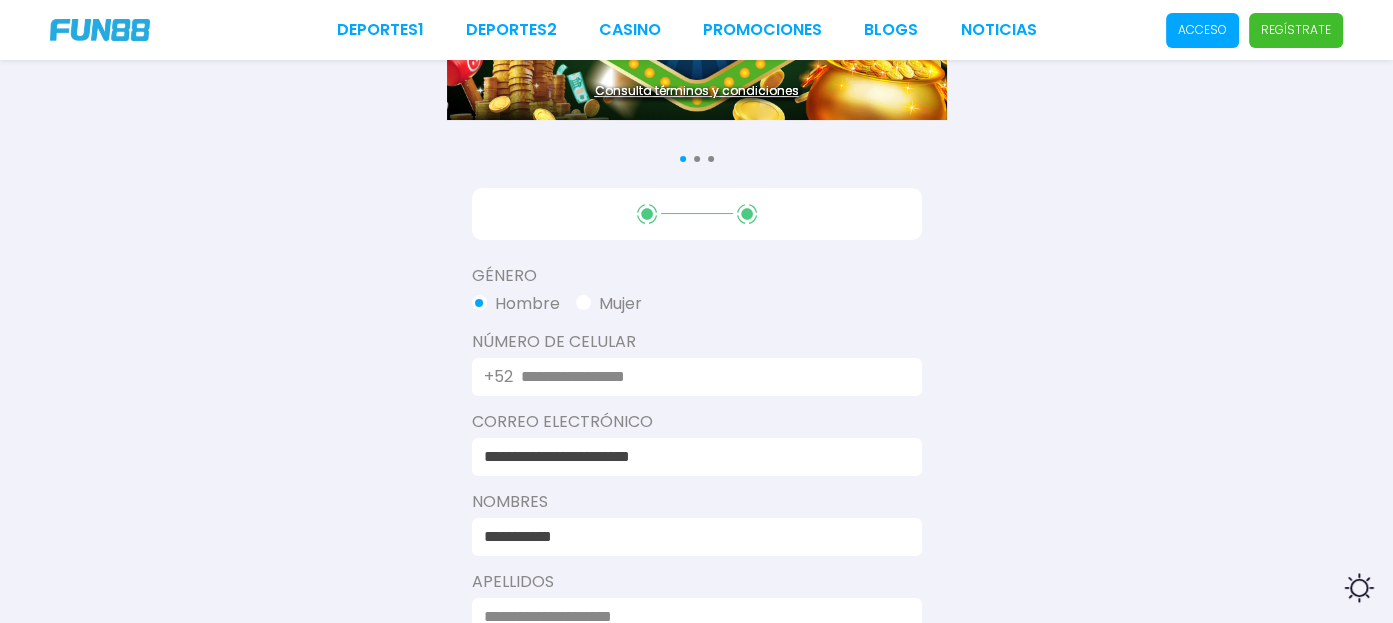 type on "**********" 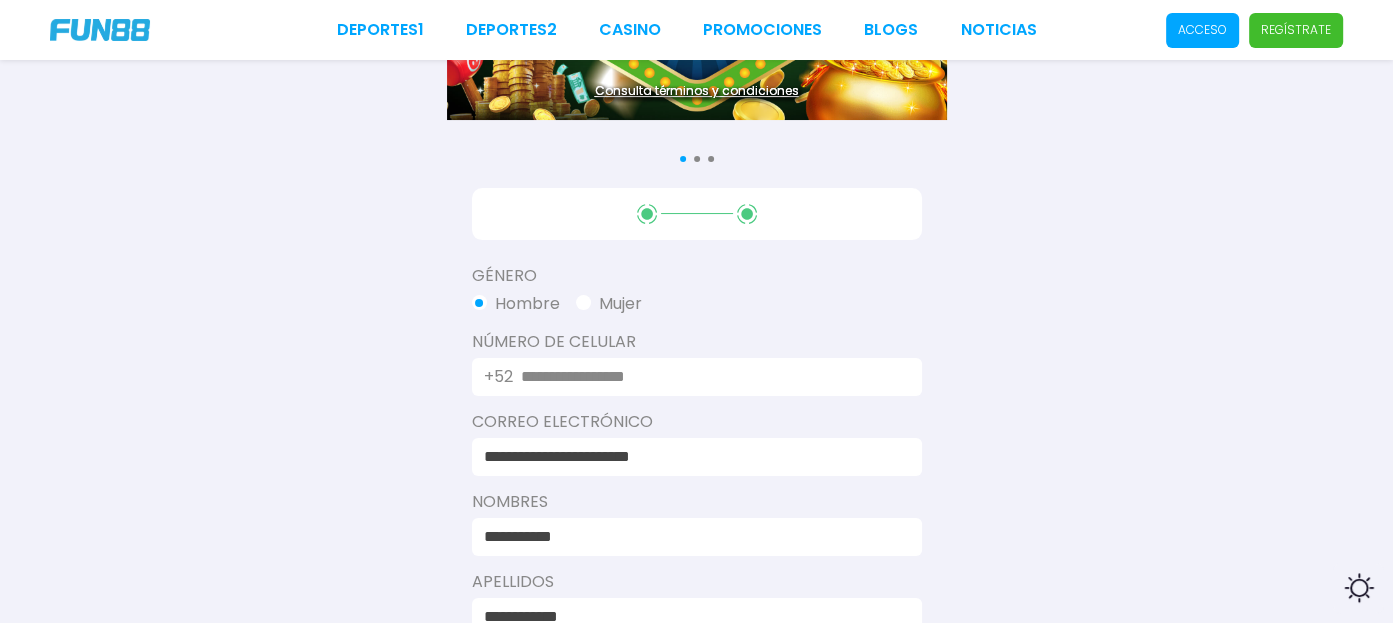 click at bounding box center [709, 377] 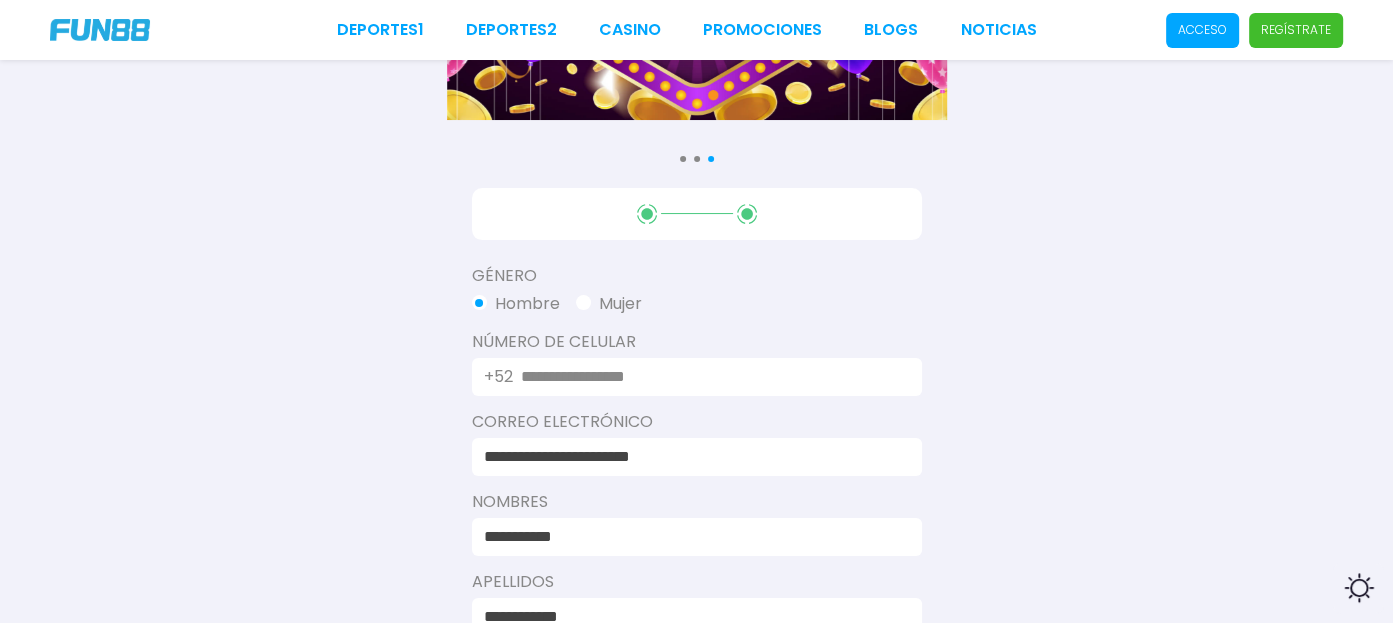 type on "**********" 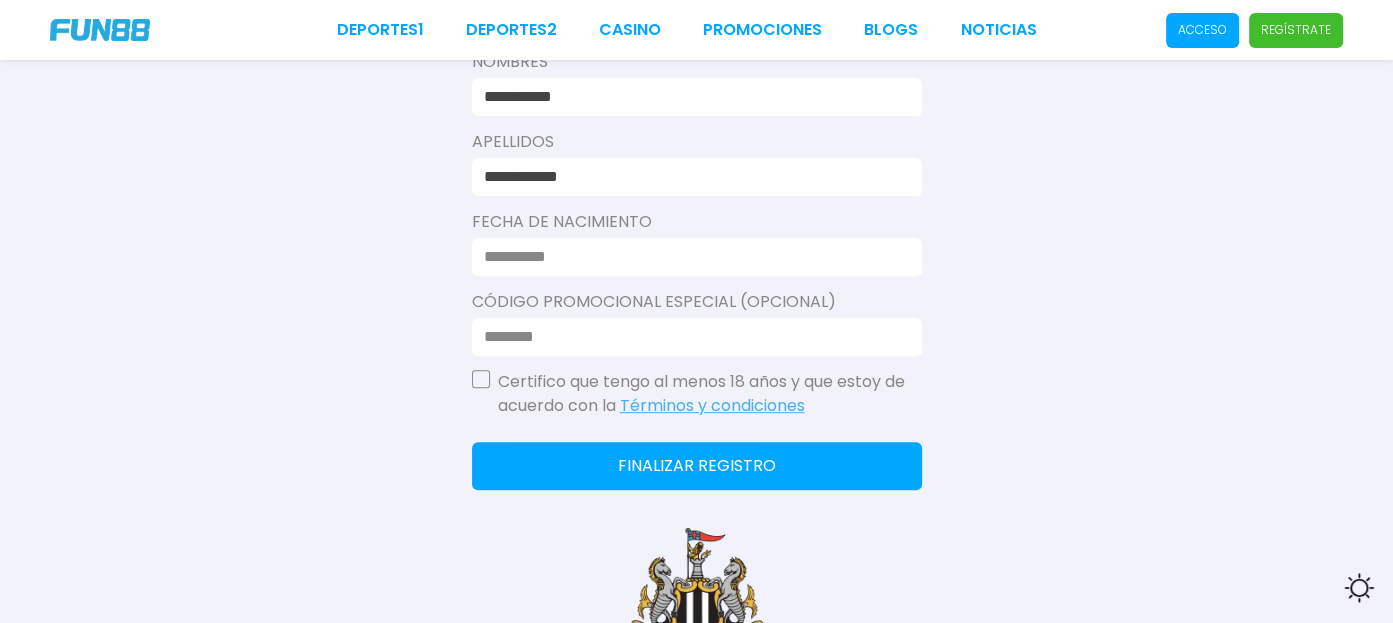 scroll, scrollTop: 645, scrollLeft: 0, axis: vertical 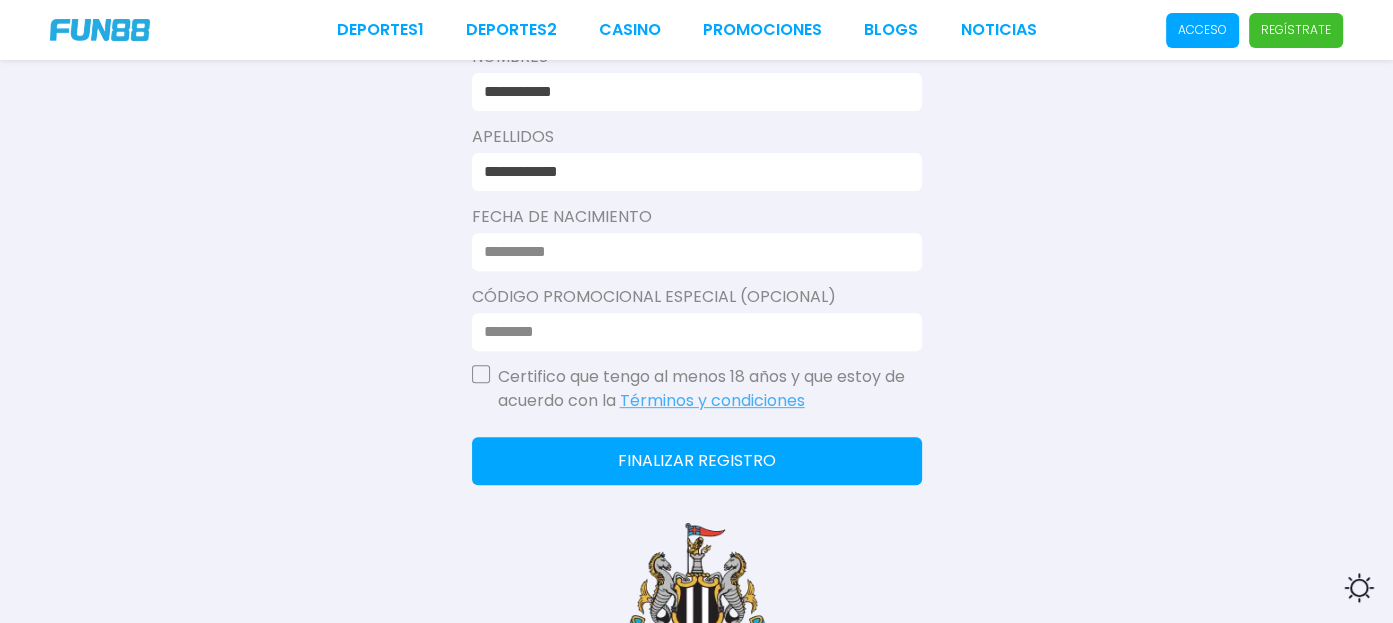 click at bounding box center [691, 252] 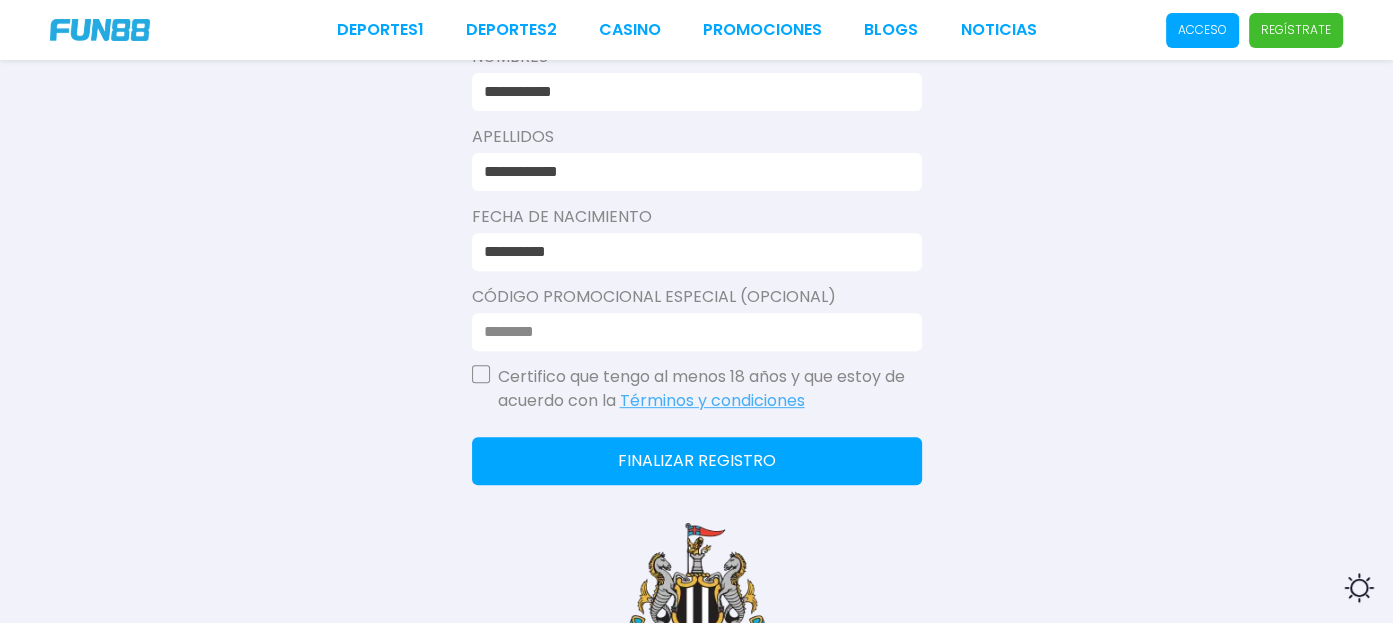 type on "**********" 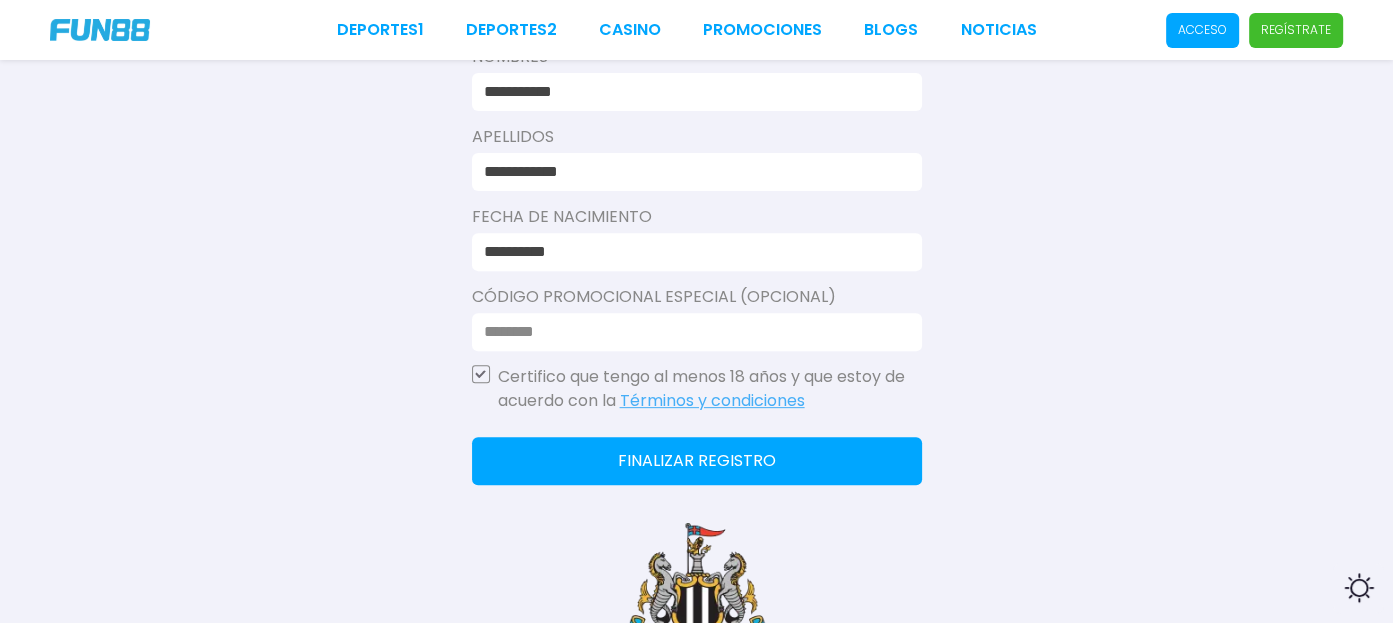 click on "Finalizar registro" 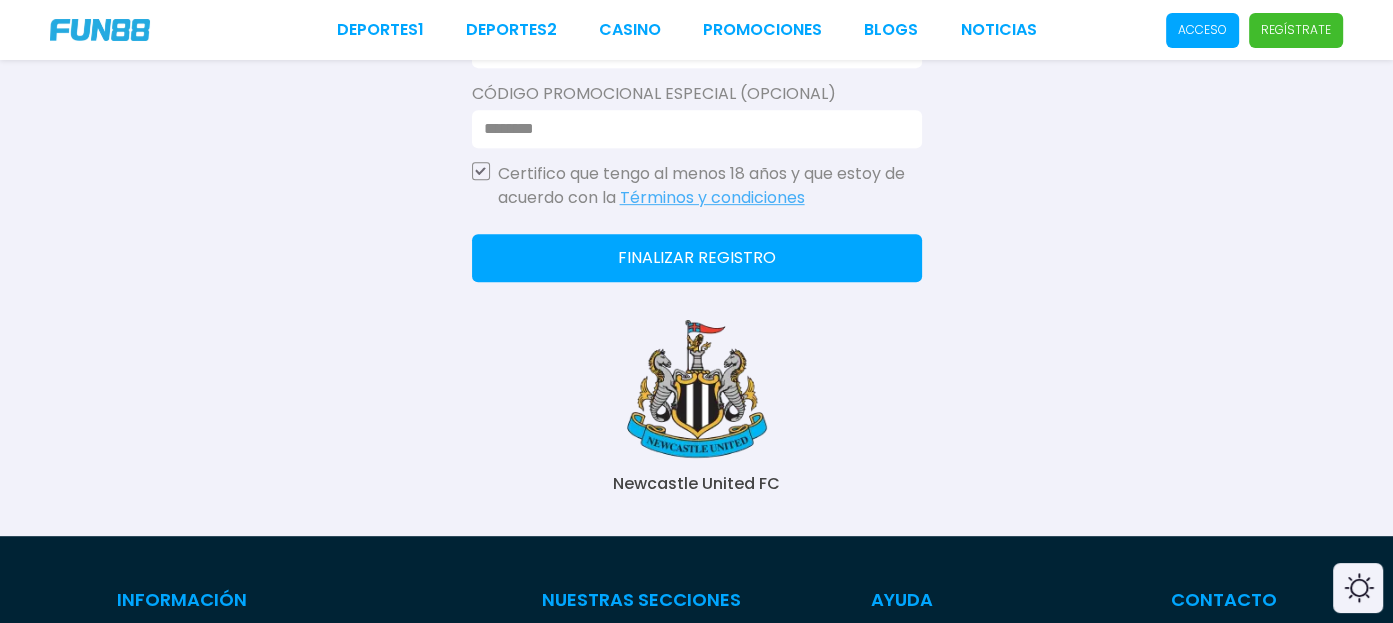 scroll, scrollTop: 842, scrollLeft: 0, axis: vertical 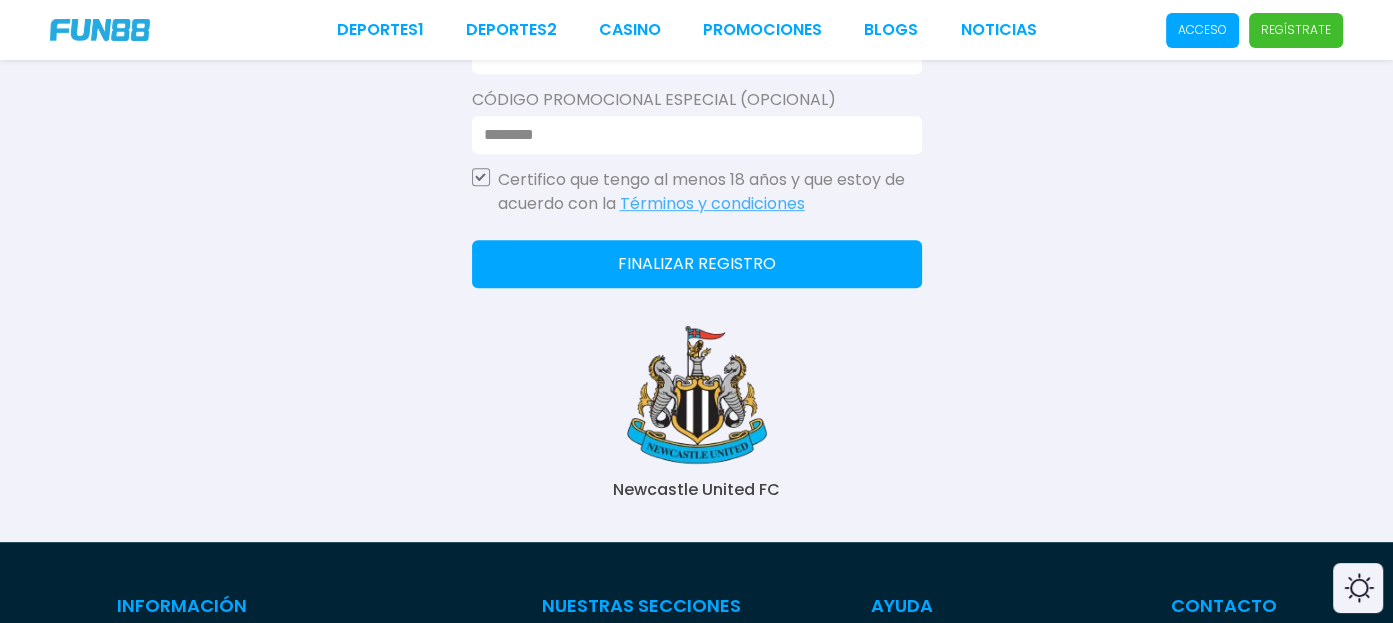 click on "Finalizar registro" 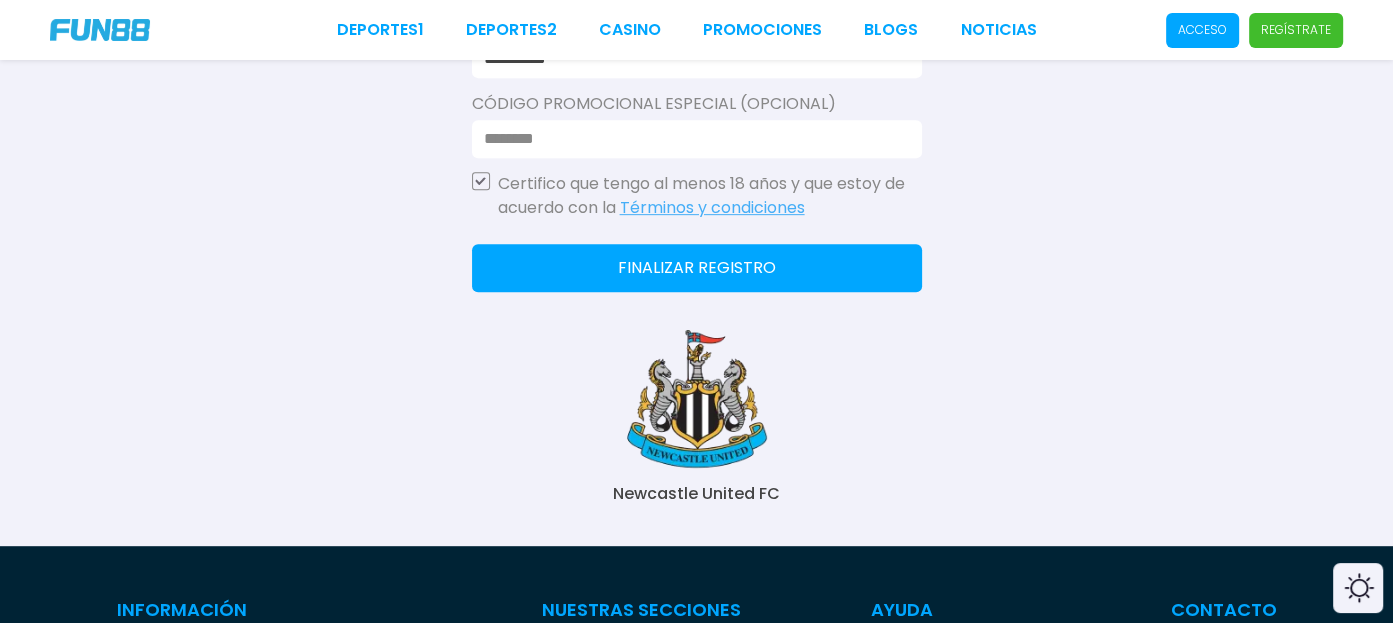 scroll, scrollTop: 839, scrollLeft: 0, axis: vertical 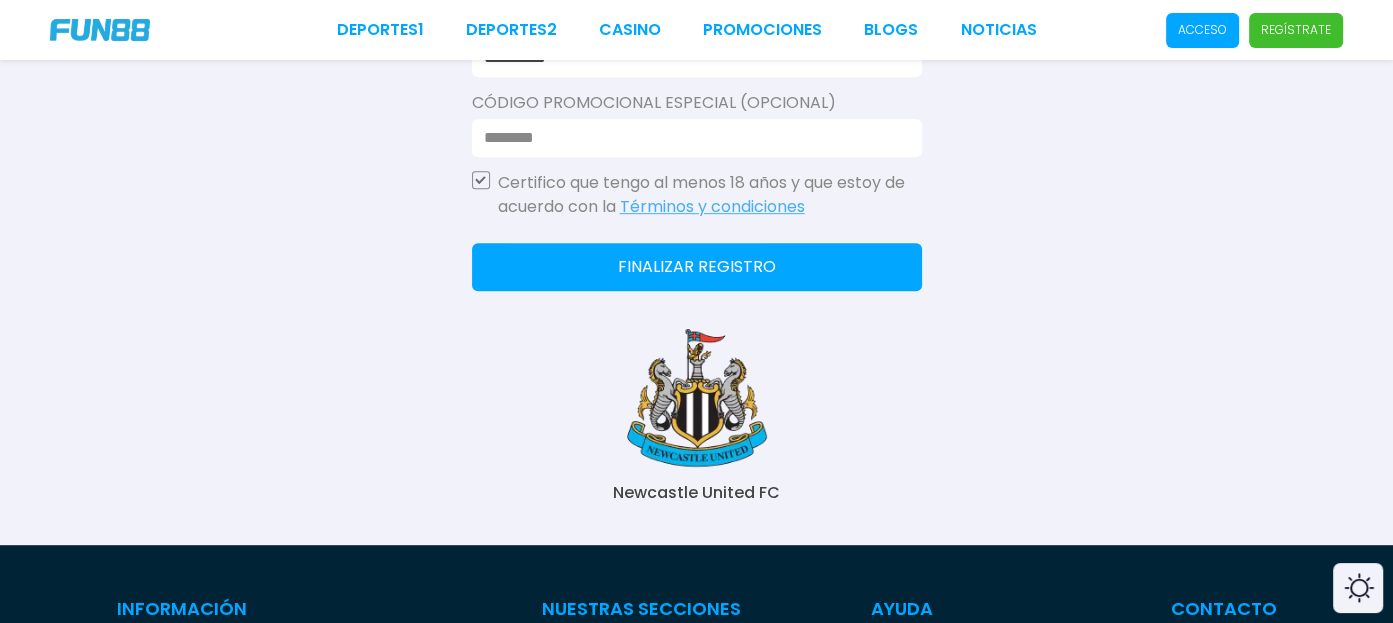 click on "Finalizar registro" 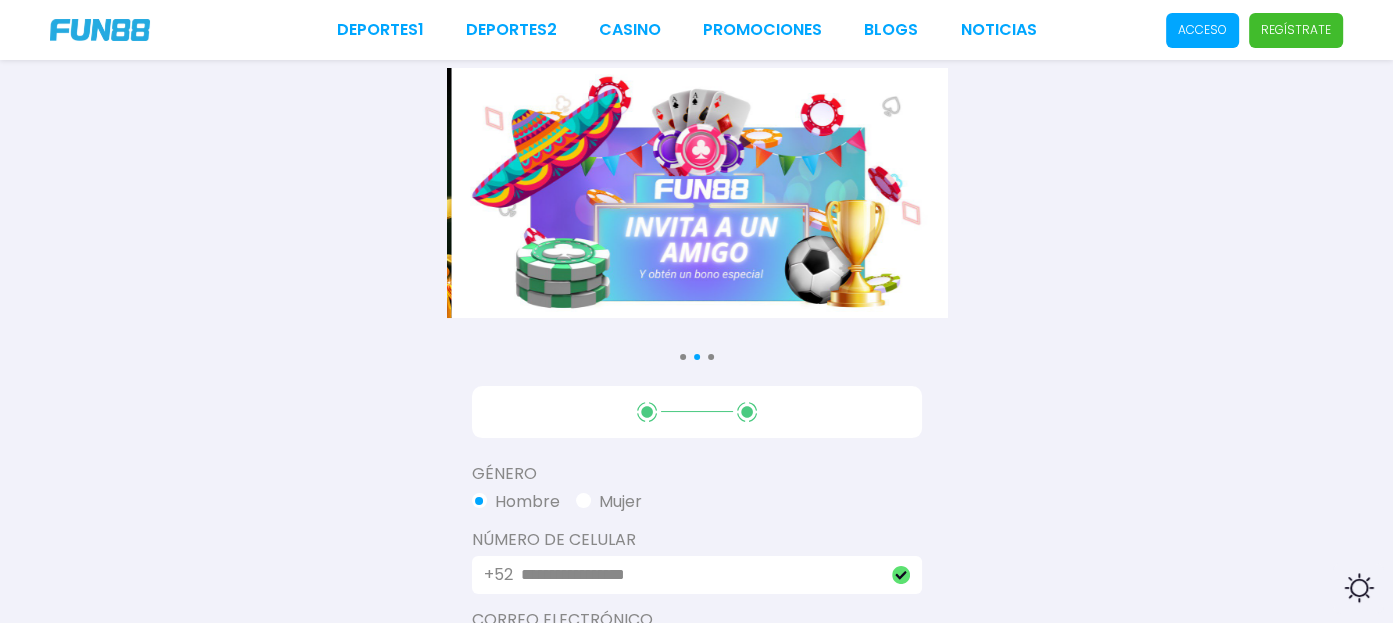 scroll, scrollTop: 0, scrollLeft: 0, axis: both 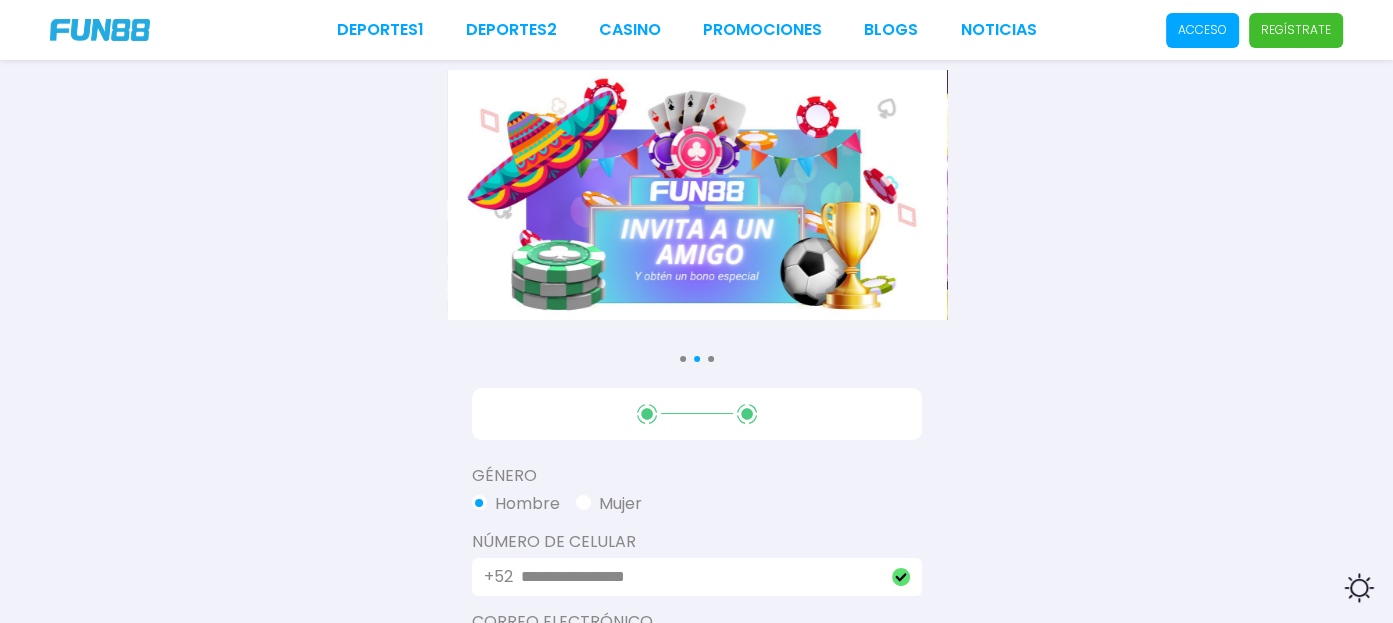 click on "Consulta términos y condiciones Consulta términos y condiciones Consulta términos y condiciones" at bounding box center (696, 211) 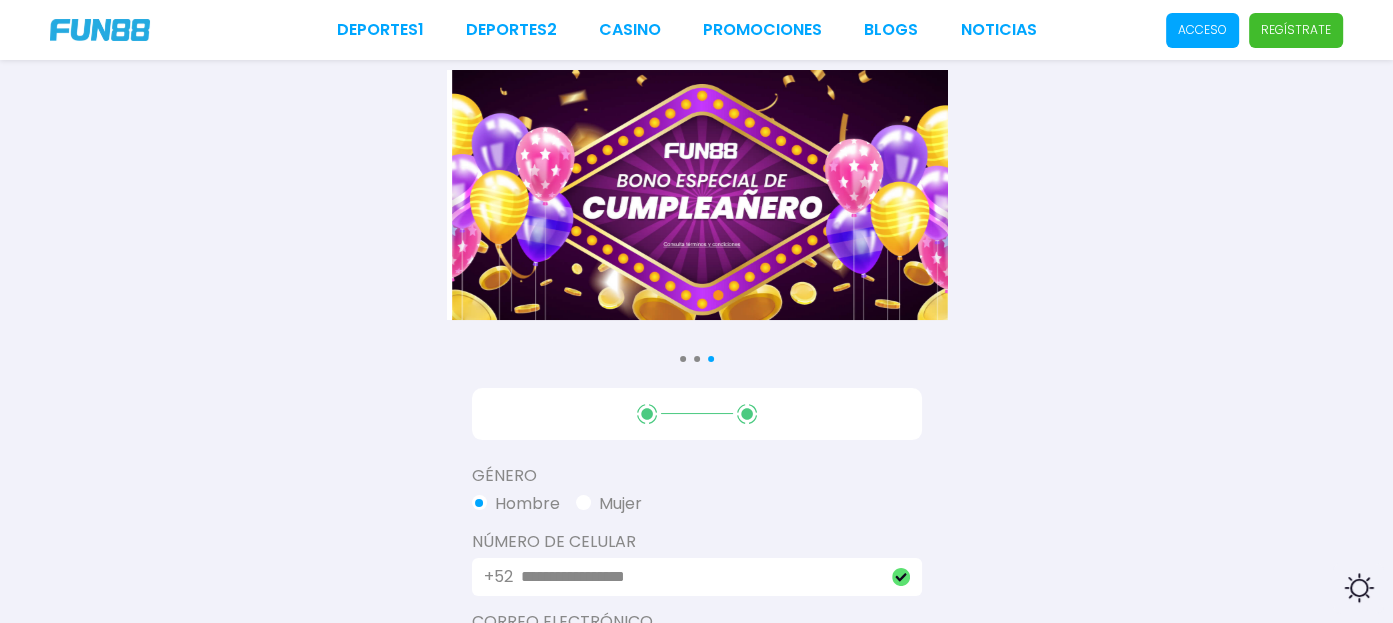 drag, startPoint x: 1012, startPoint y: 277, endPoint x: 996, endPoint y: 113, distance: 164.77864 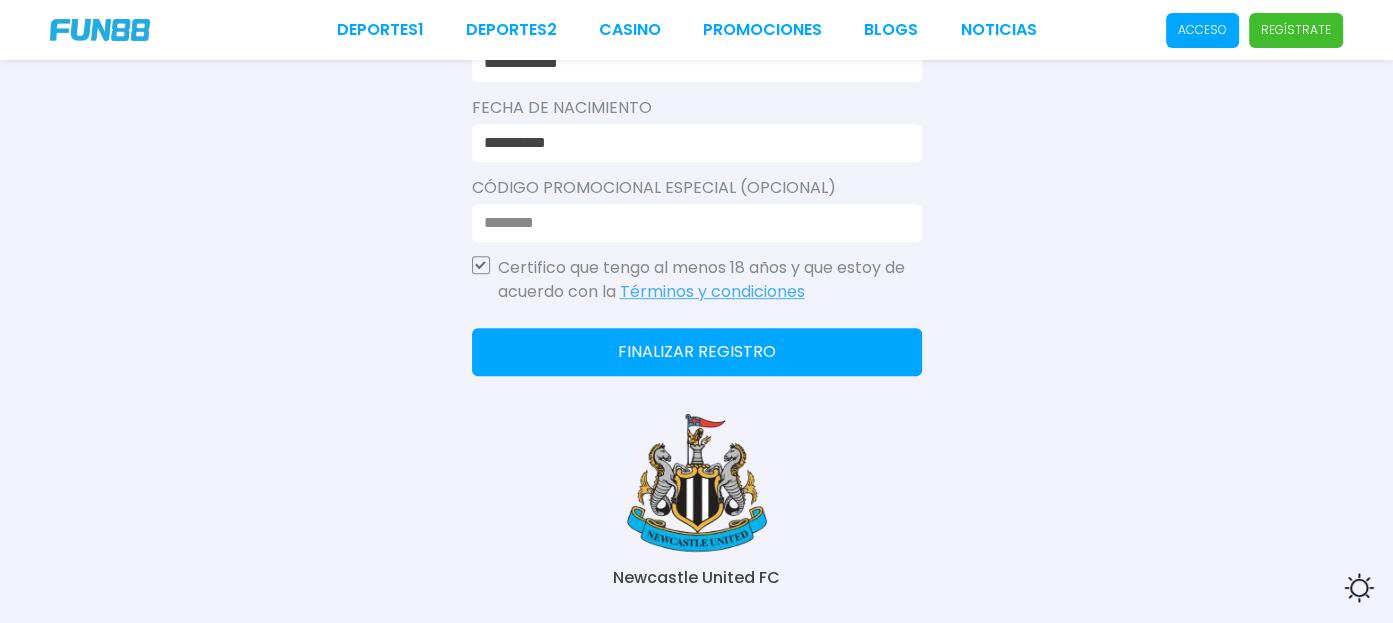 scroll, scrollTop: 741, scrollLeft: 0, axis: vertical 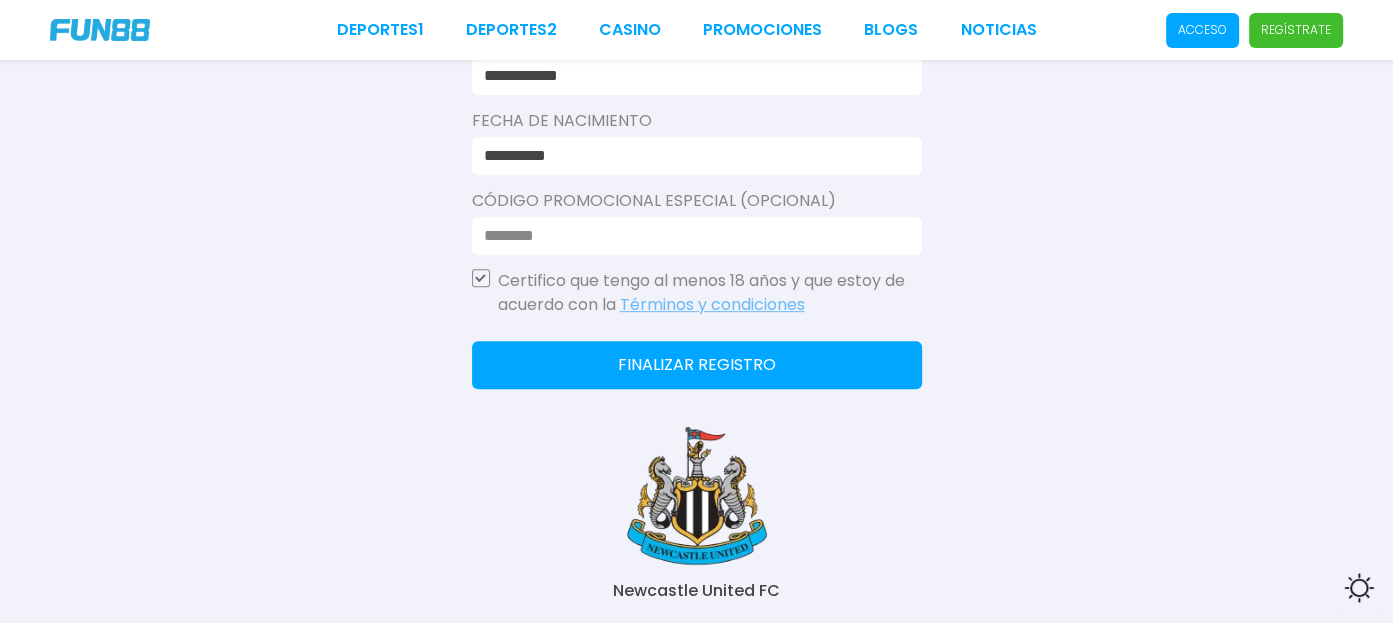 click on "Términos y condiciones" at bounding box center [712, 304] 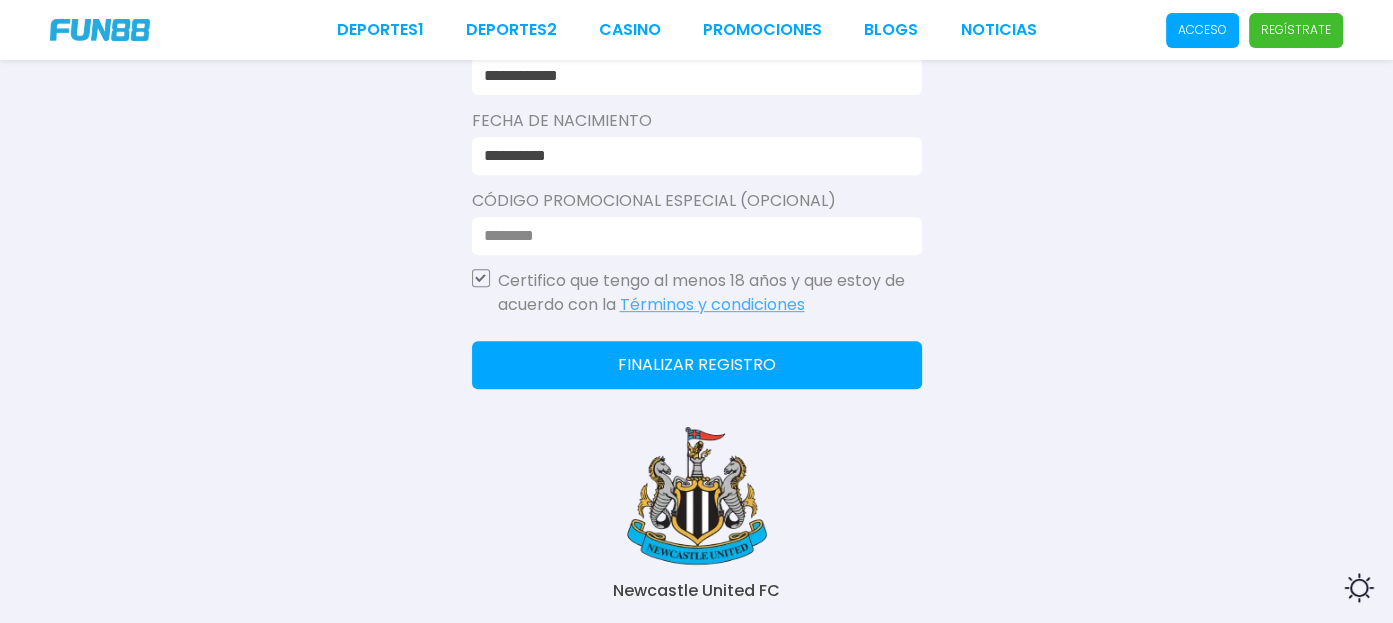 click on "Finalizar registro" 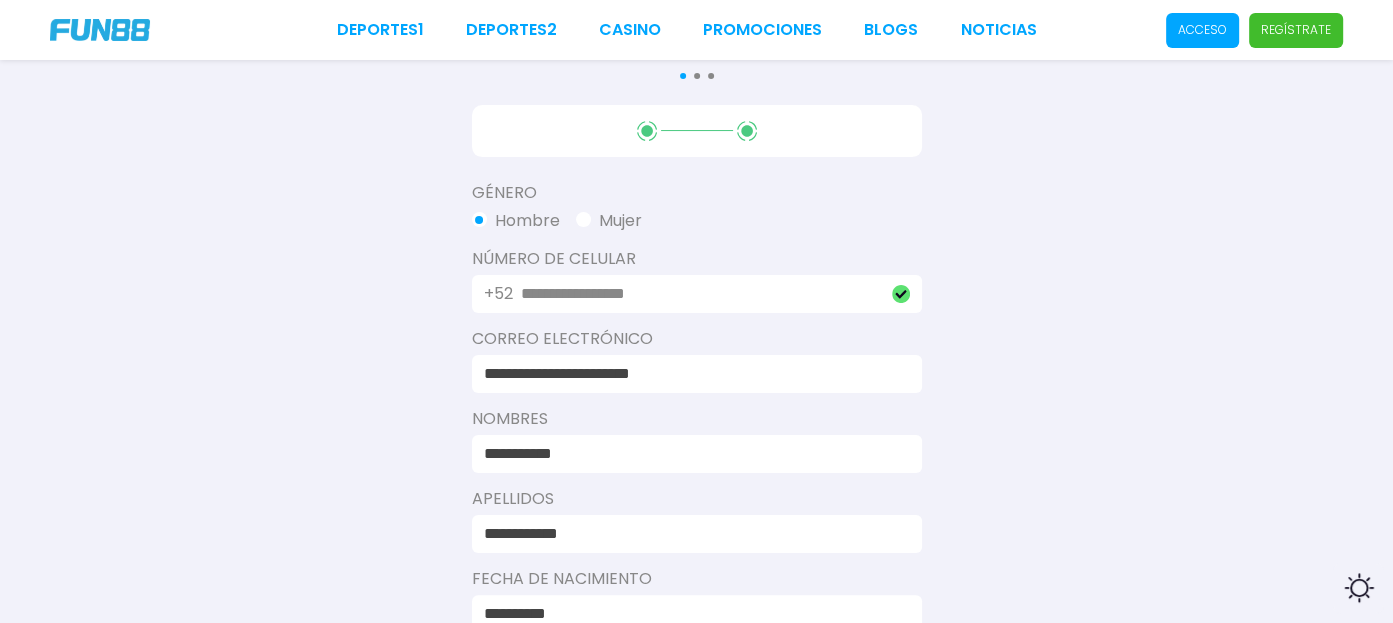 scroll, scrollTop: 243, scrollLeft: 0, axis: vertical 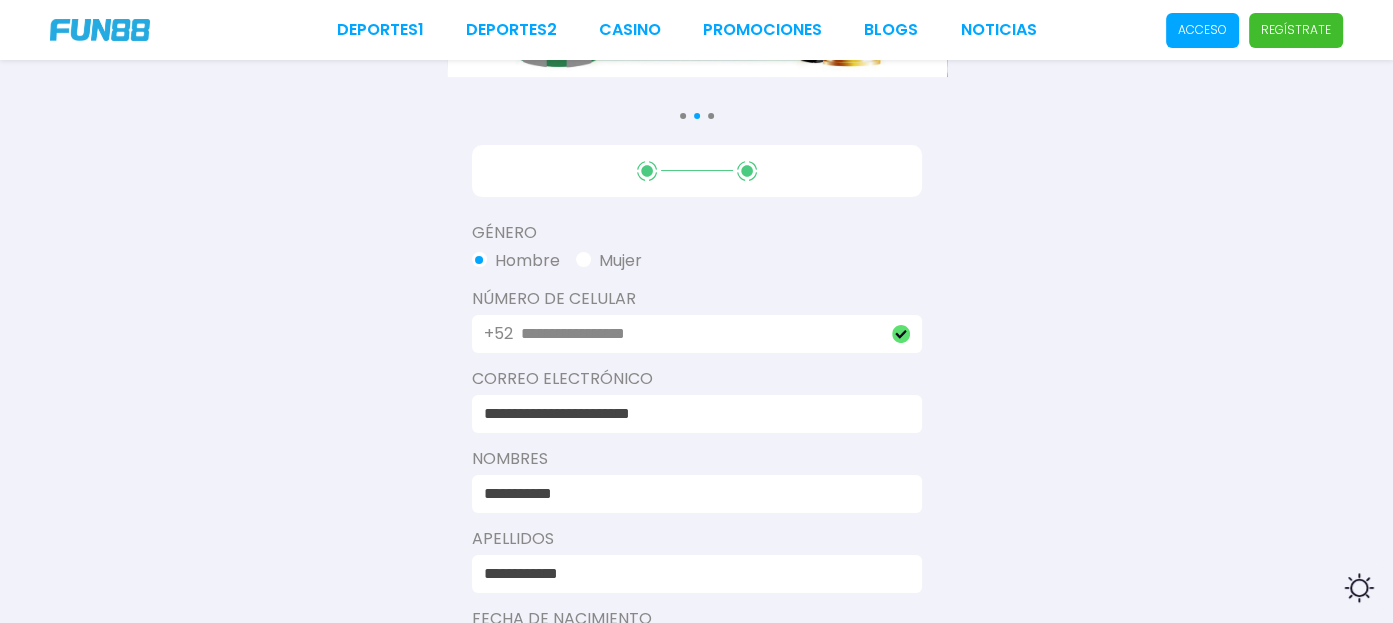 click at bounding box center [711, 116] 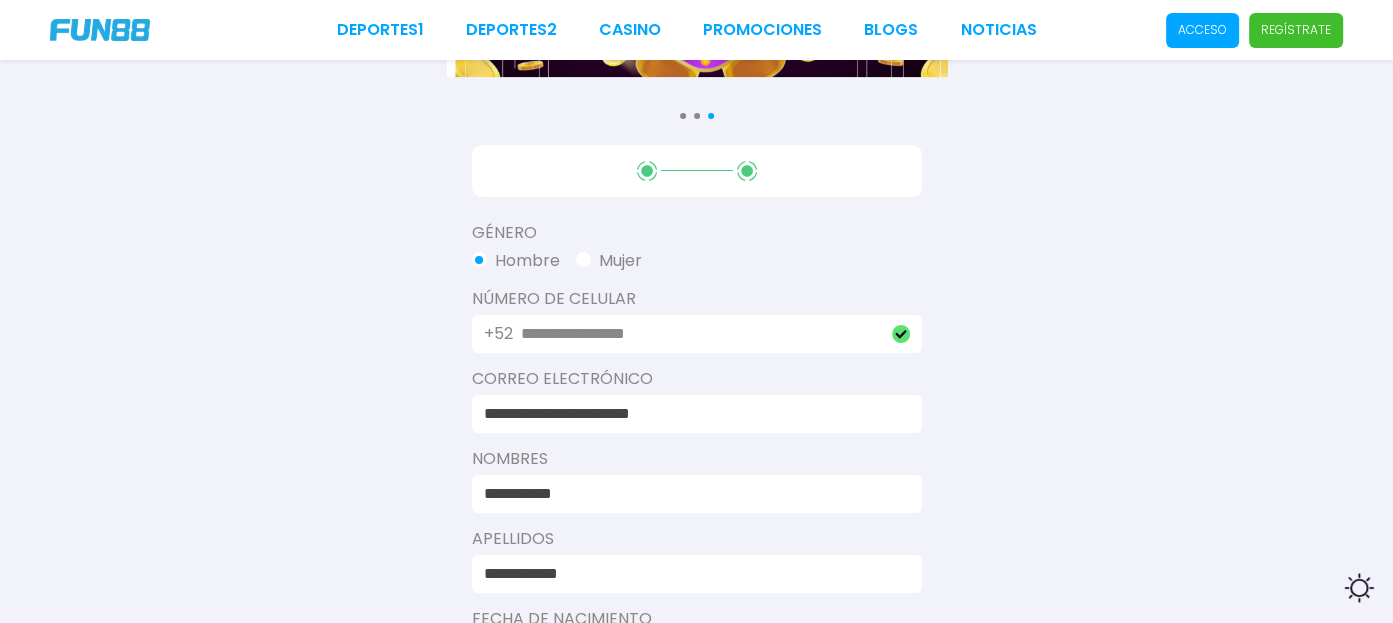 click 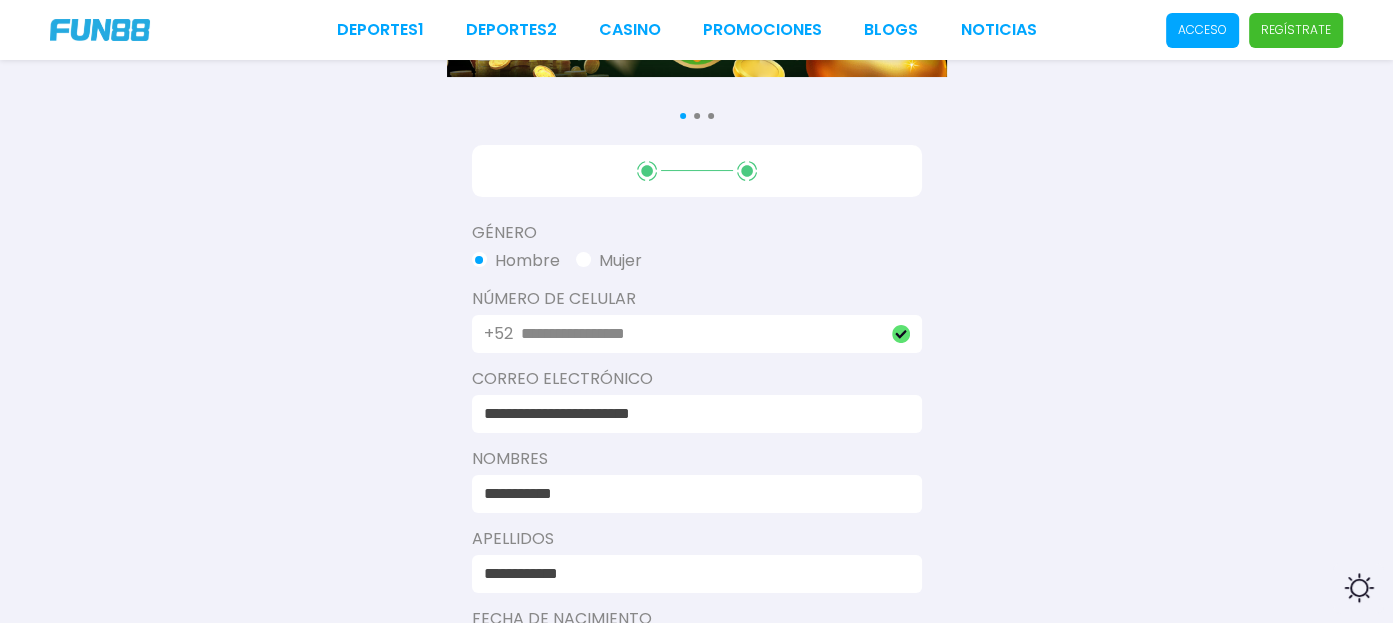 click on "**********" at bounding box center (697, 414) 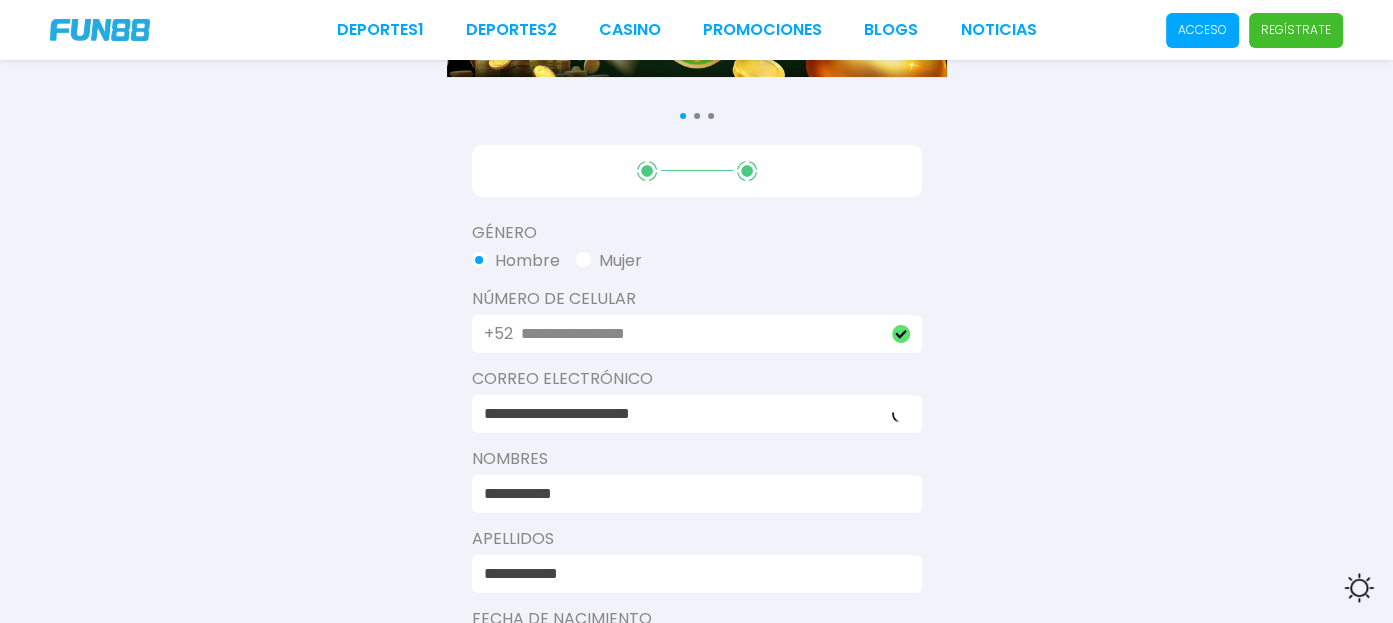 click on "**********" at bounding box center [682, 414] 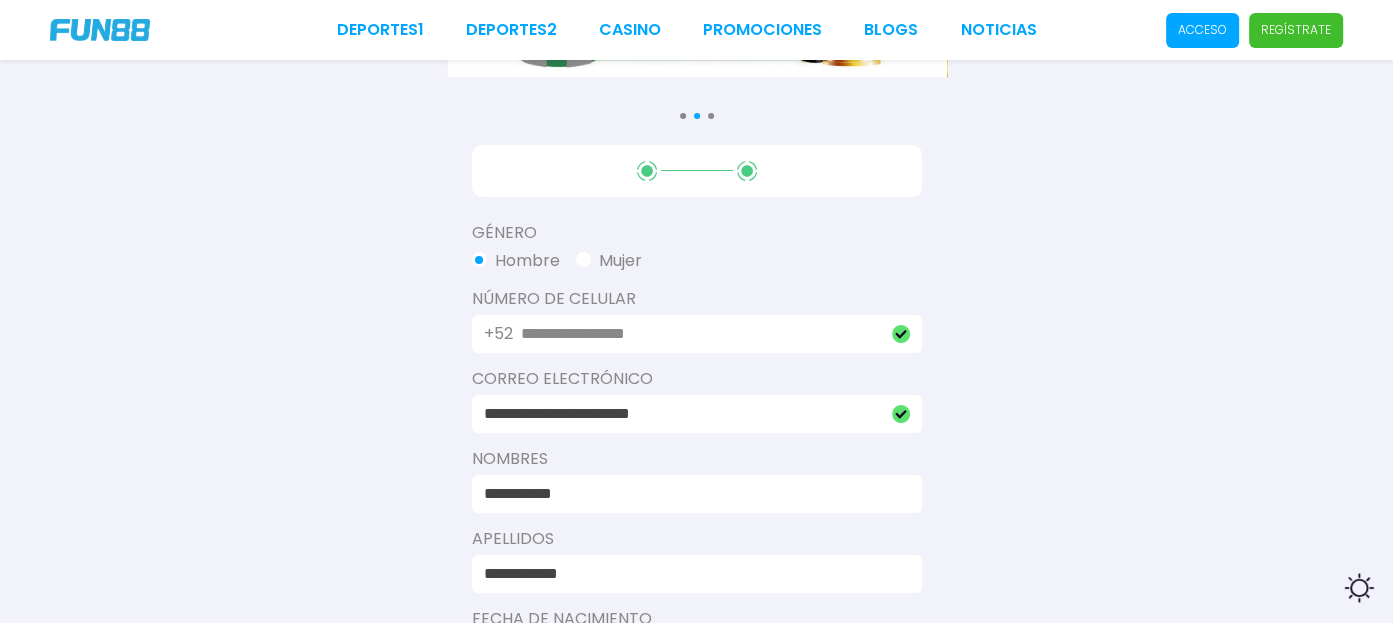 click on "**********" at bounding box center (682, 414) 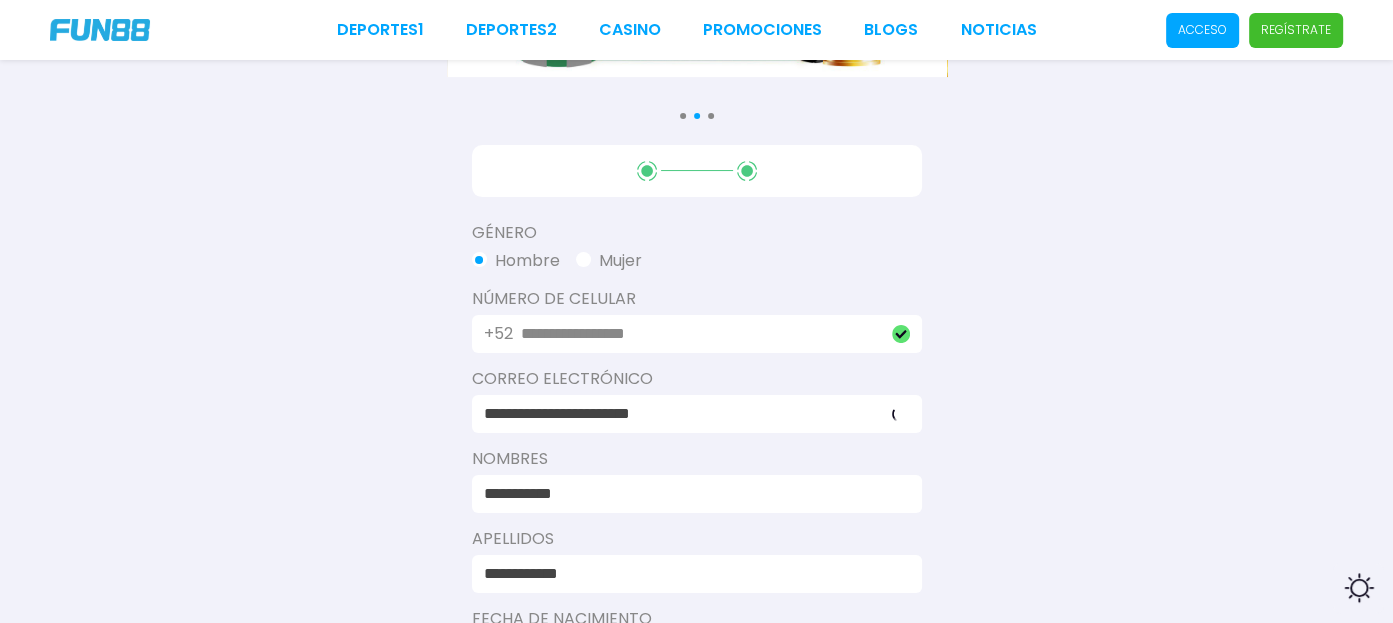 click on "**********" at bounding box center [691, 494] 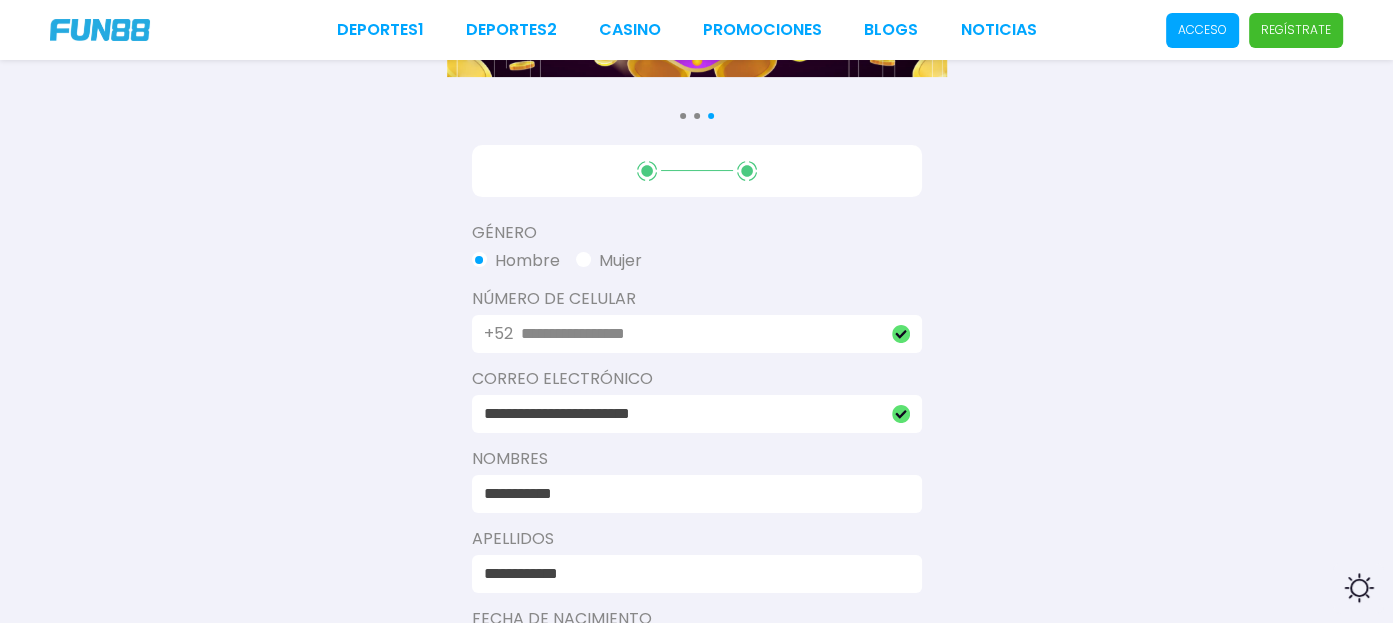 click on "**********" at bounding box center (691, 494) 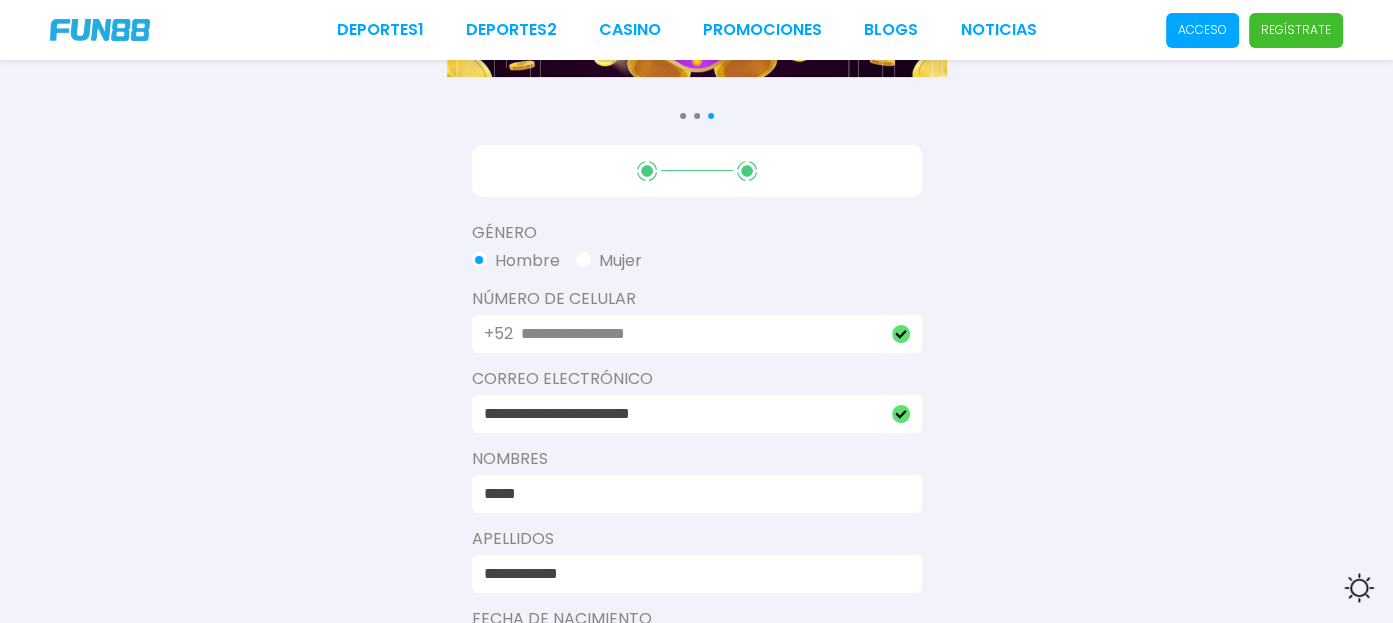click on "*****" at bounding box center [691, 494] 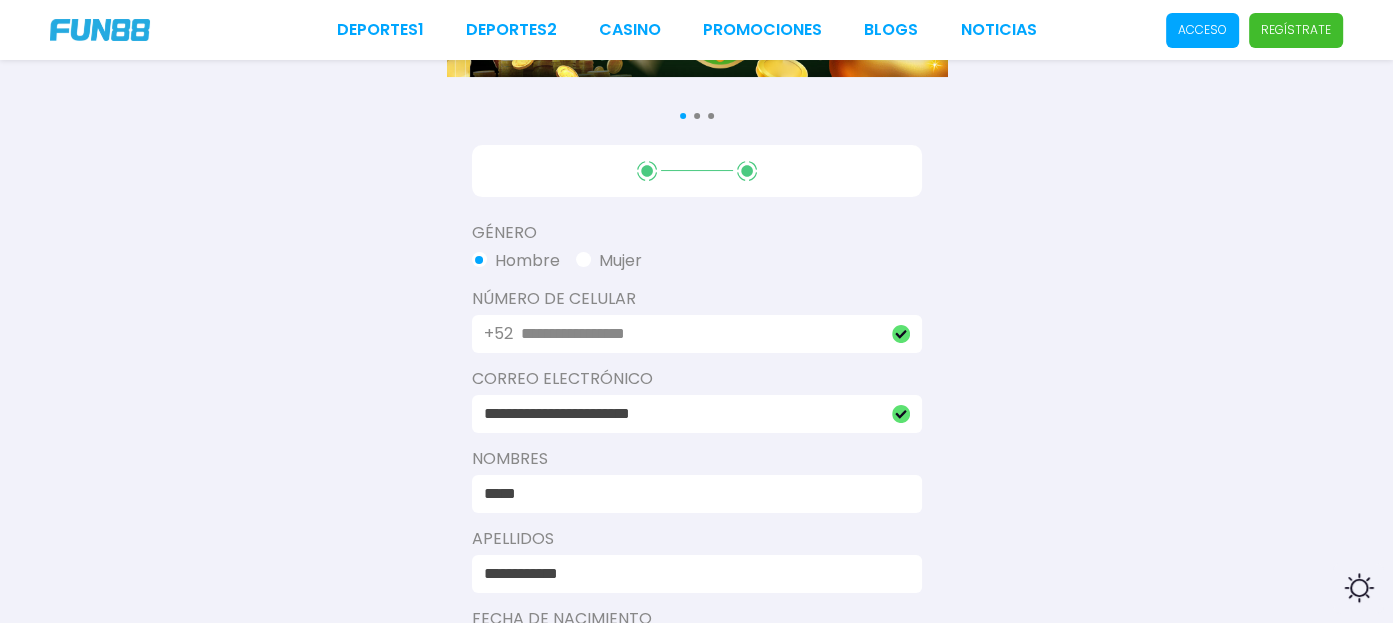 type on "*****" 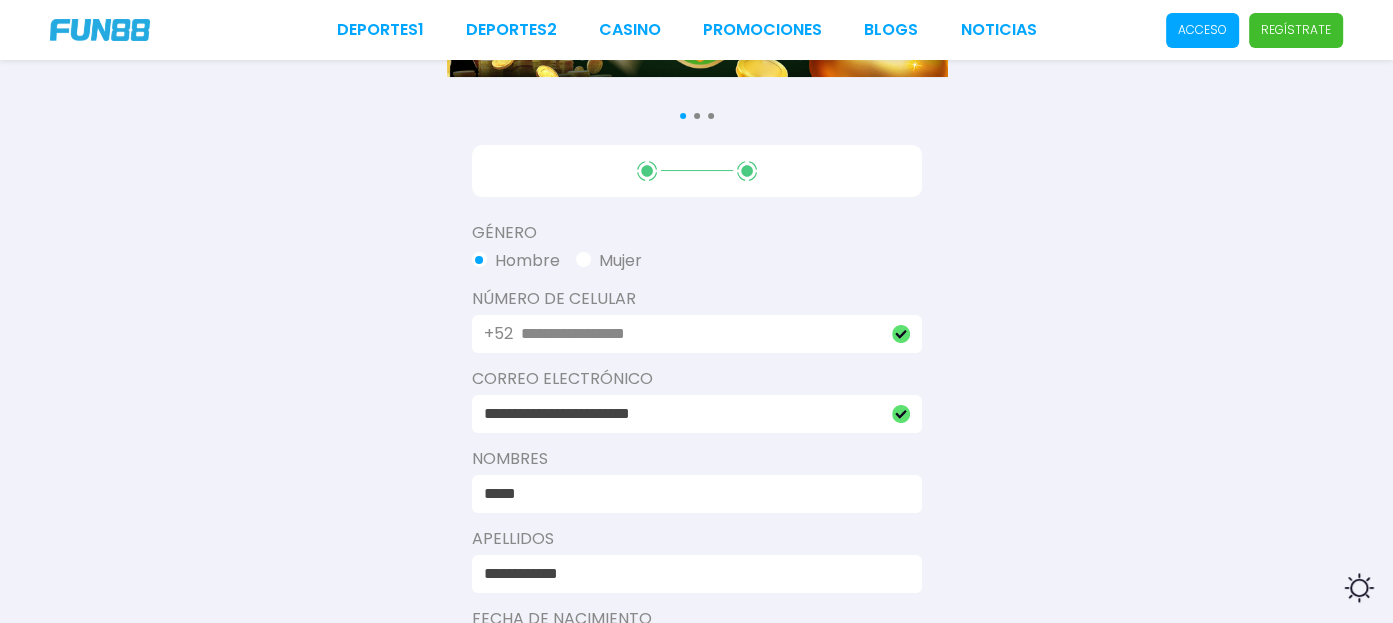 click on "**********" at bounding box center (696, 429) 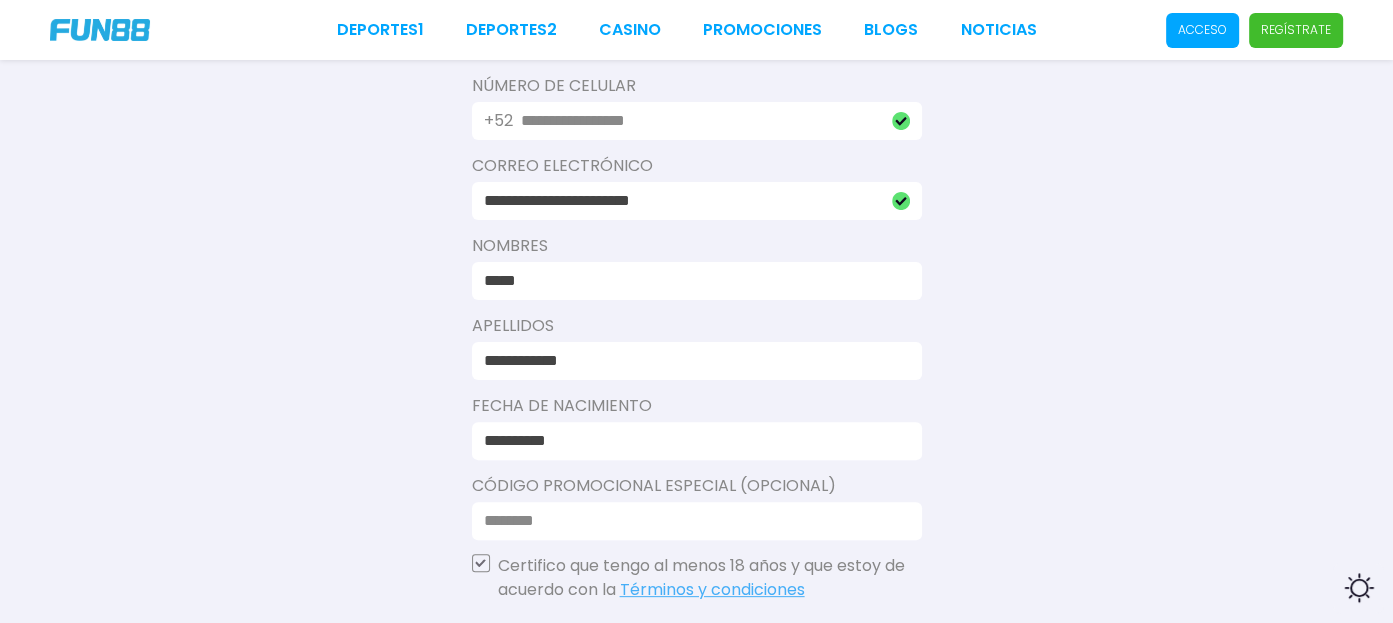 scroll, scrollTop: 464, scrollLeft: 0, axis: vertical 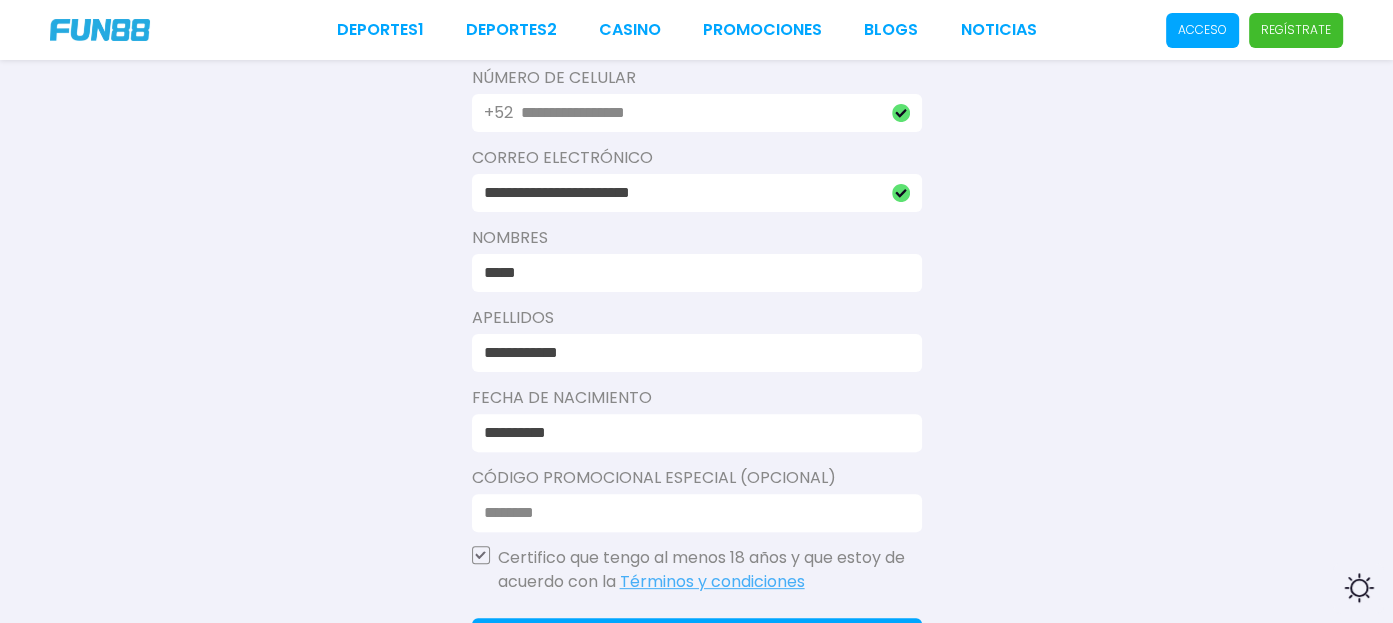 click on "**********" at bounding box center (691, 353) 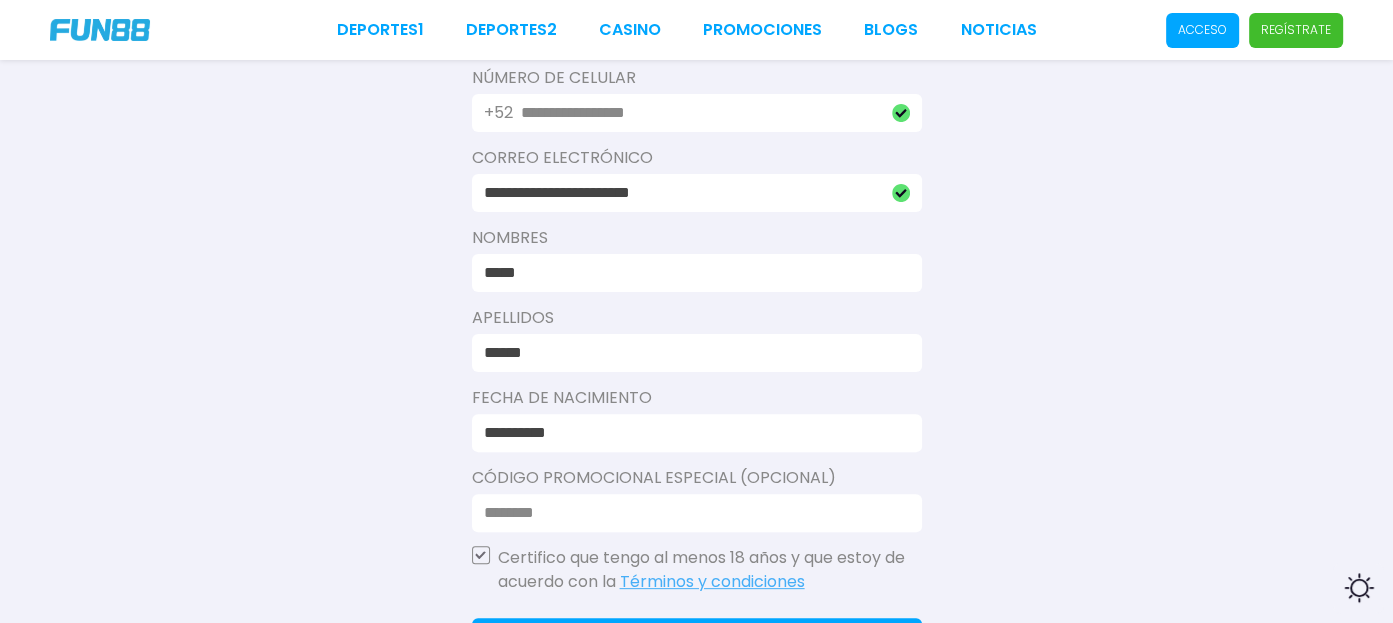 click on "******" at bounding box center [691, 353] 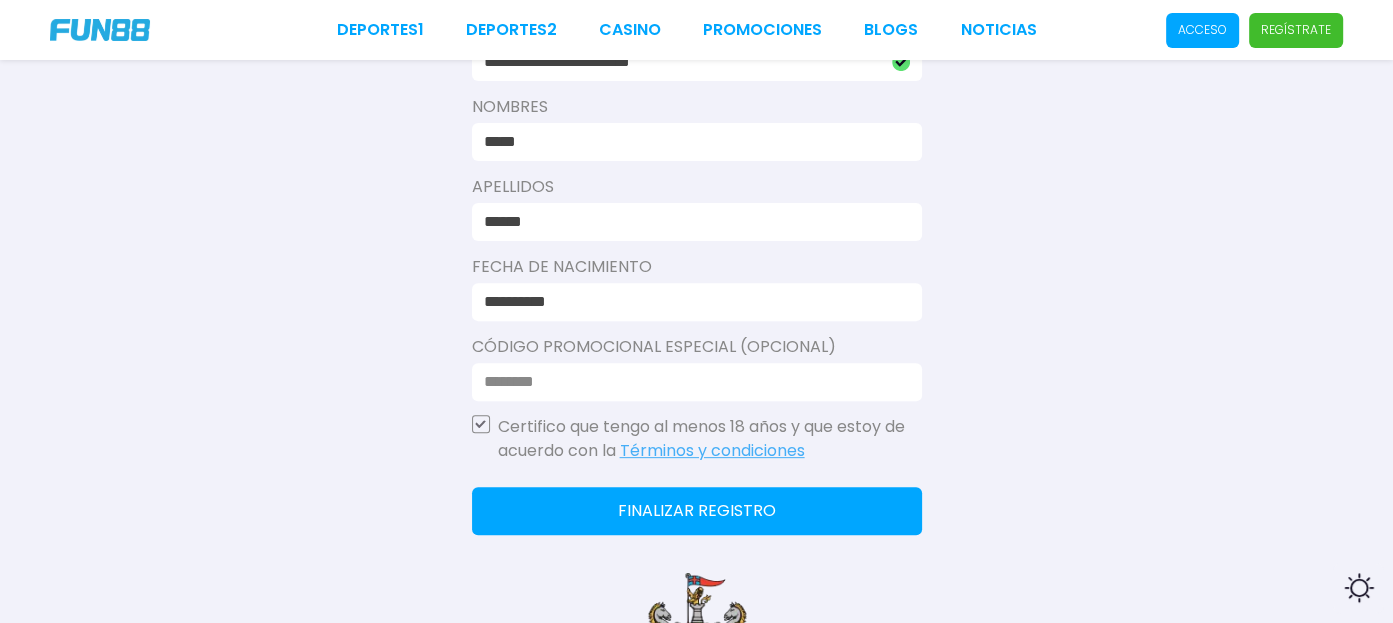 scroll, scrollTop: 622, scrollLeft: 0, axis: vertical 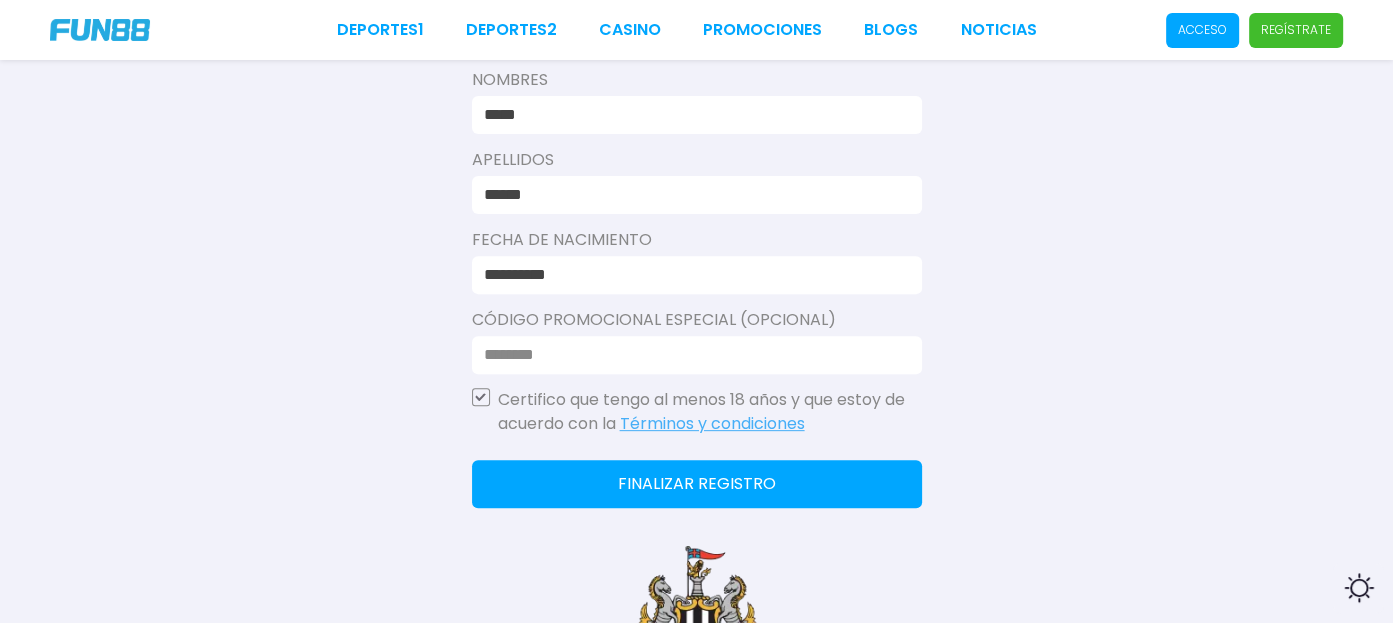click on "Finalizar registro" 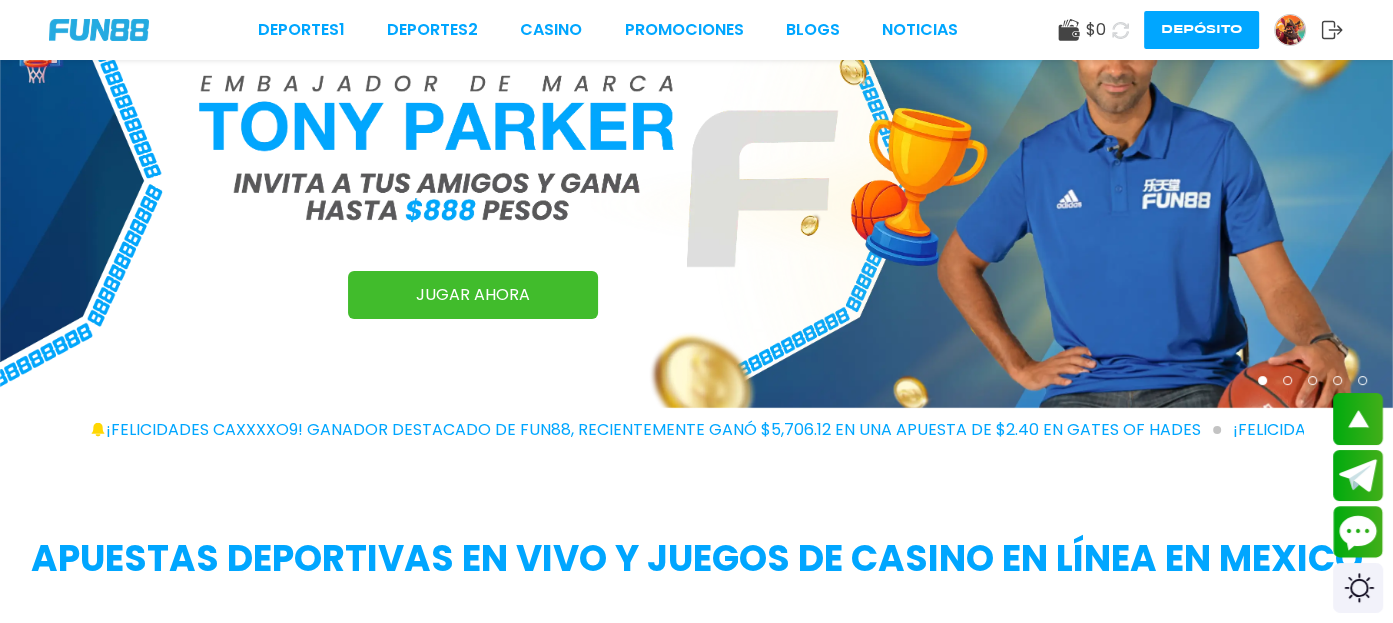 scroll, scrollTop: 0, scrollLeft: 0, axis: both 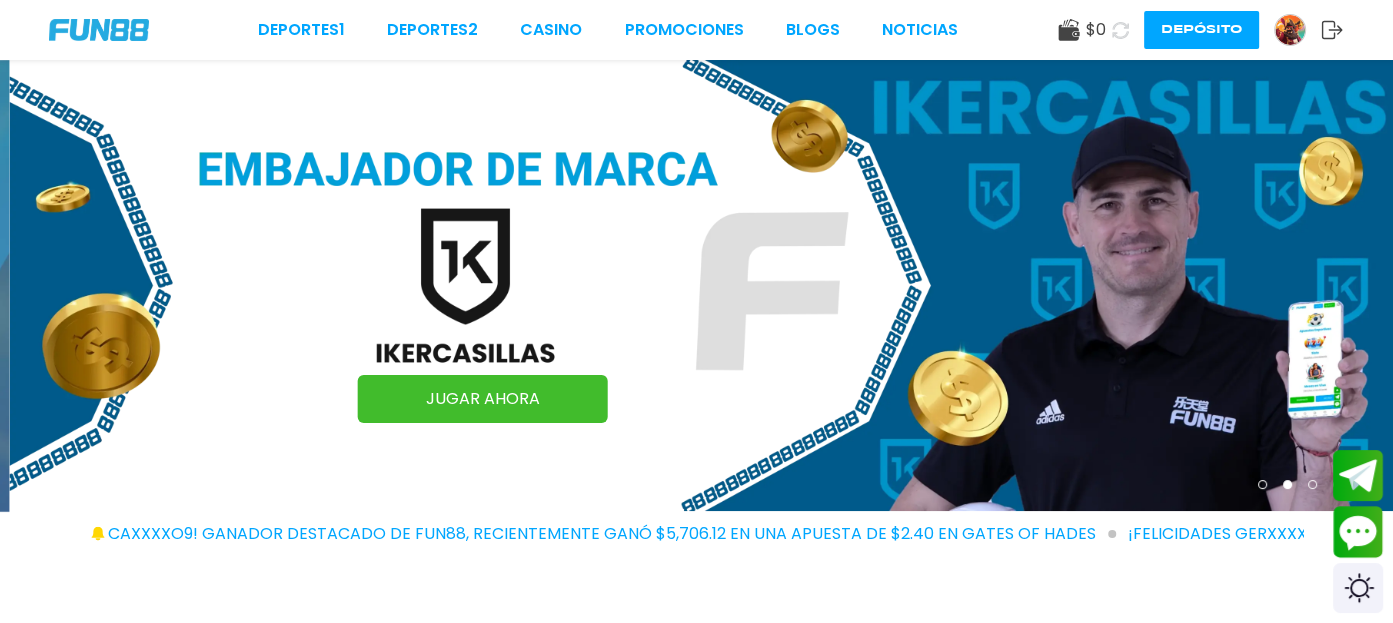 click 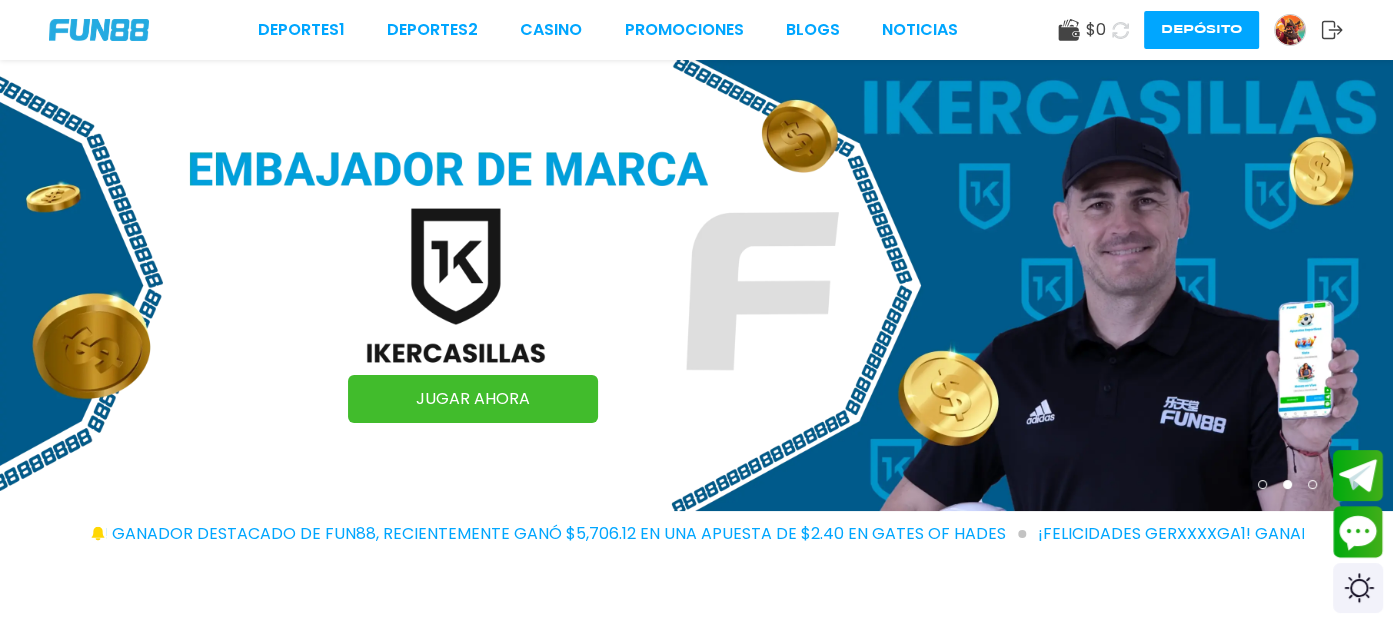 click on "$ 0" at bounding box center [1082, 30] 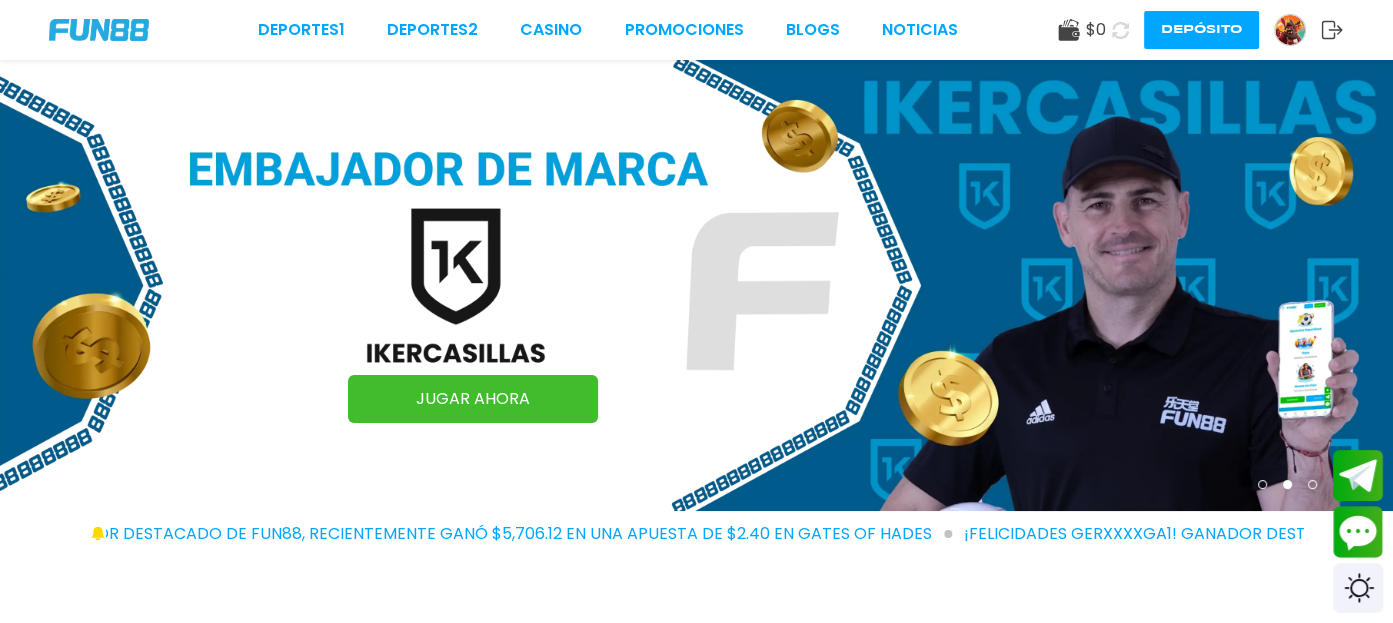 click 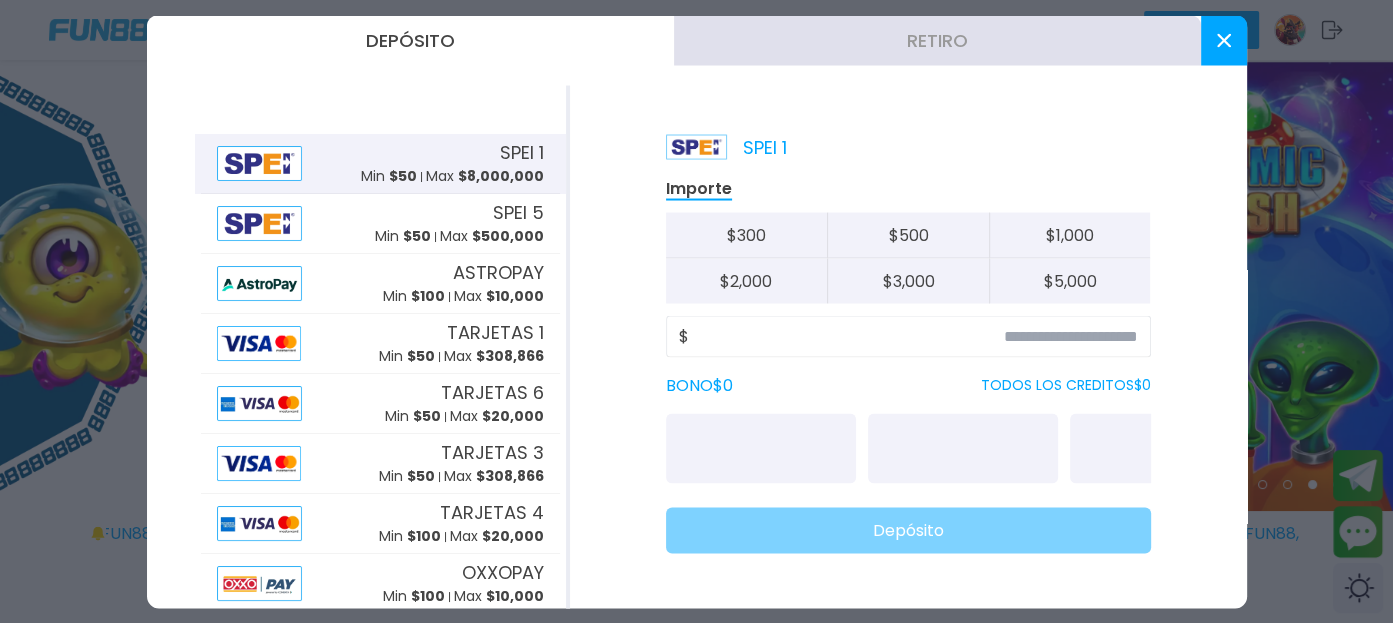click at bounding box center [1224, 40] 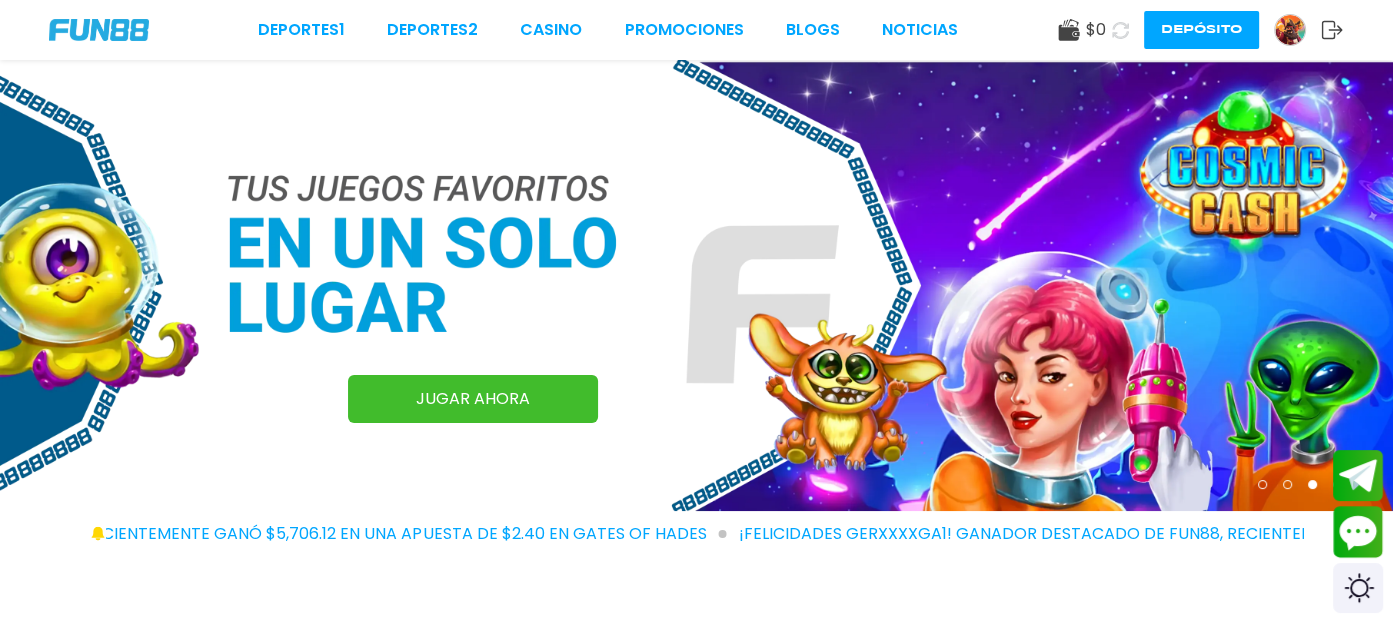 click on "$ 0" at bounding box center [1096, 30] 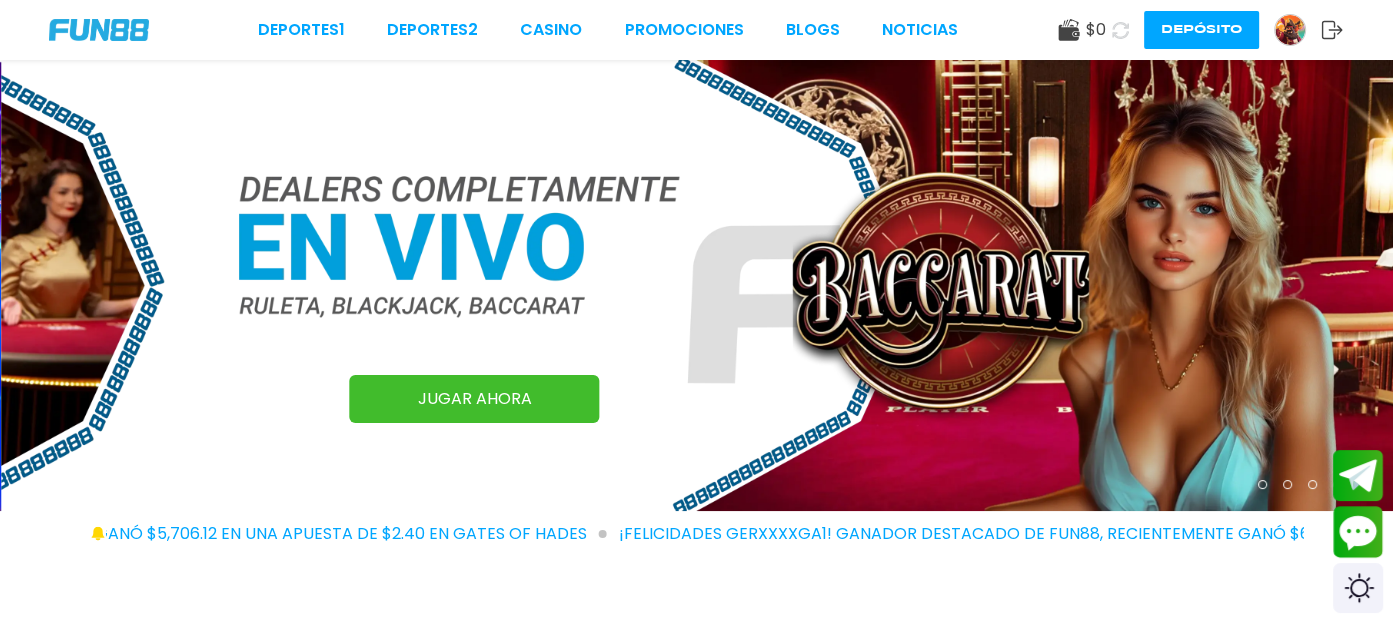 click on "$ 0" at bounding box center [1096, 30] 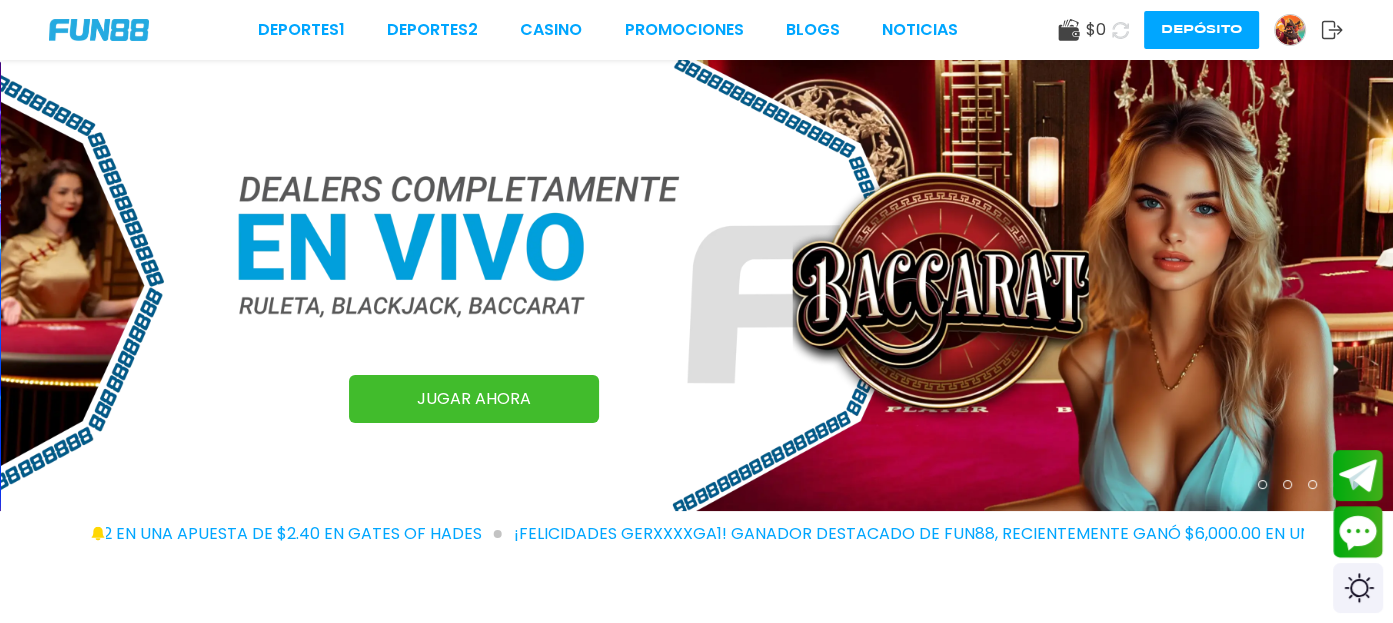 click on "$ 0" at bounding box center (1096, 30) 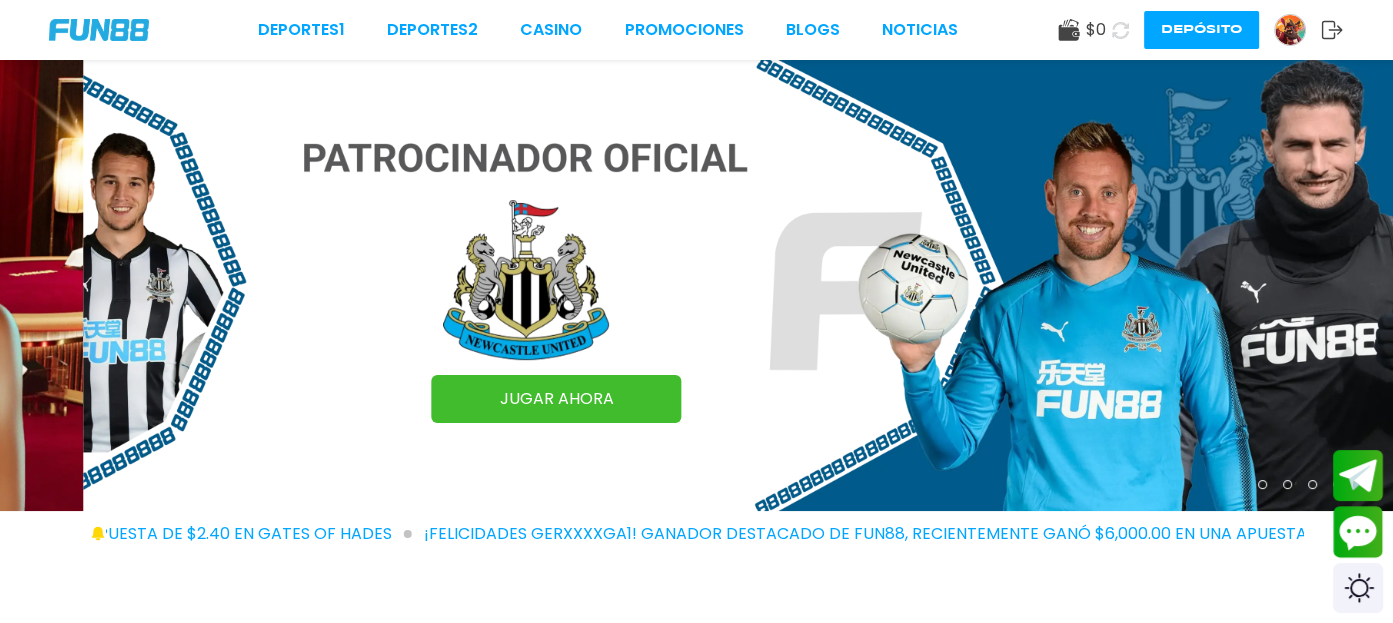 click 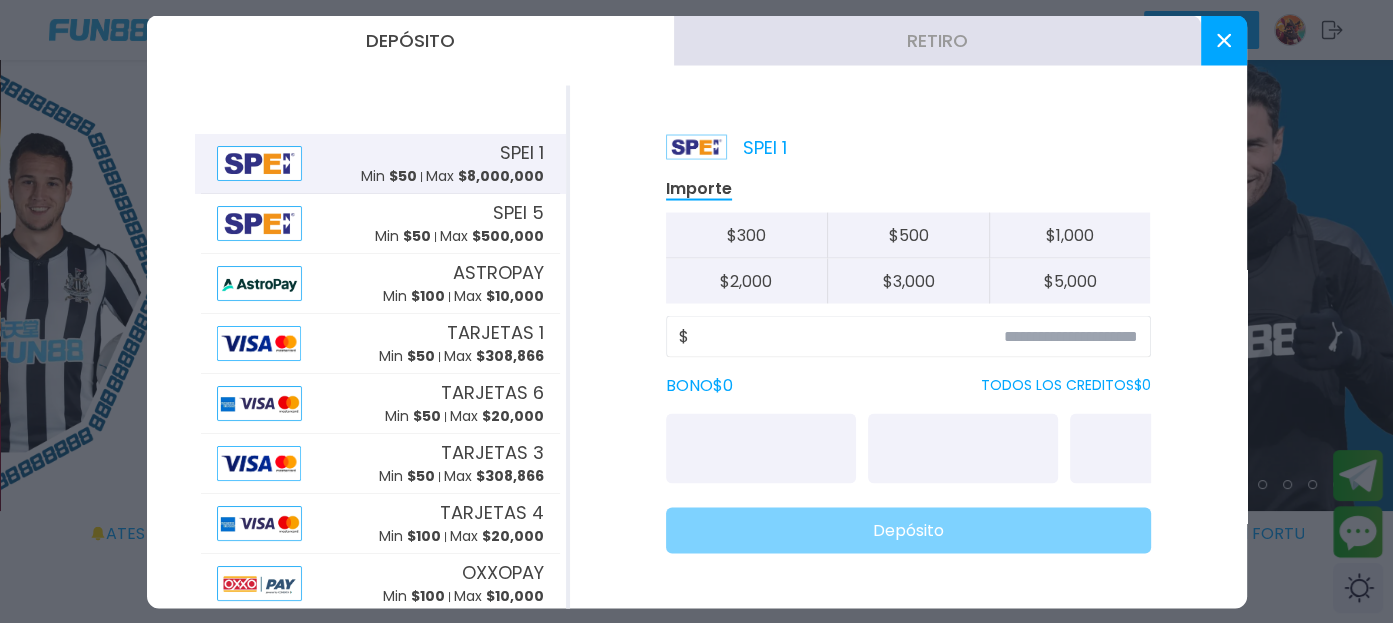 click on "Retiro" at bounding box center [937, 40] 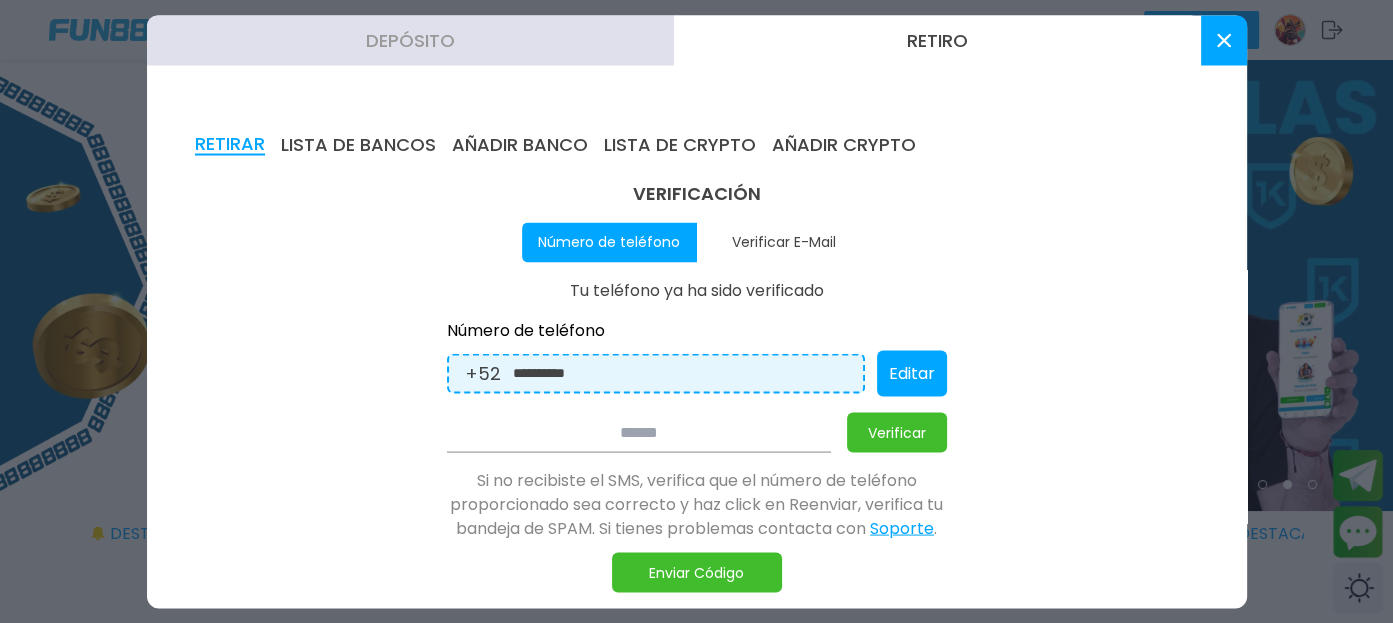 click on "Verificar E-Mail" at bounding box center [784, 242] 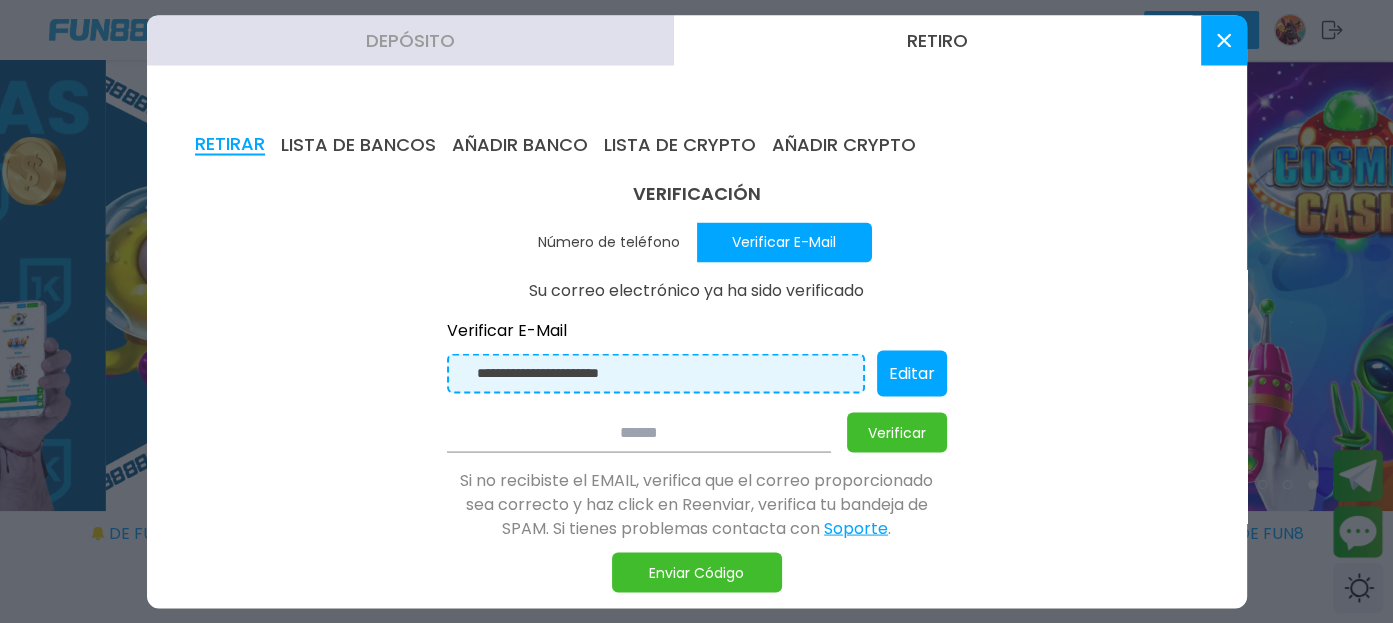 click on "Número de teléfono" at bounding box center (609, 242) 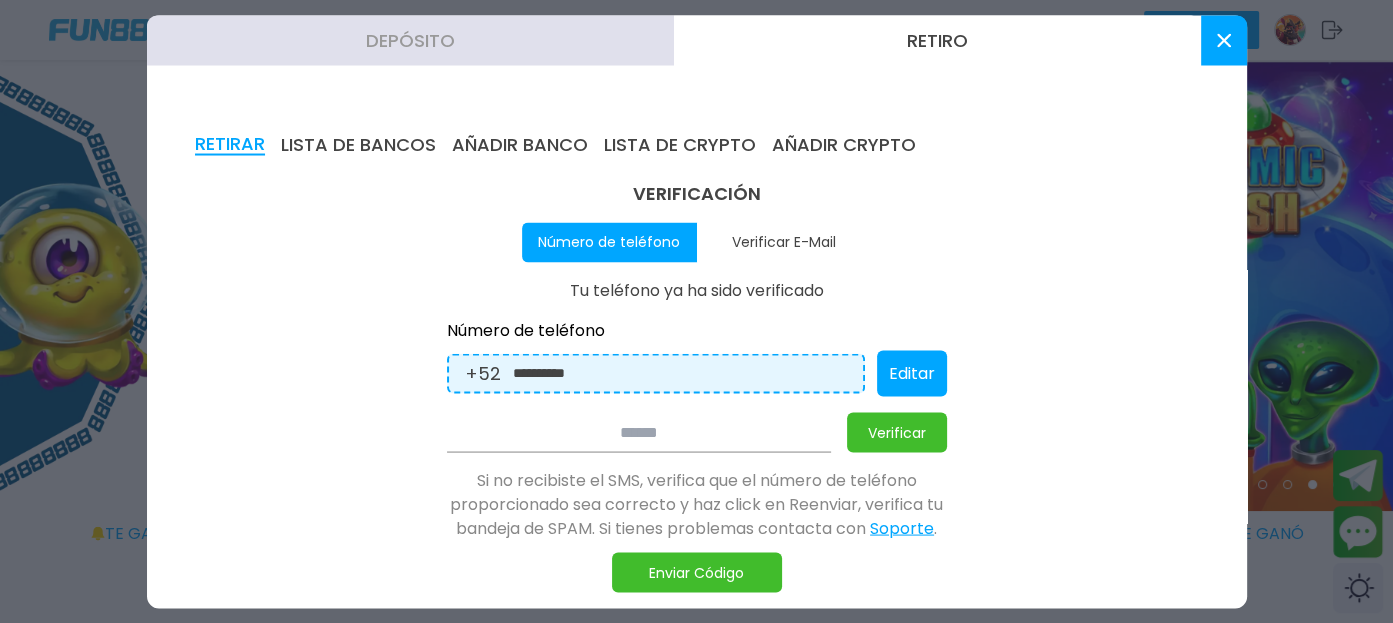click on "Verificar E-Mail" at bounding box center (784, 242) 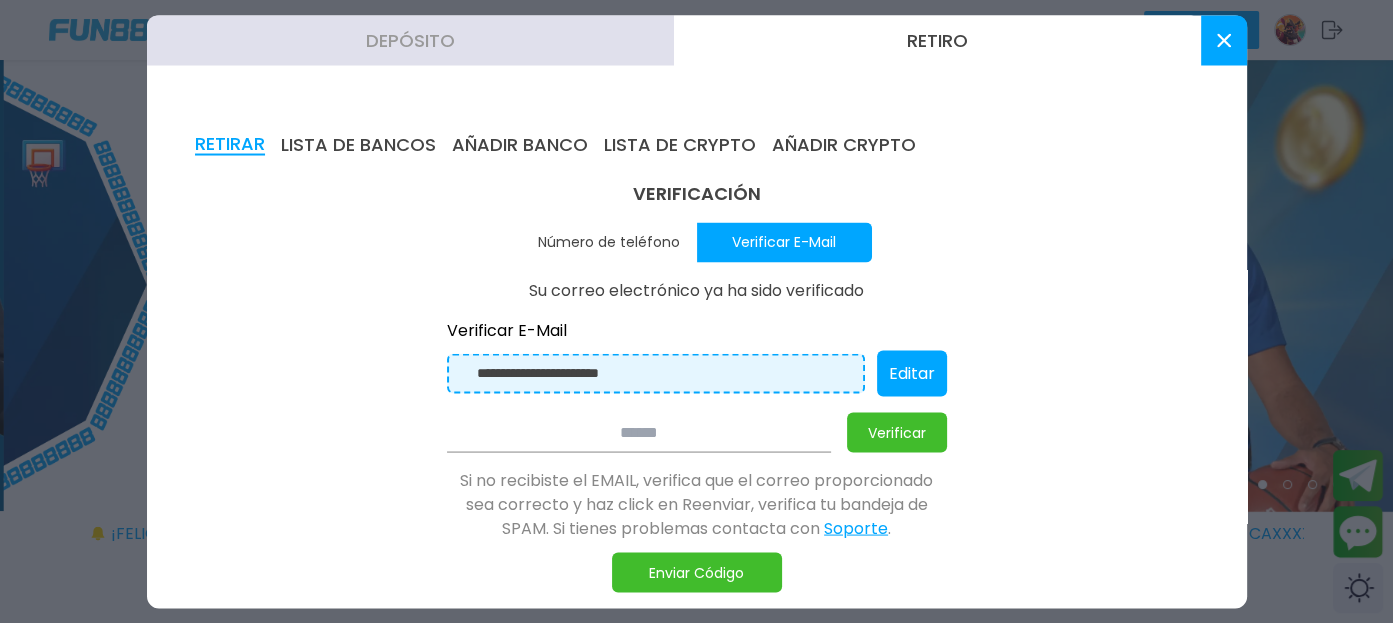 click at bounding box center [1224, 40] 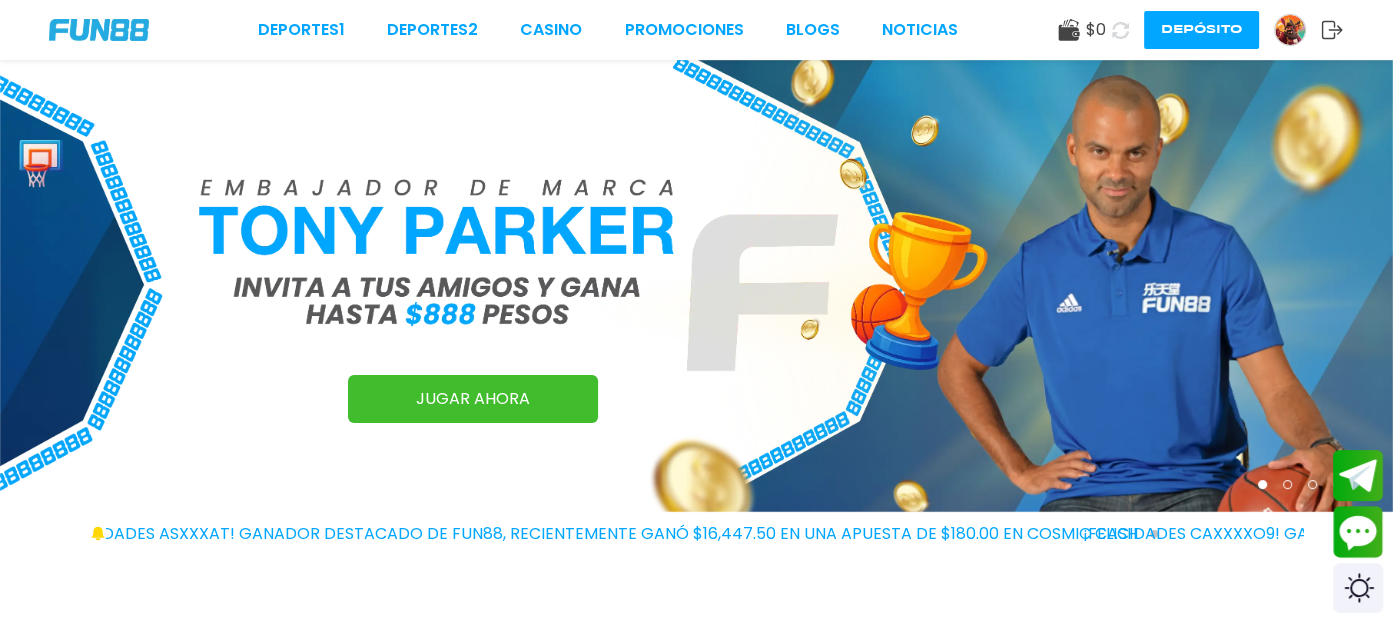click at bounding box center [1290, 30] 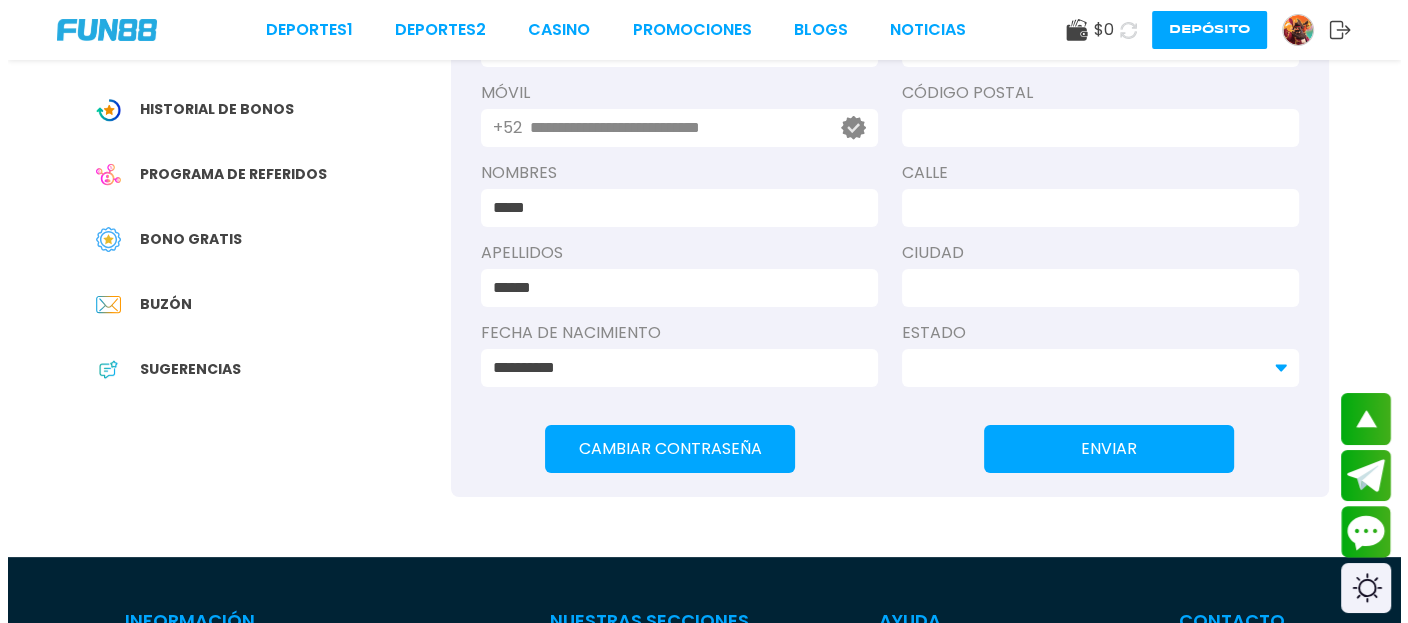 scroll, scrollTop: 334, scrollLeft: 0, axis: vertical 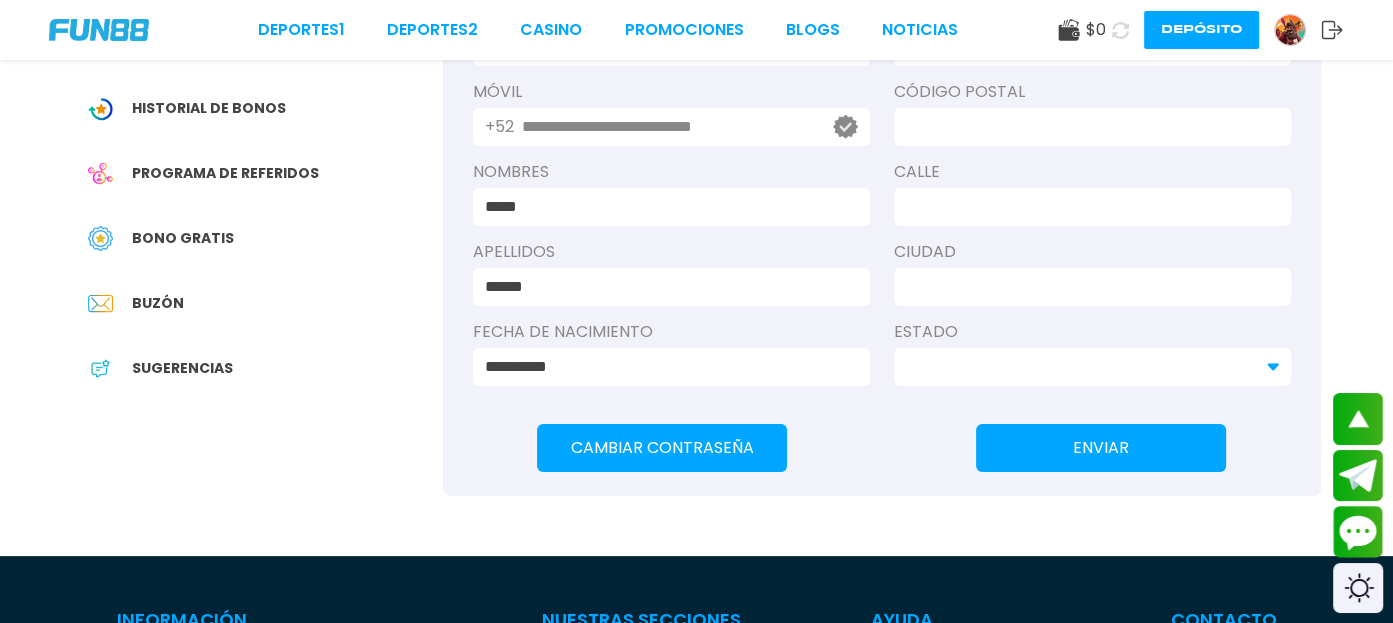 click at bounding box center [1086, 127] 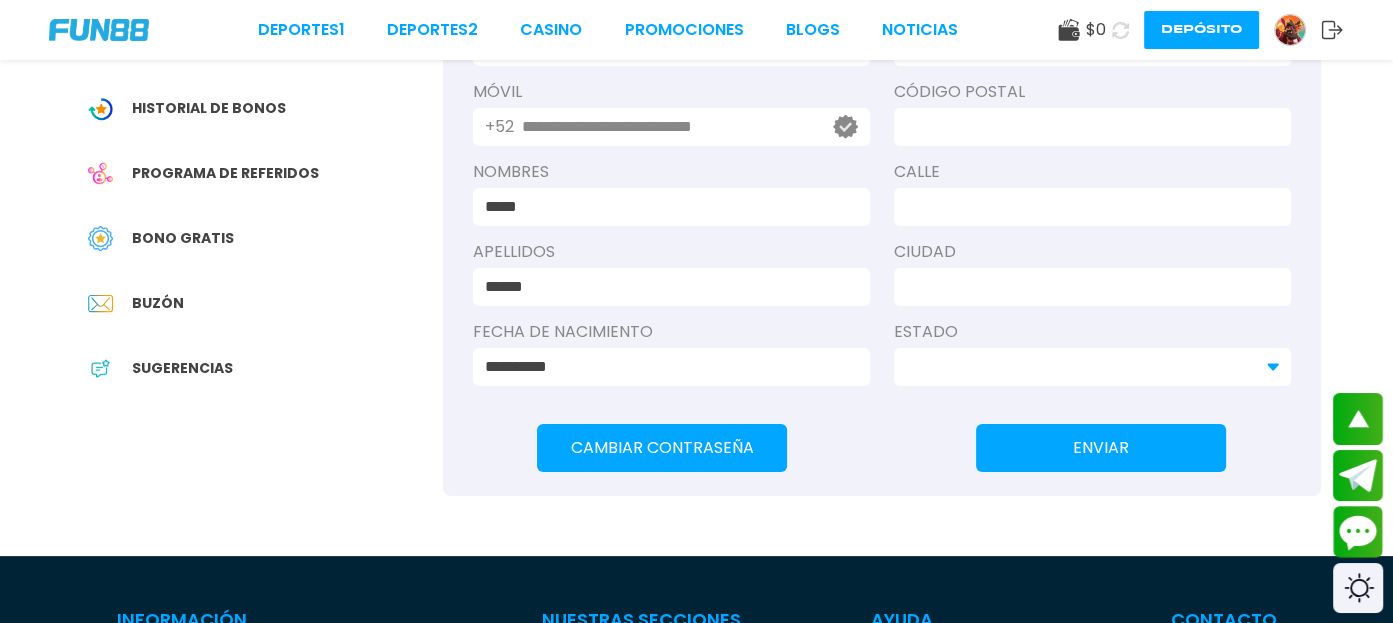 type on "*****" 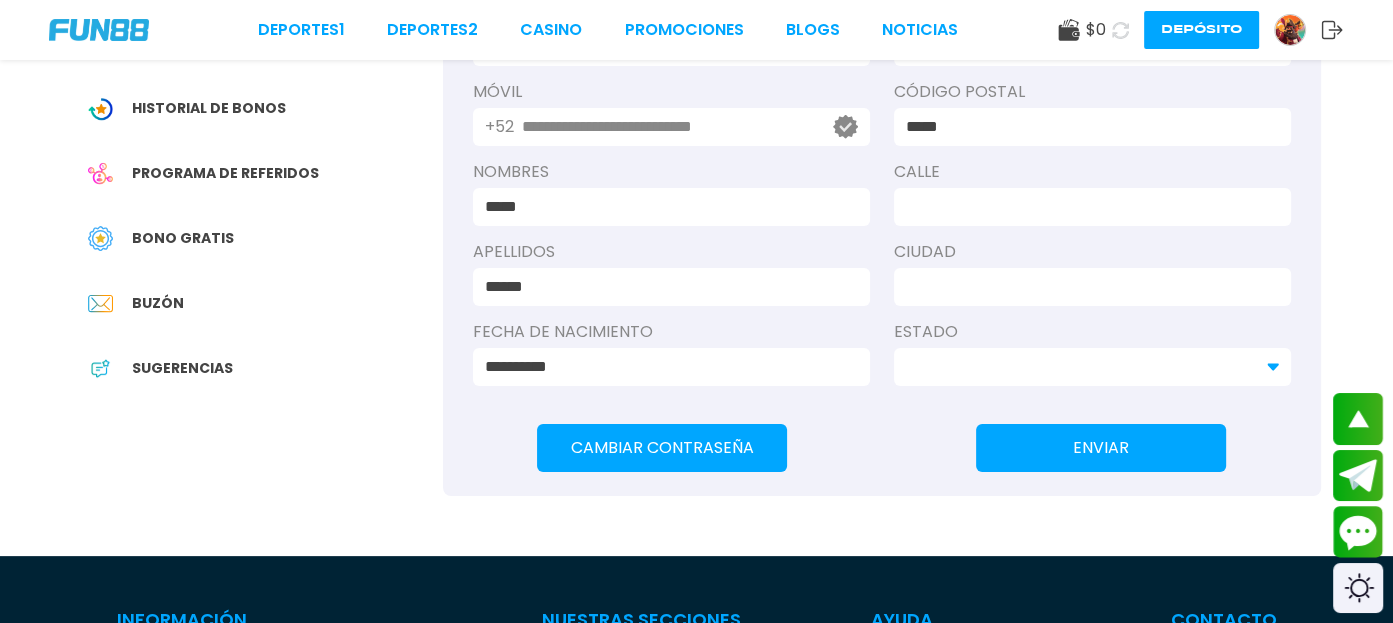 type on "**********" 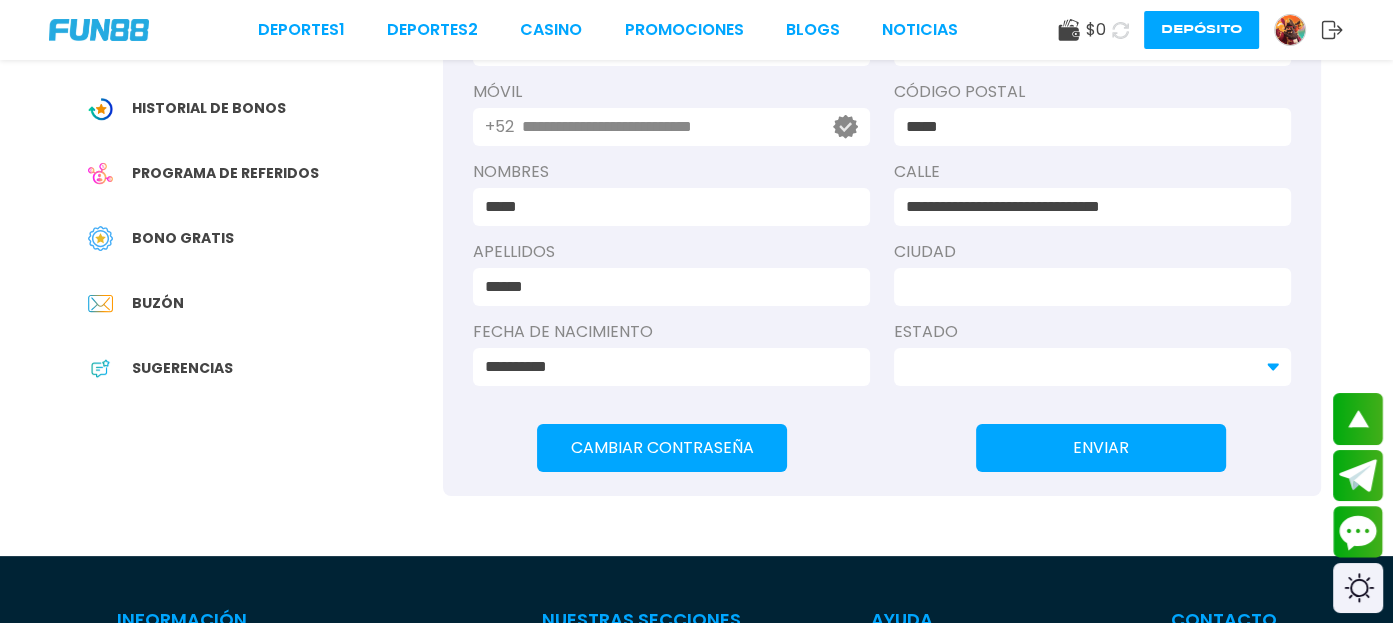 type on "********" 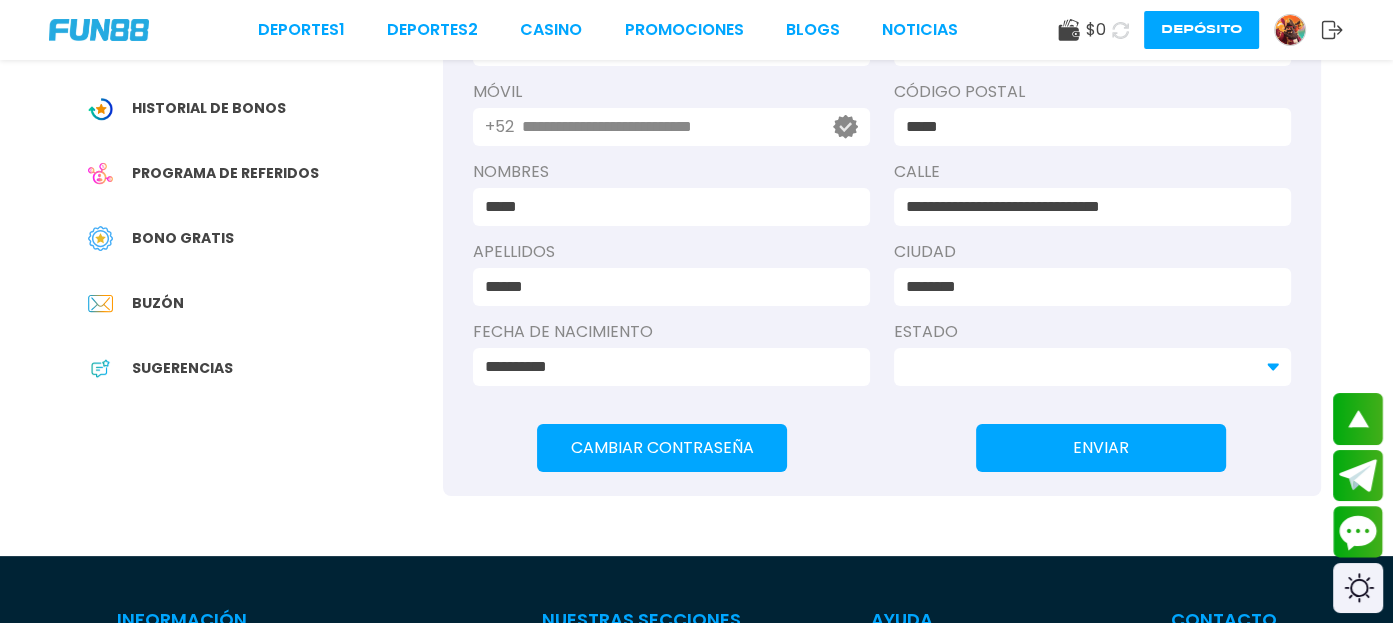 click at bounding box center [1080, 367] 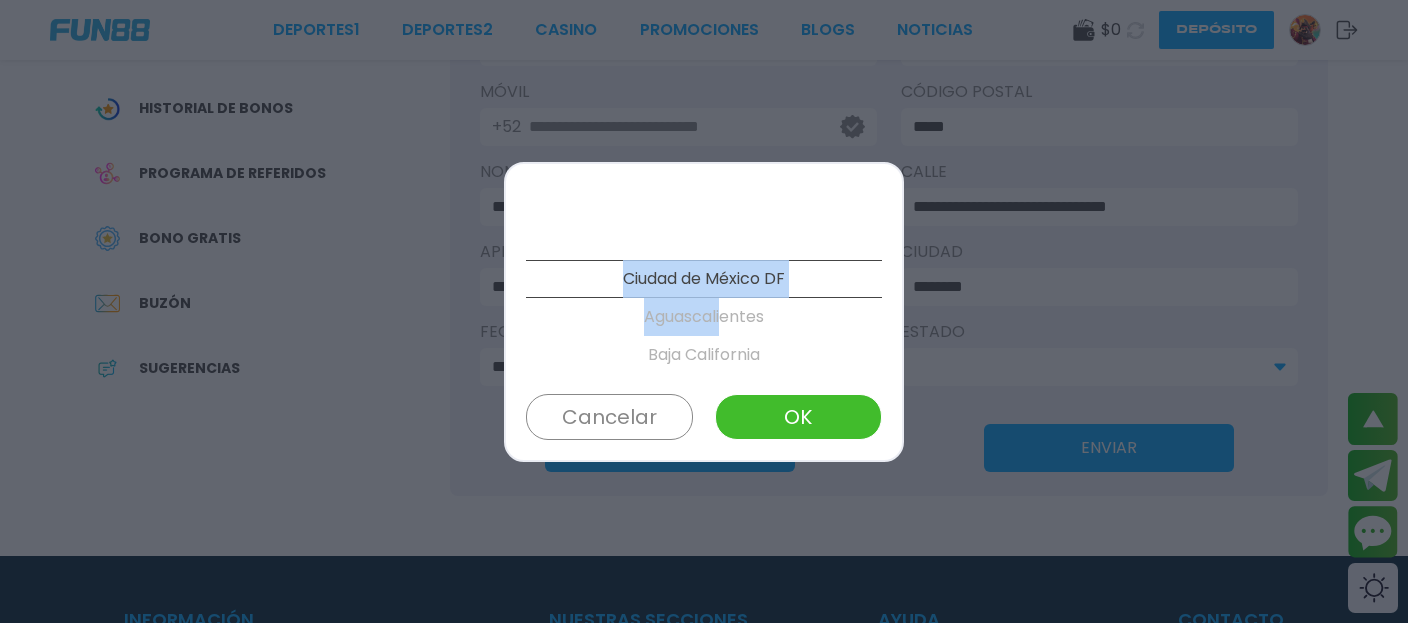 drag, startPoint x: 714, startPoint y: 333, endPoint x: 694, endPoint y: 142, distance: 192.04427 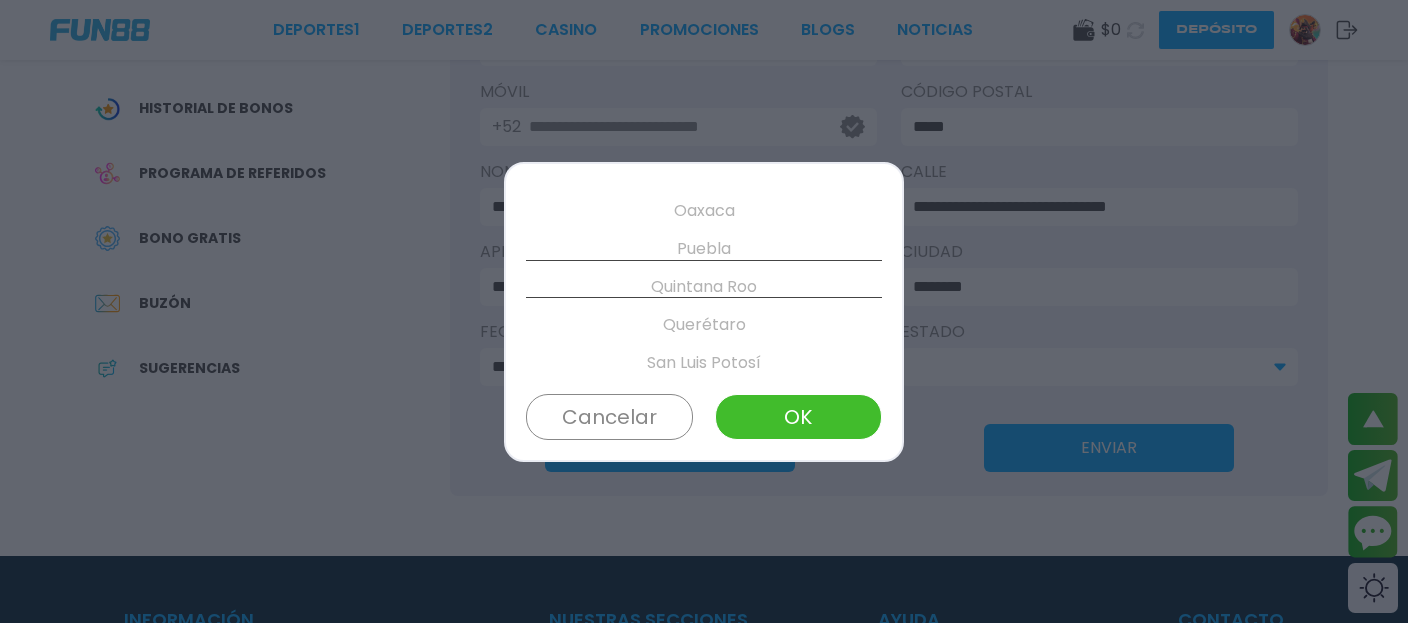 scroll, scrollTop: 825, scrollLeft: 0, axis: vertical 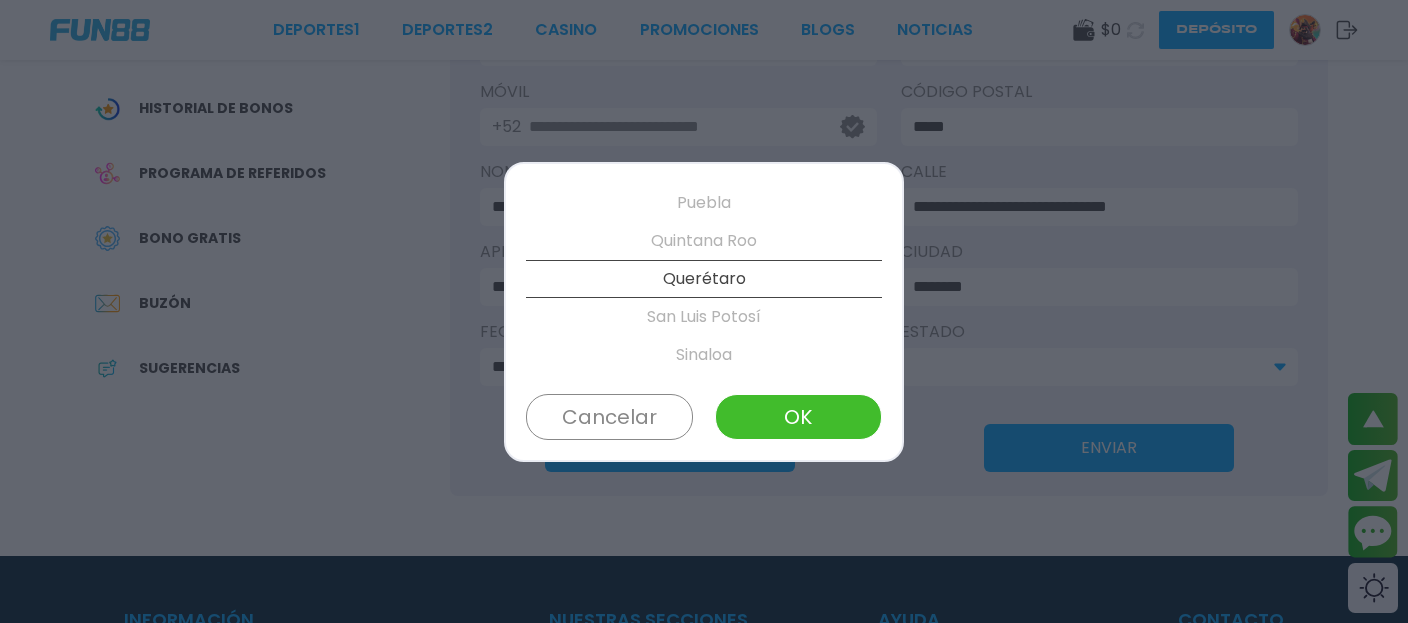 click on "Quintana Roo" at bounding box center (704, 241) 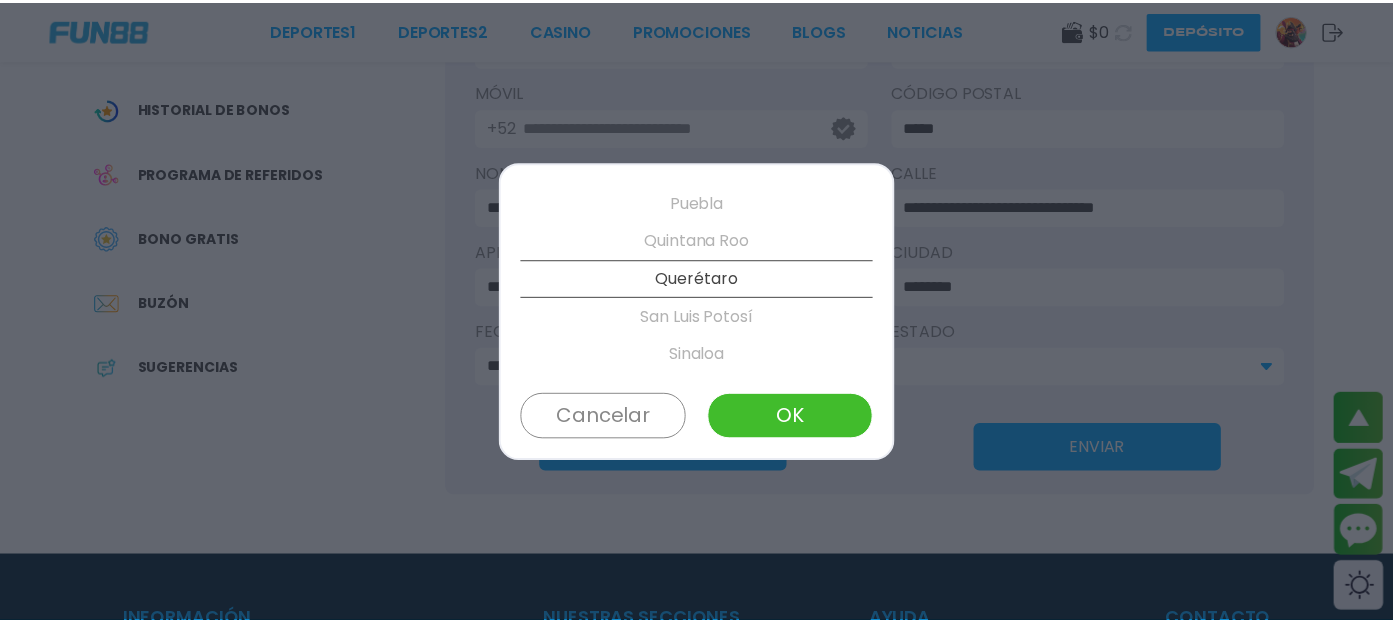 scroll, scrollTop: 798, scrollLeft: 0, axis: vertical 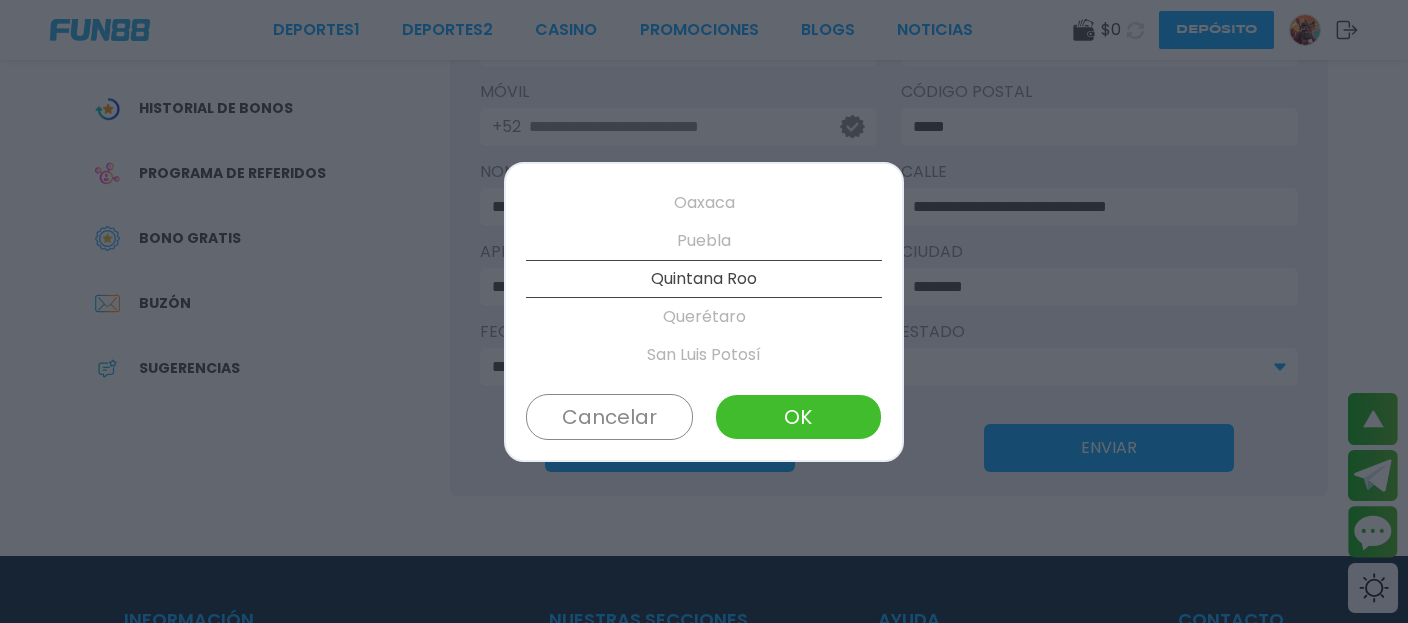 click on "OK" at bounding box center [798, 417] 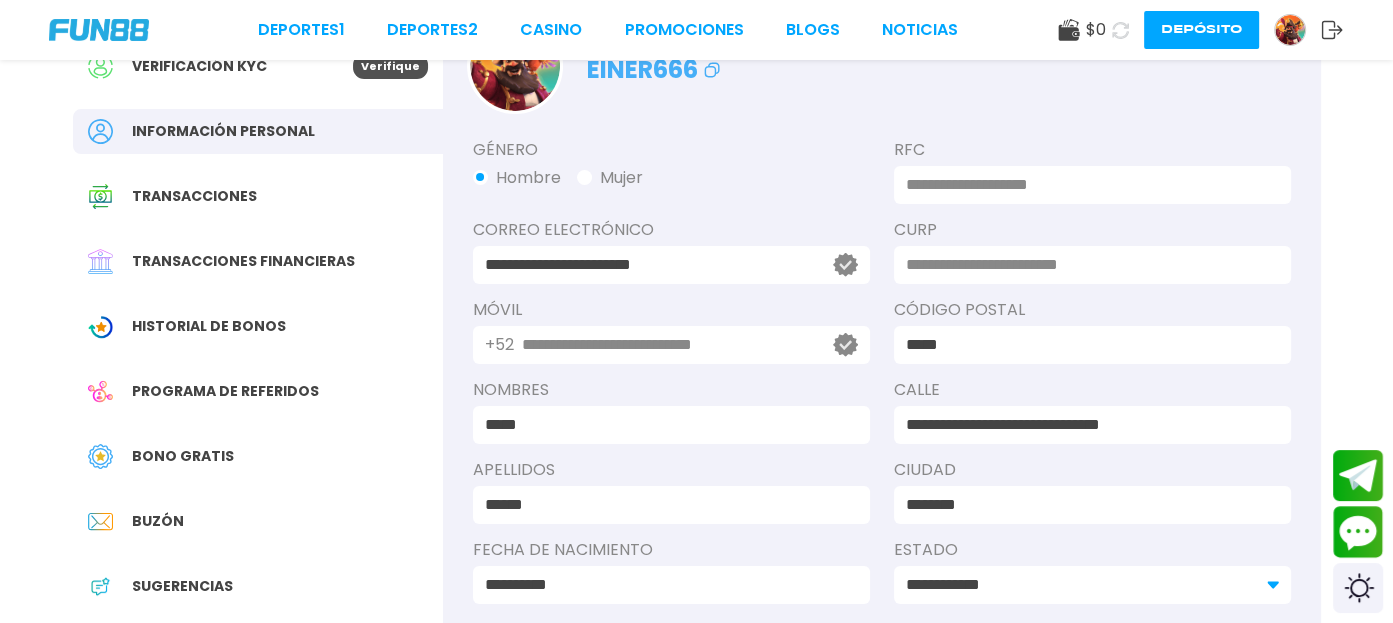 scroll, scrollTop: 107, scrollLeft: 0, axis: vertical 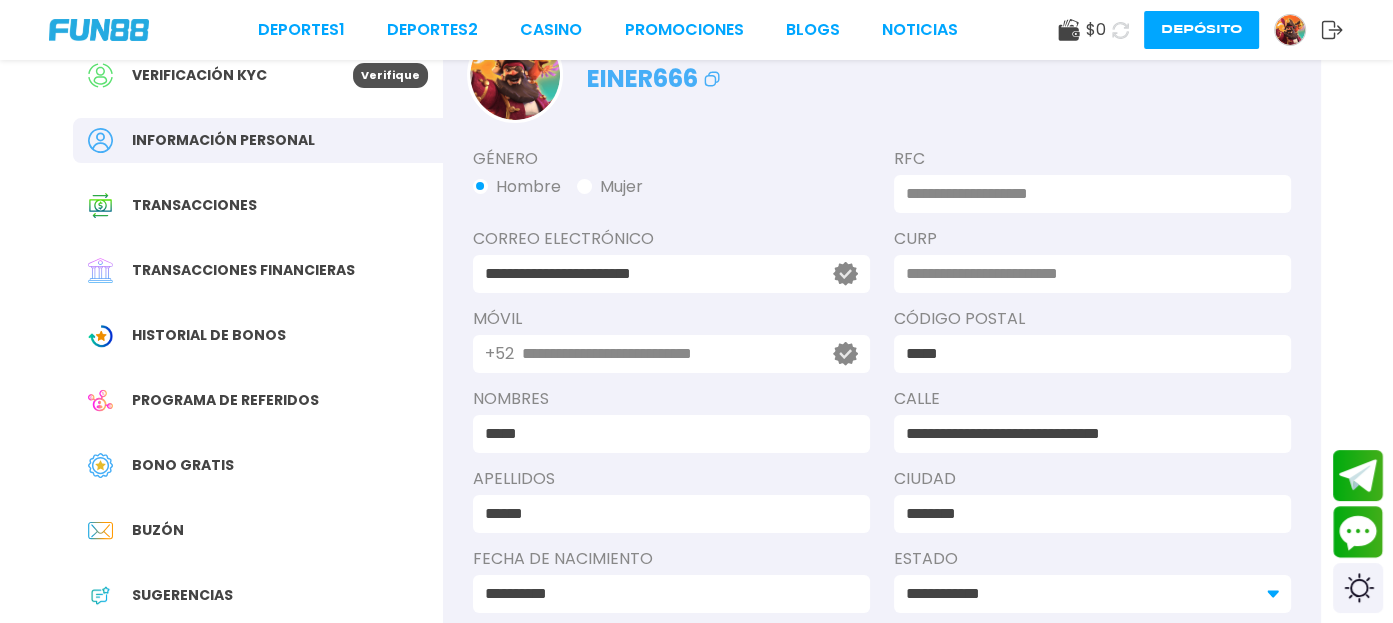 click at bounding box center (1086, 194) 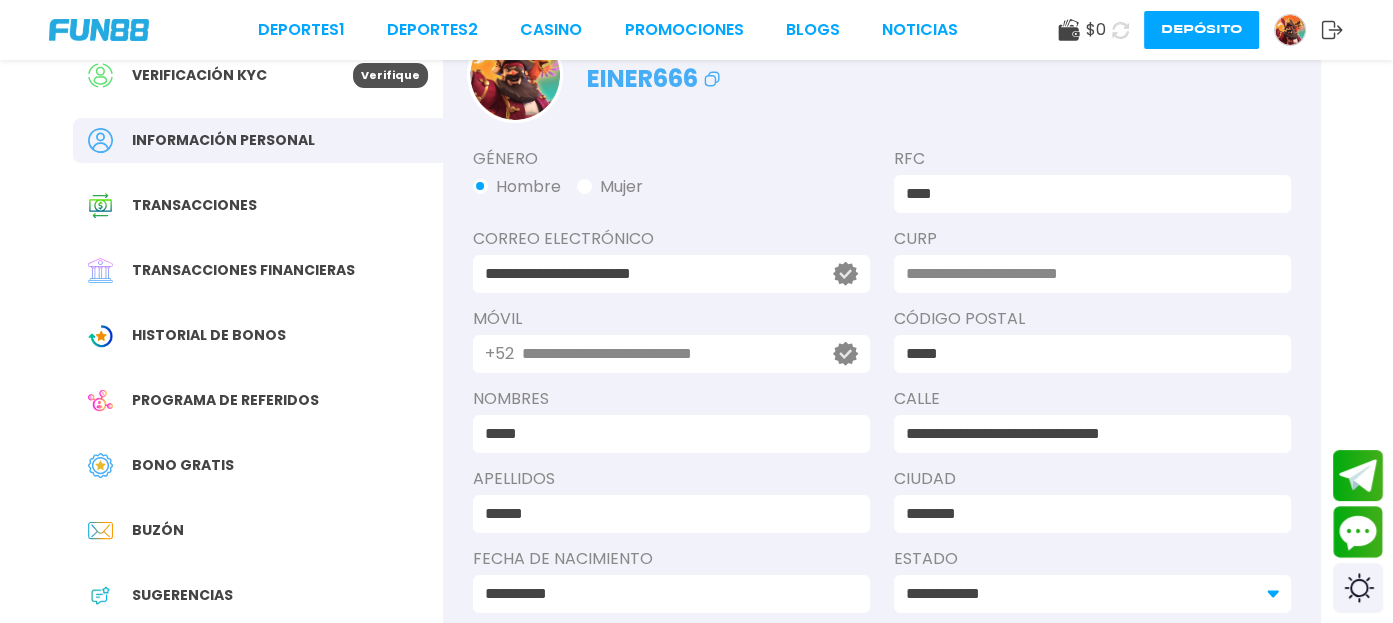 type on "****" 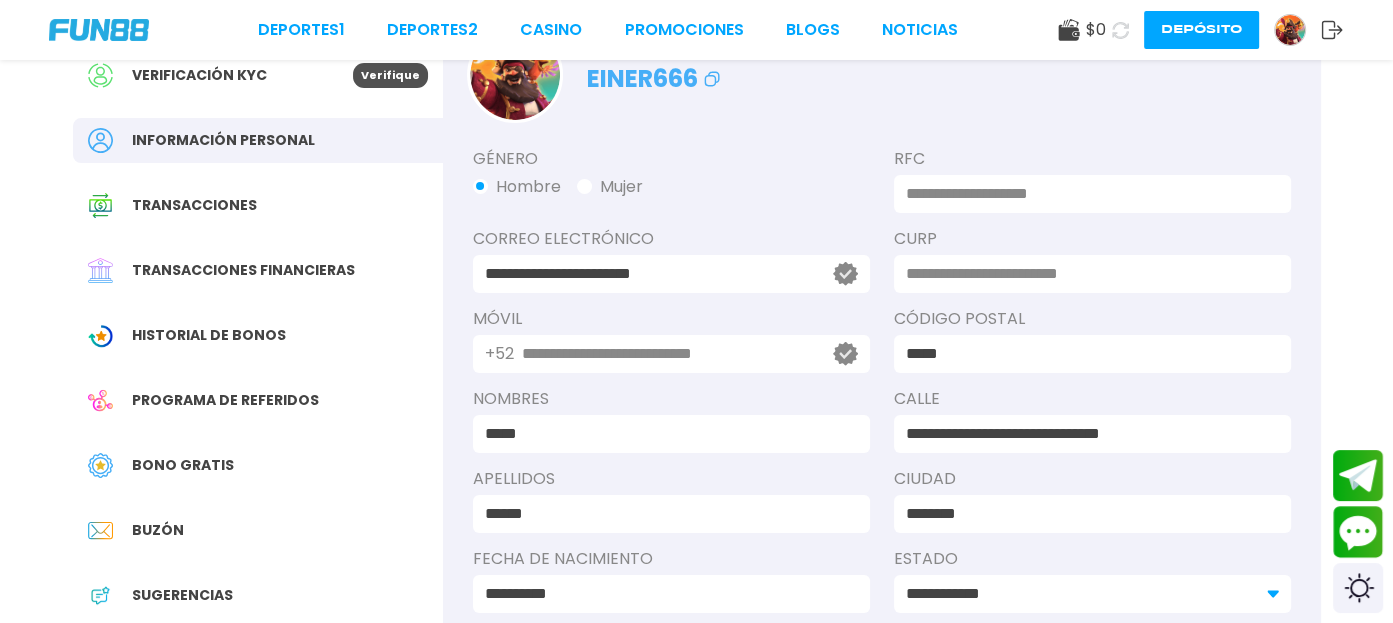 type on "*" 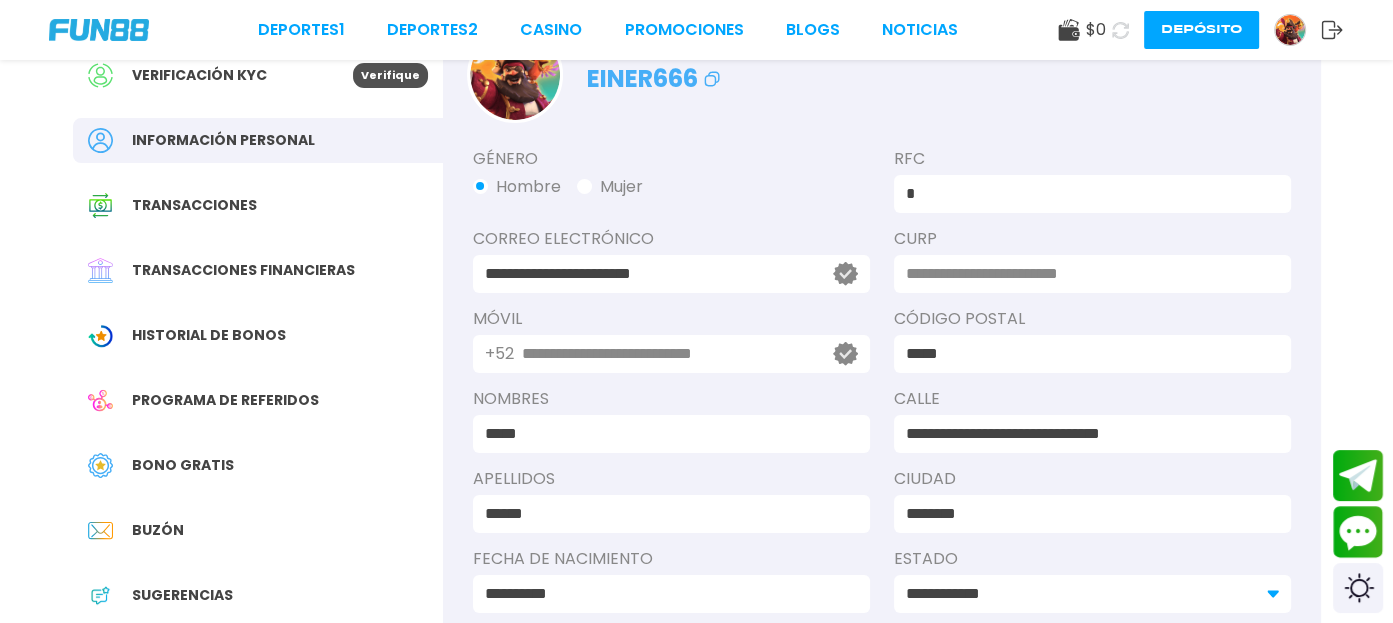 click on "*" at bounding box center [1086, 194] 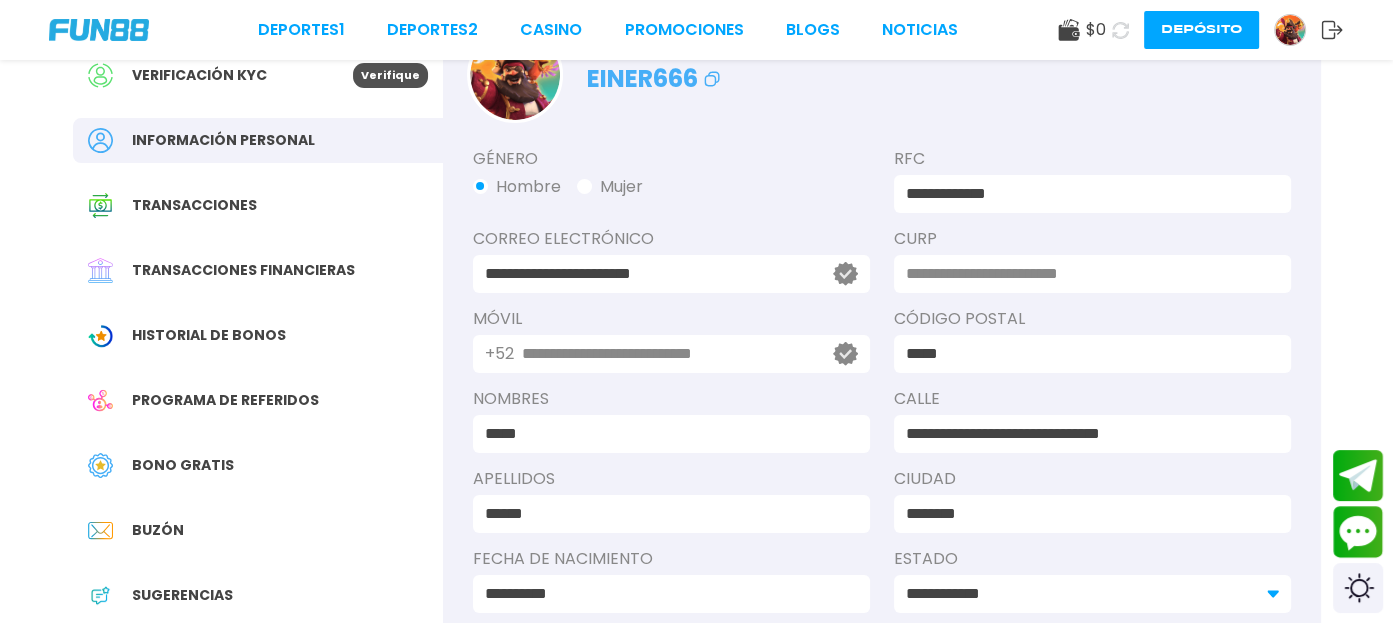 click on "**********" at bounding box center (1086, 194) 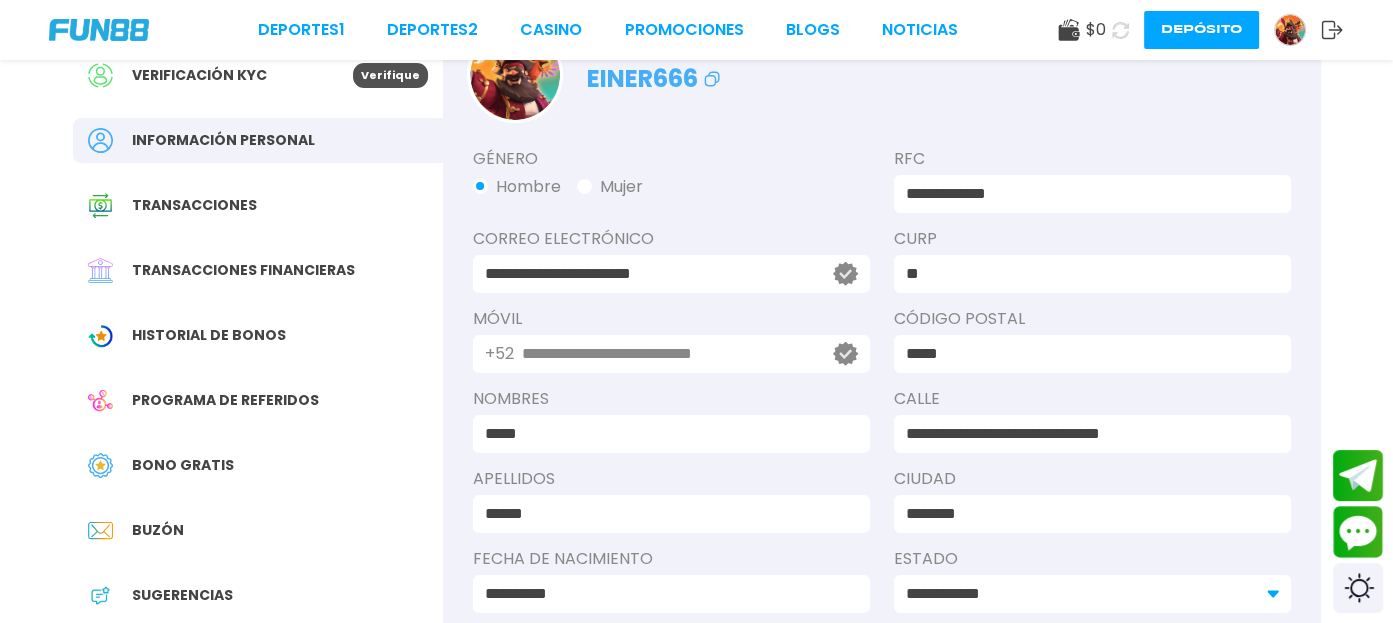 type on "**********" 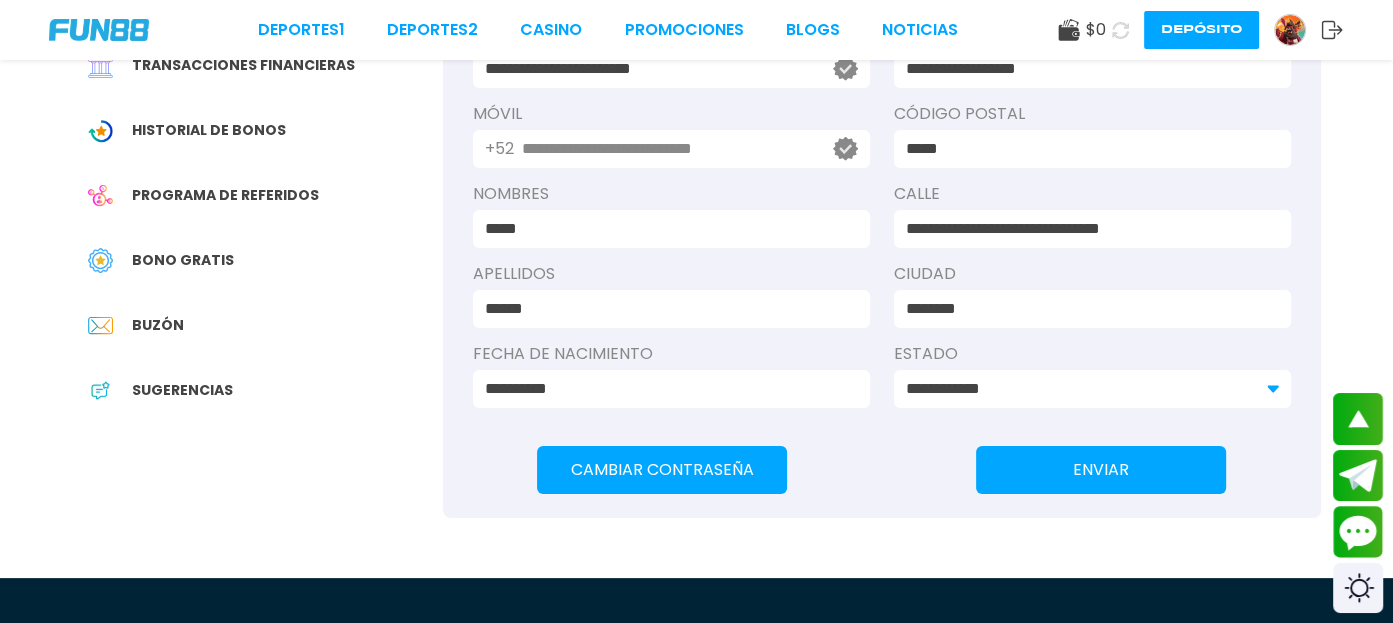 scroll, scrollTop: 339, scrollLeft: 0, axis: vertical 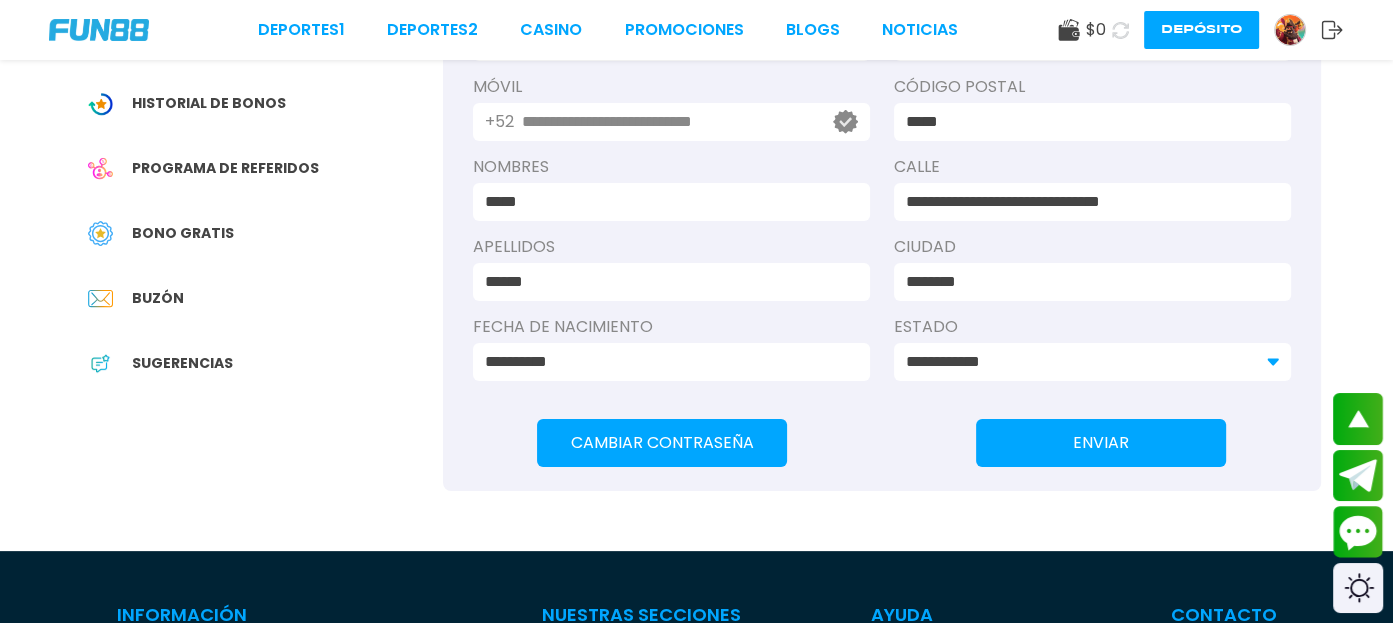 click on "ENVIAR" at bounding box center (1101, 443) 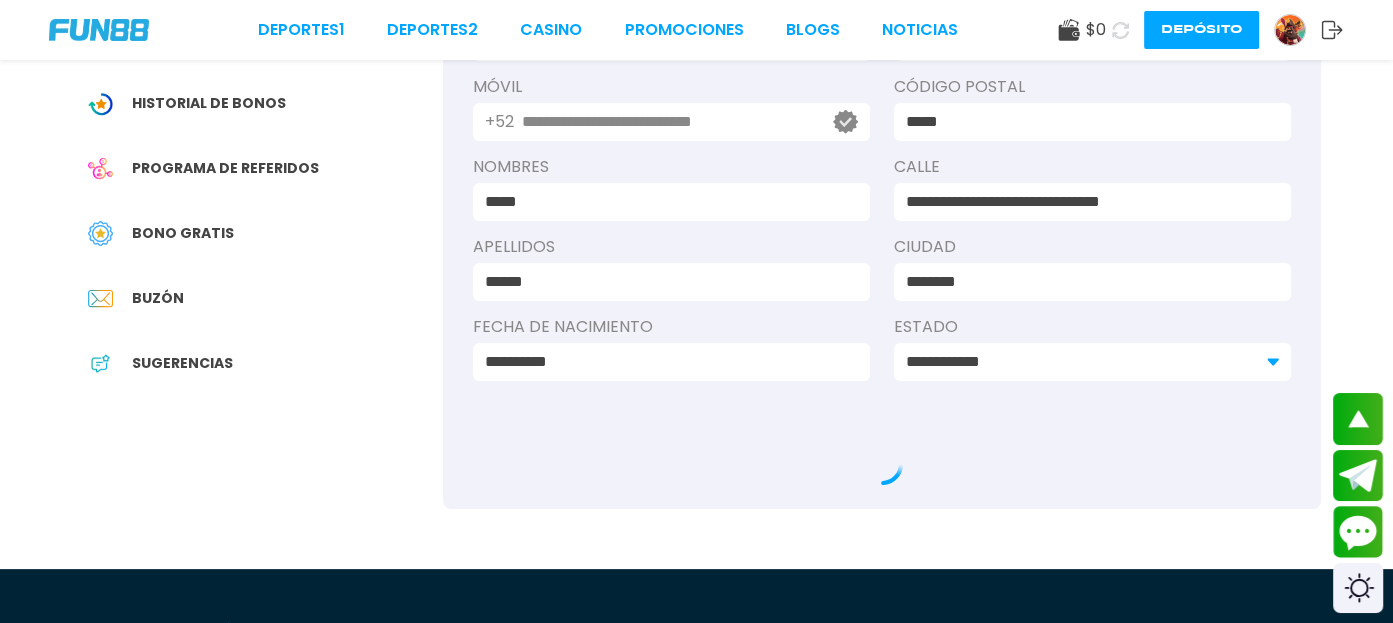 click on "**********" at bounding box center [696, 85] 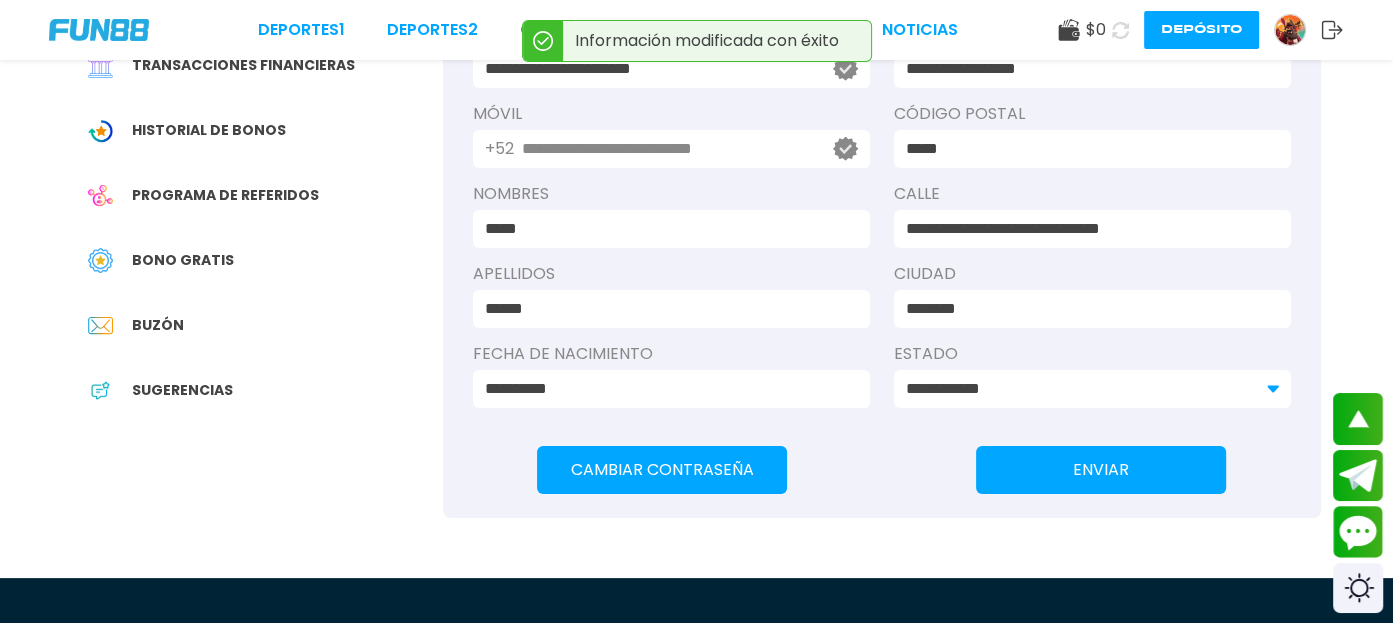 scroll, scrollTop: 343, scrollLeft: 0, axis: vertical 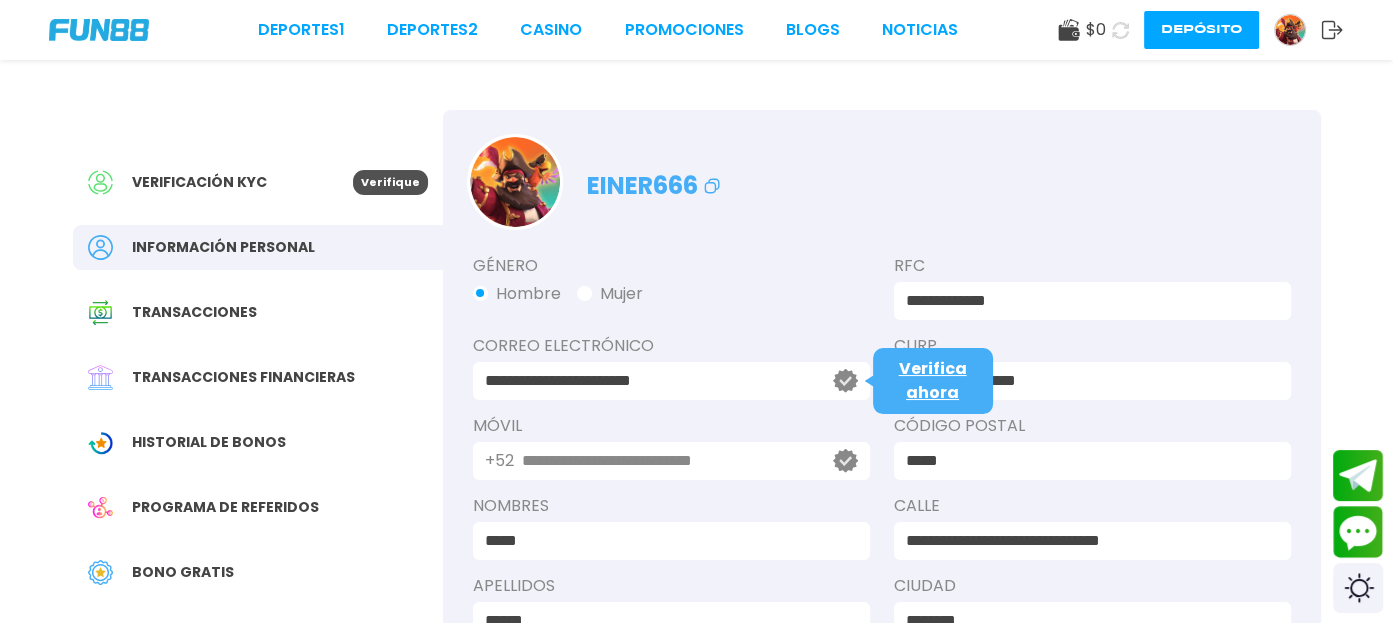 click on "Verifica ahora" at bounding box center (933, 380) 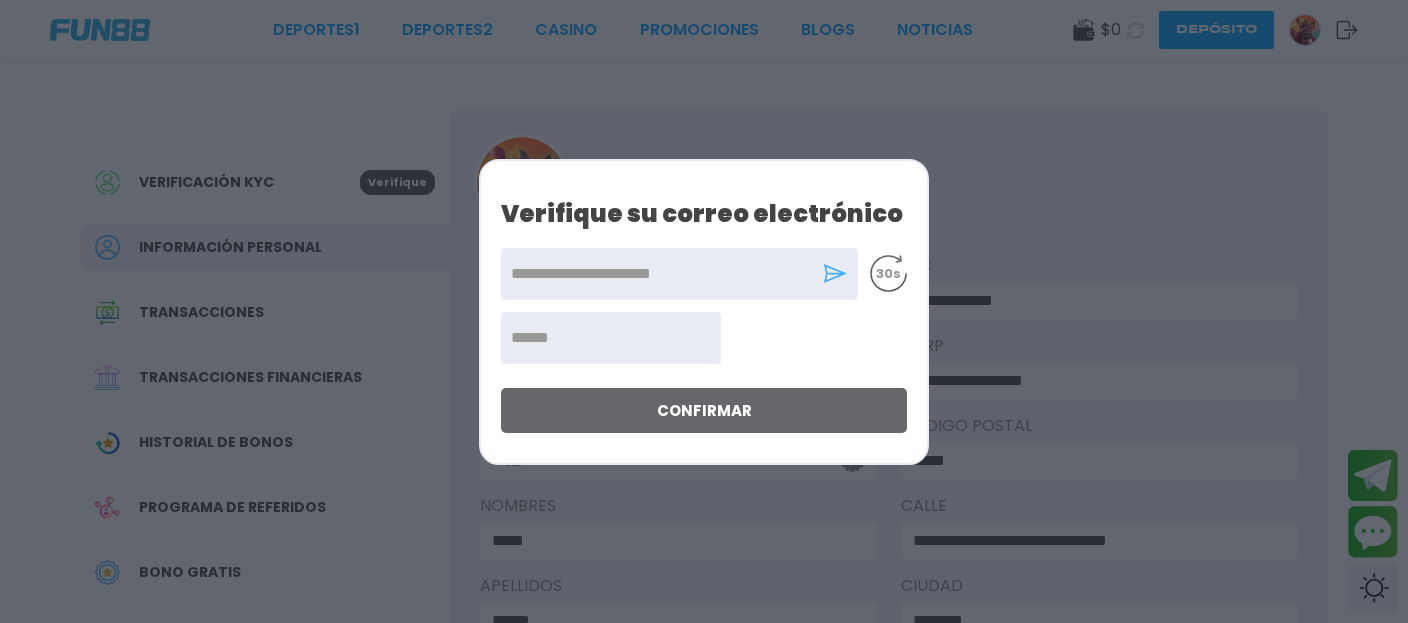 click on "**********" at bounding box center (662, 274) 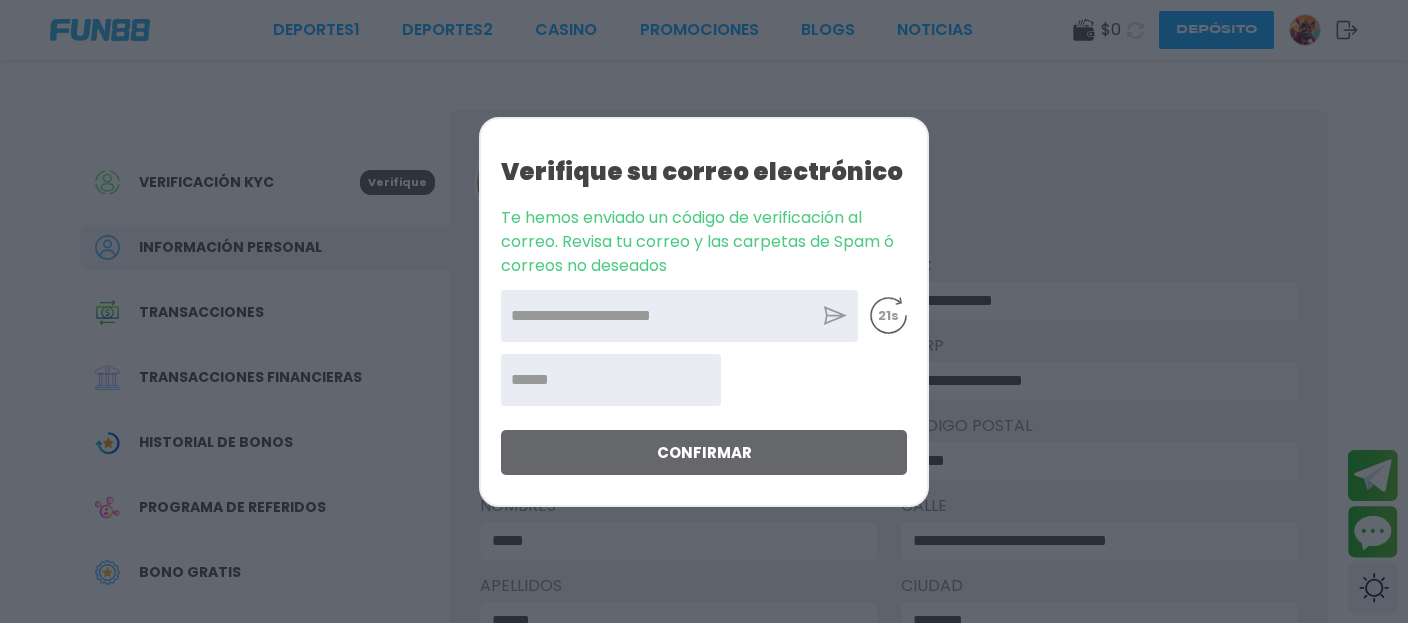 click at bounding box center [611, 380] 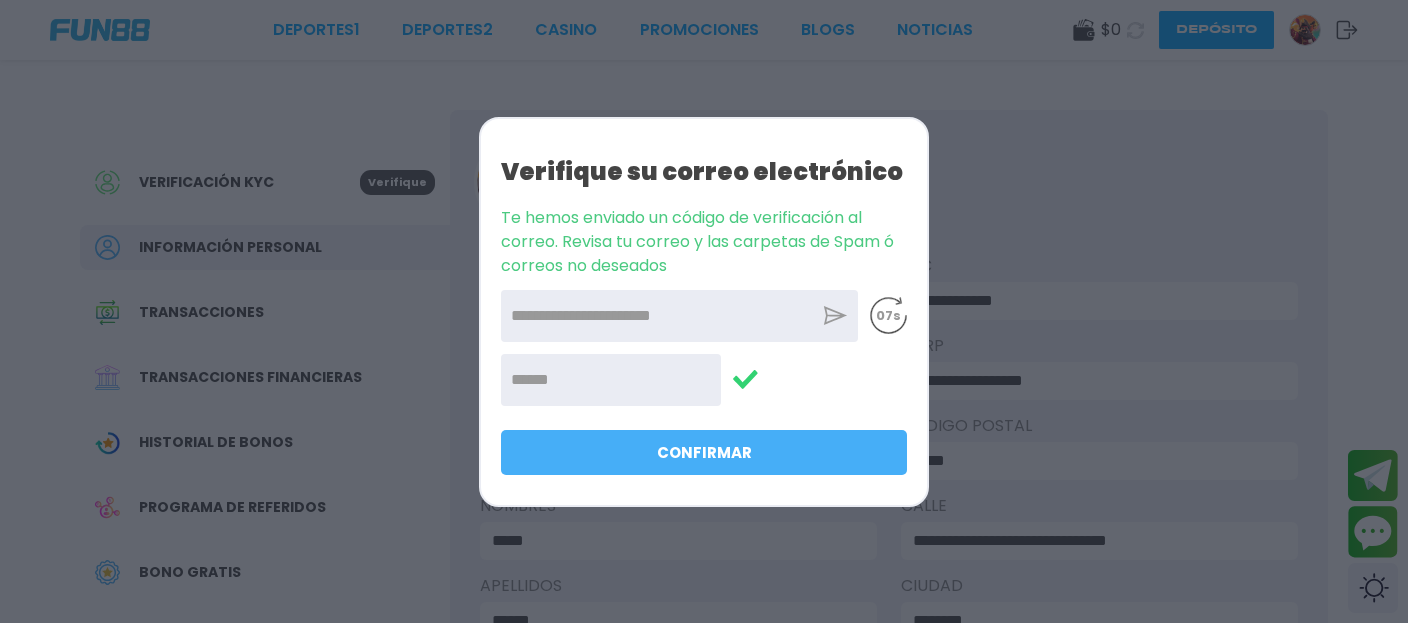 type on "******" 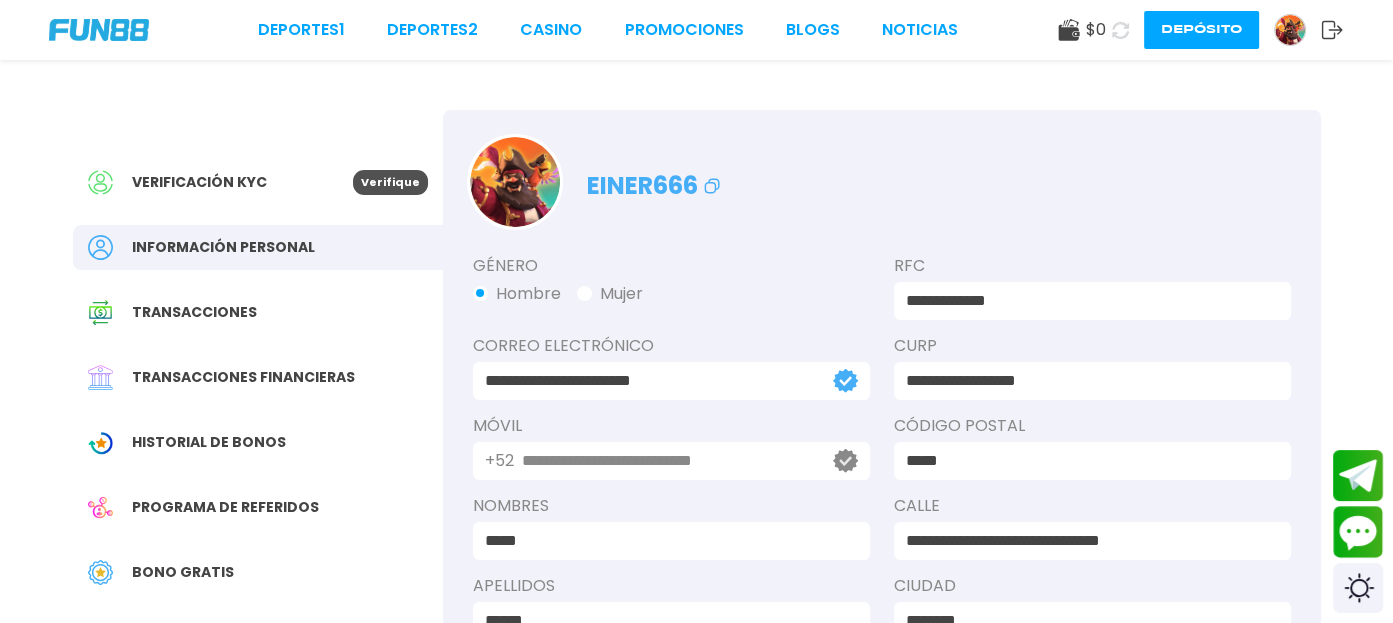 scroll, scrollTop: 73, scrollLeft: 0, axis: vertical 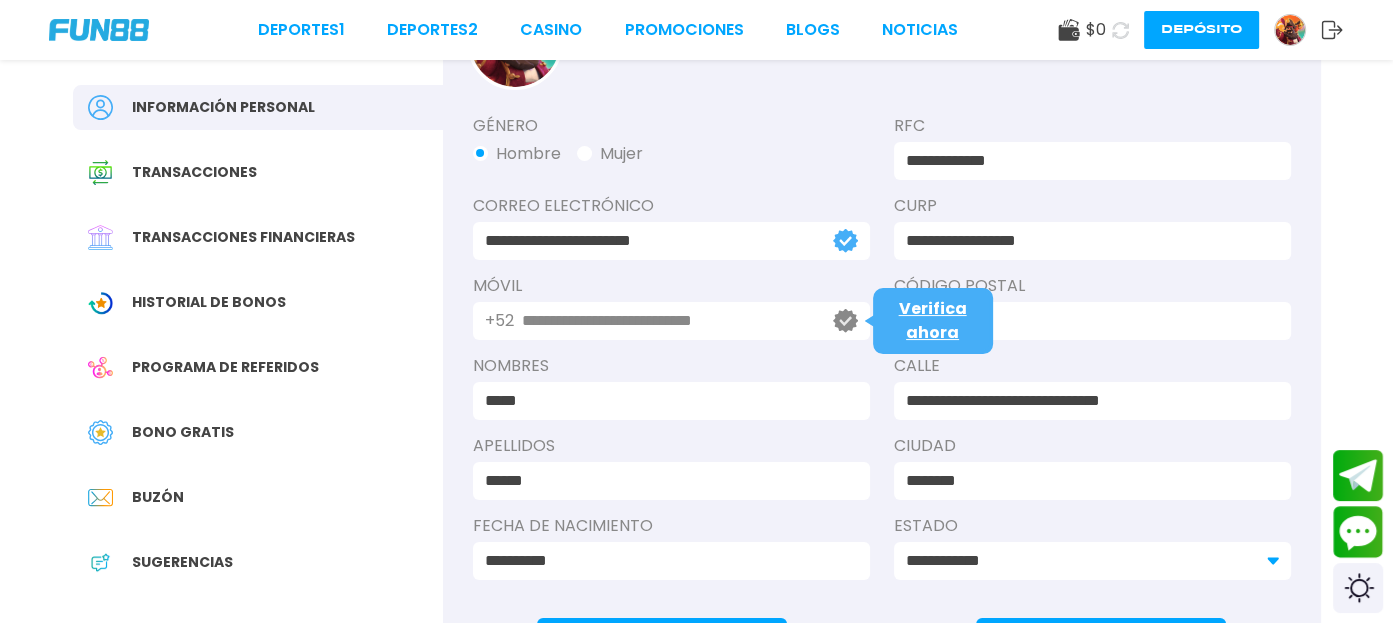 click 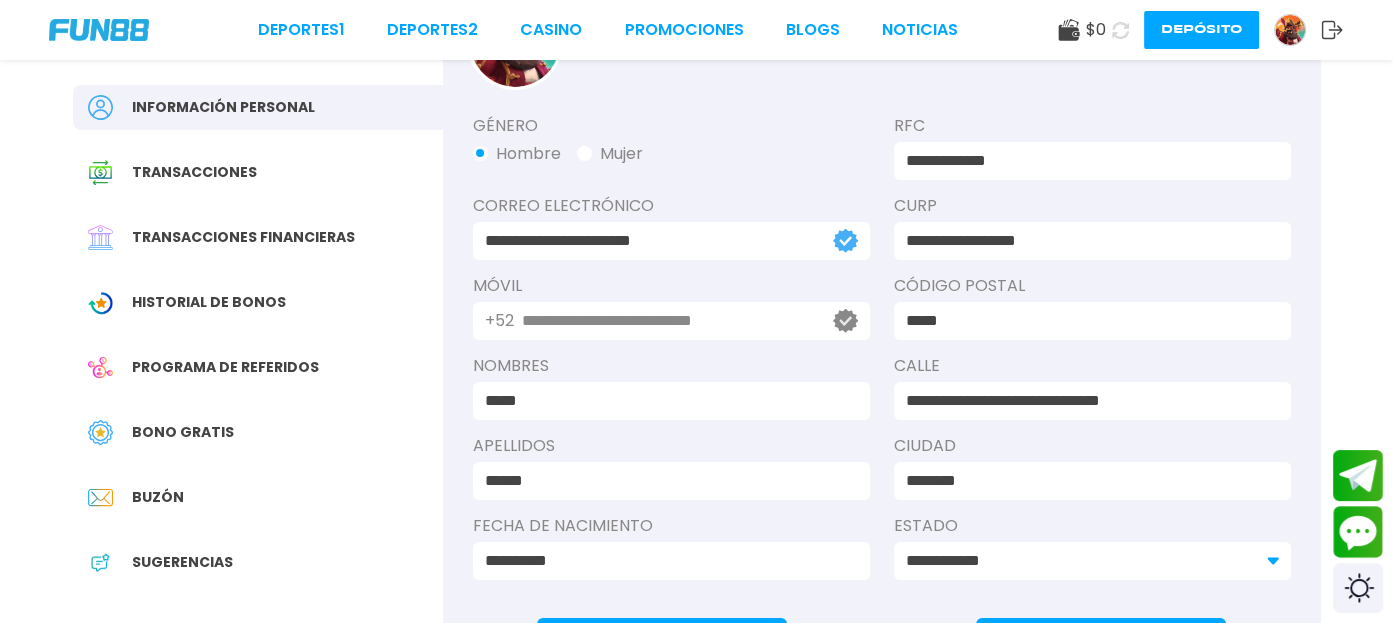 click on "*****" at bounding box center (1086, 321) 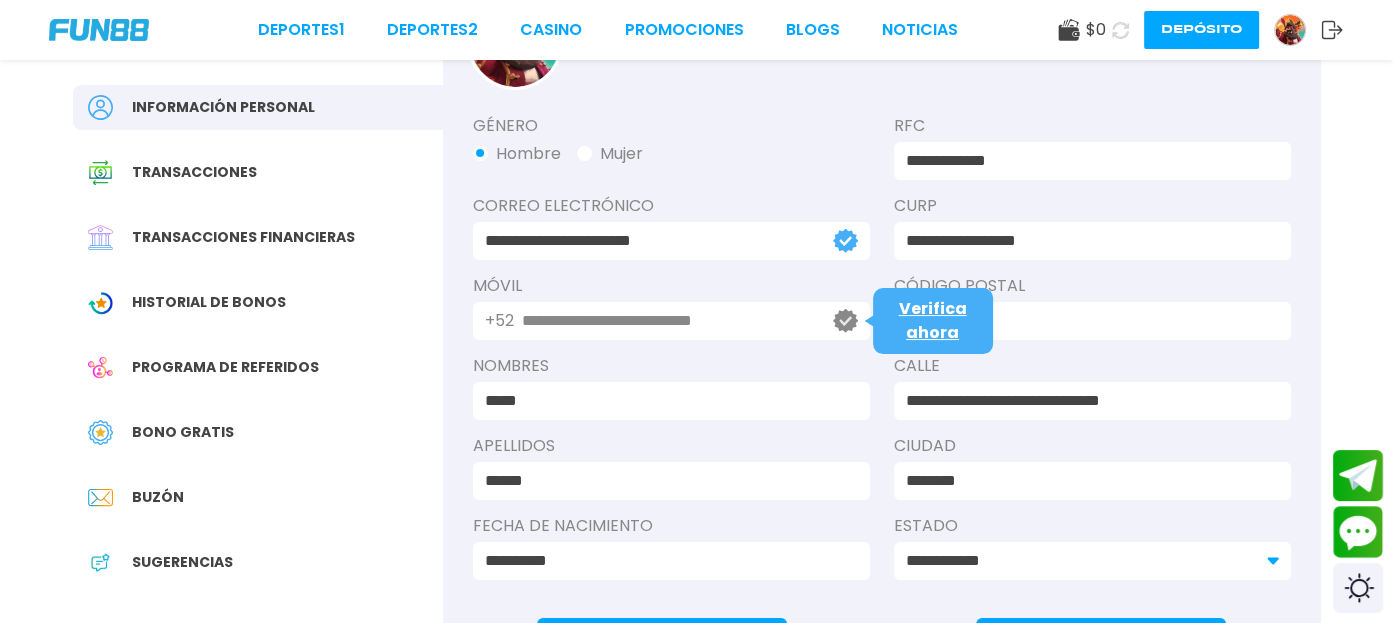 click 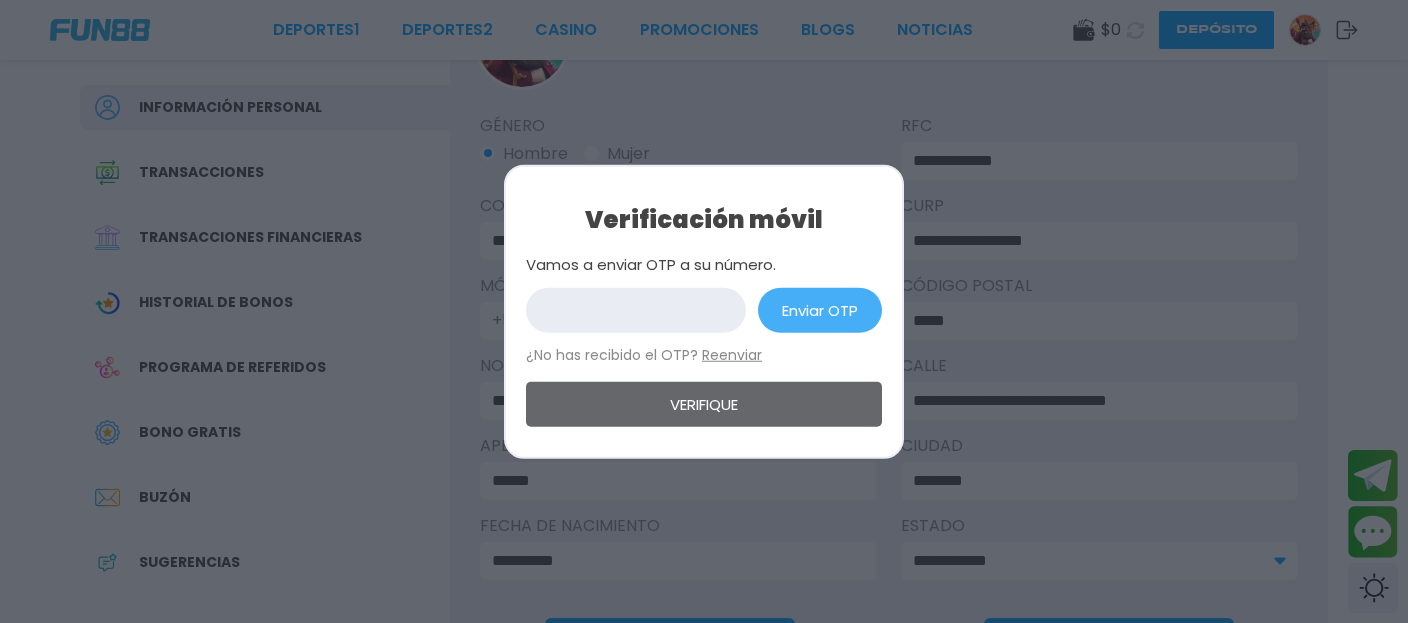 click on "Enviar OTP" at bounding box center [820, 310] 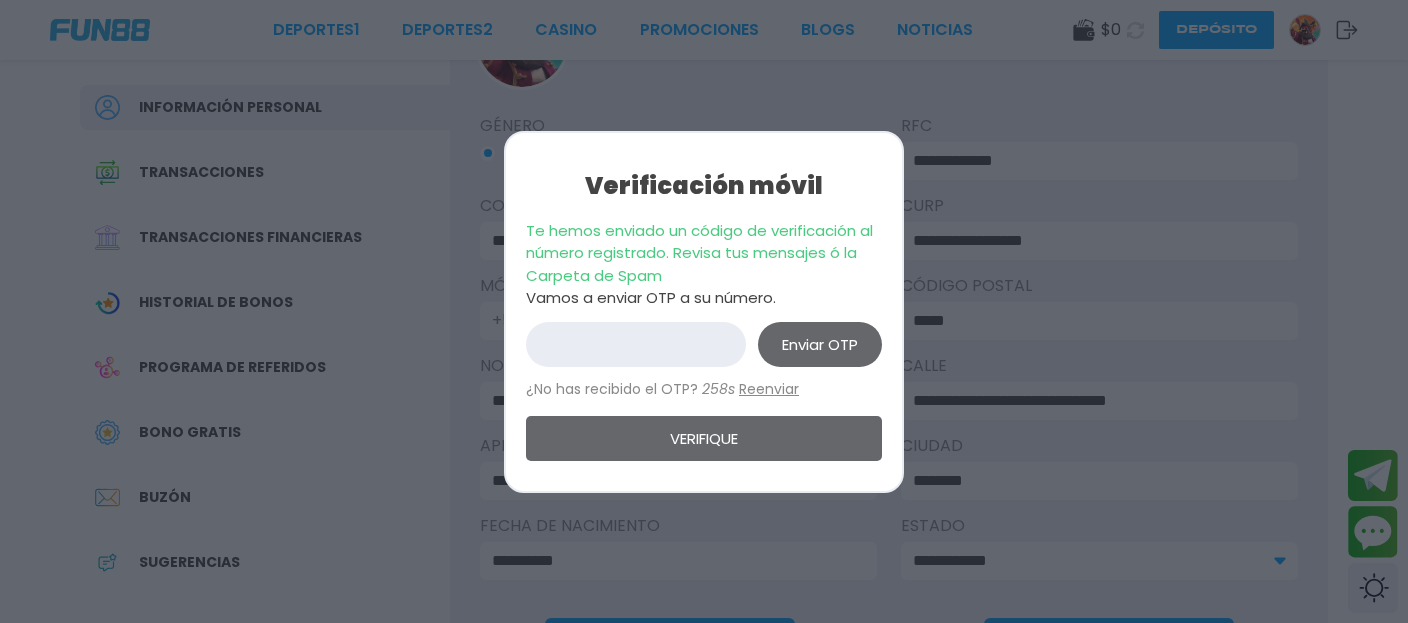 click at bounding box center (636, 344) 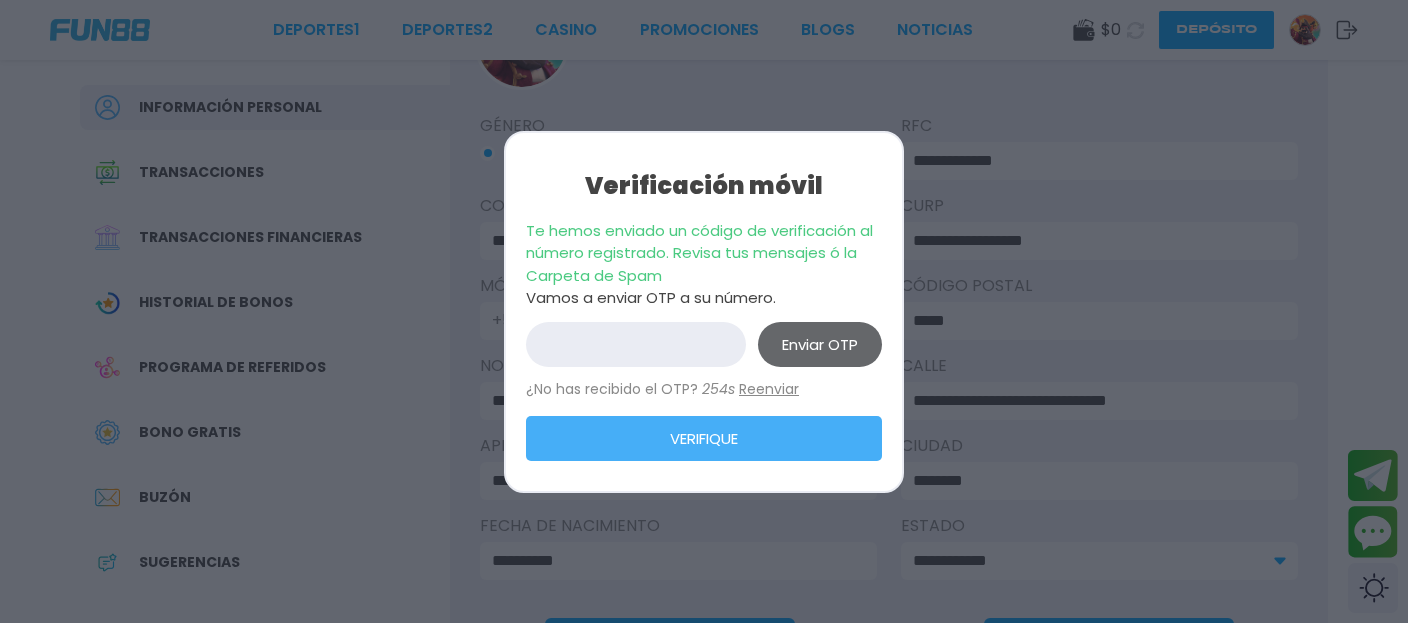 type on "****" 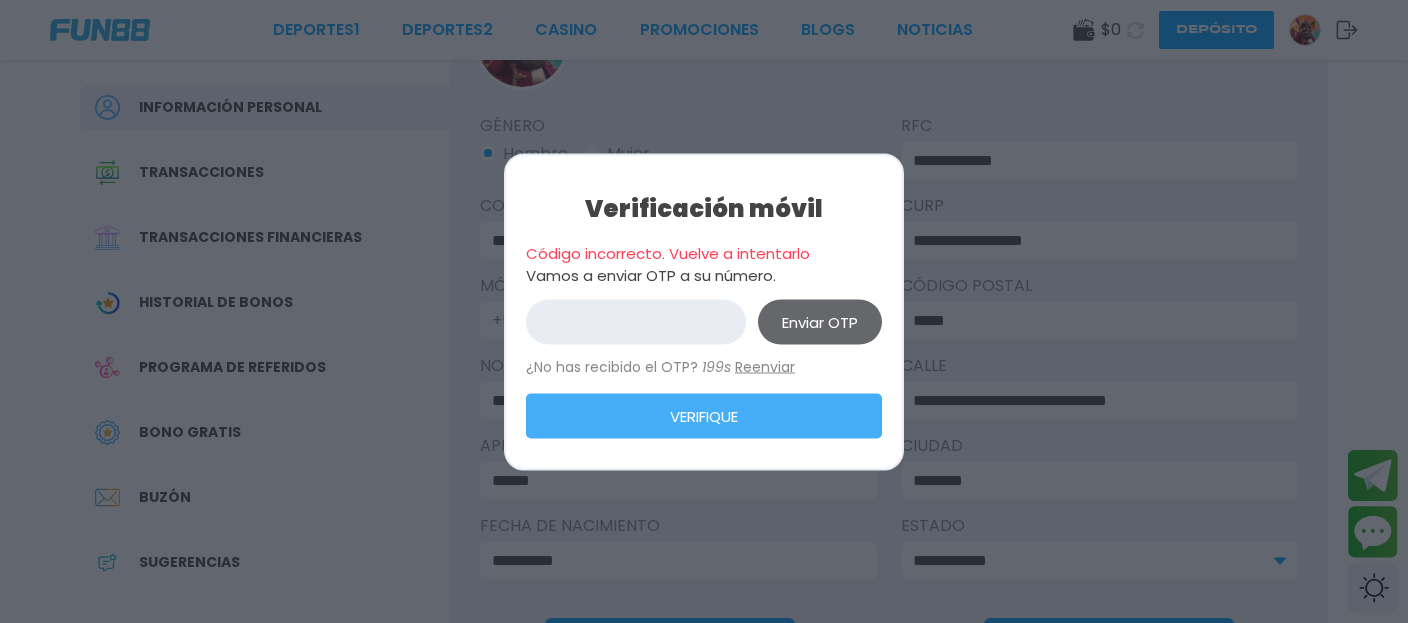click on "Reenviar" at bounding box center (765, 366) 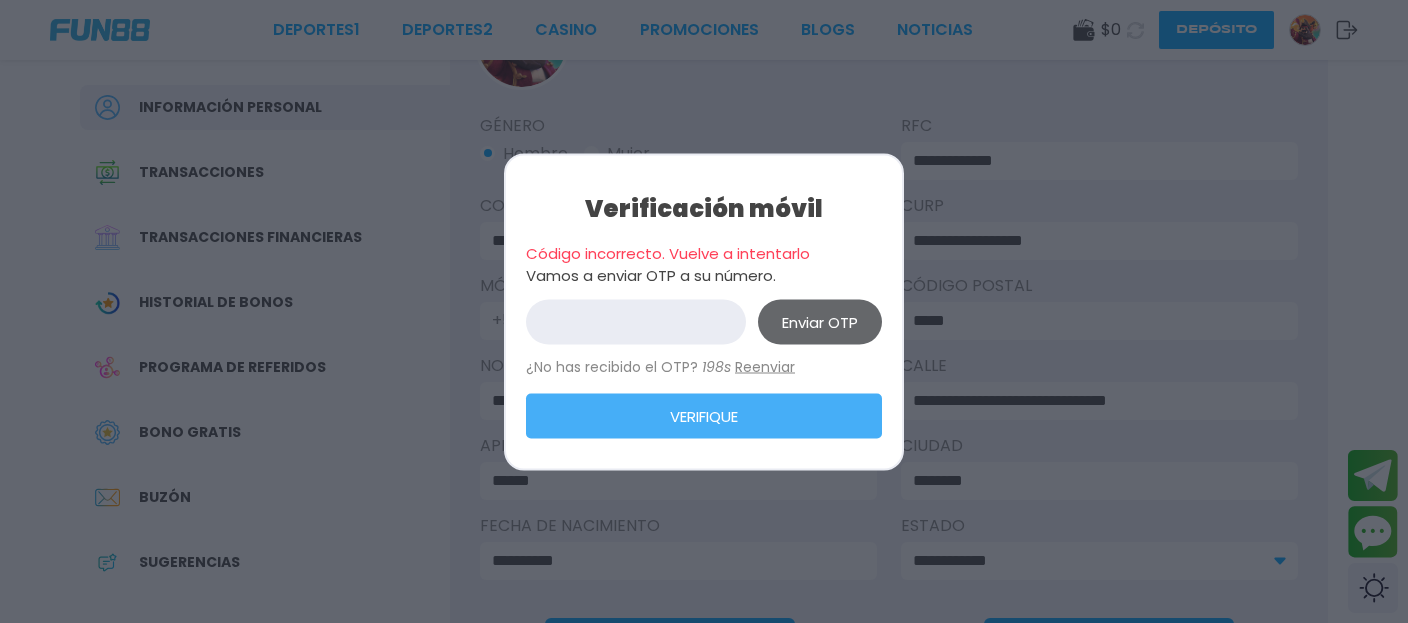 click on "****" at bounding box center (636, 321) 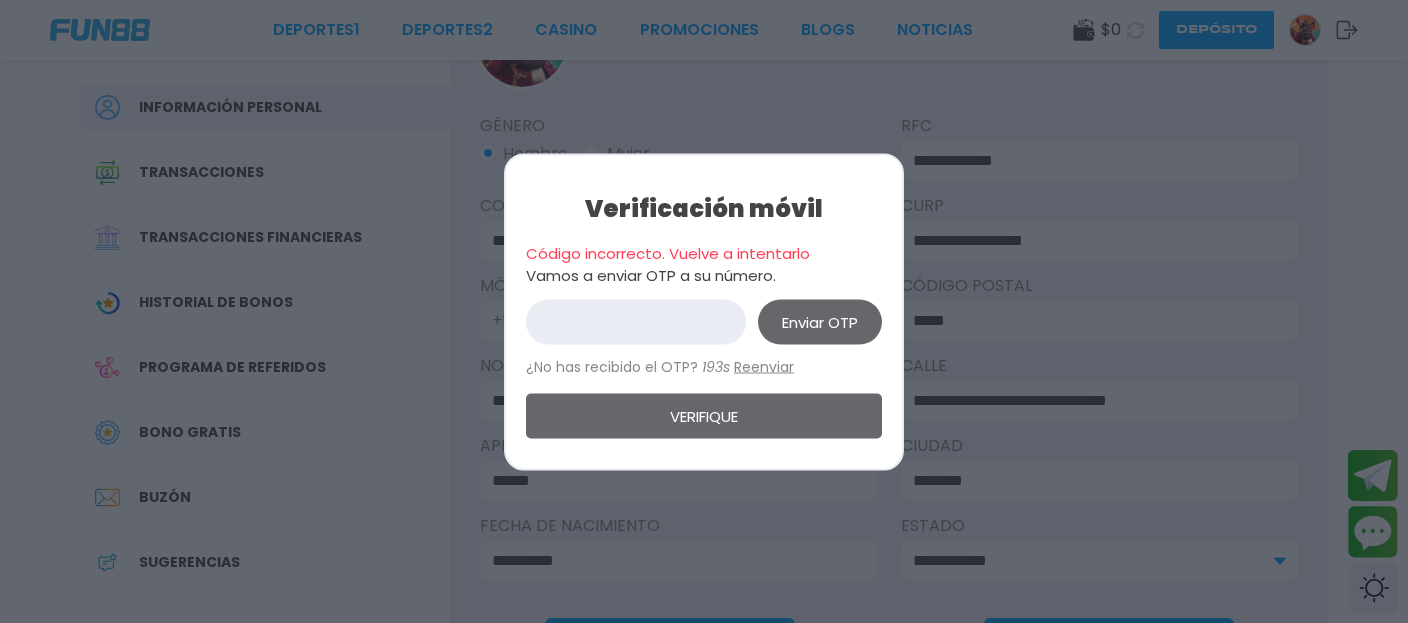 type 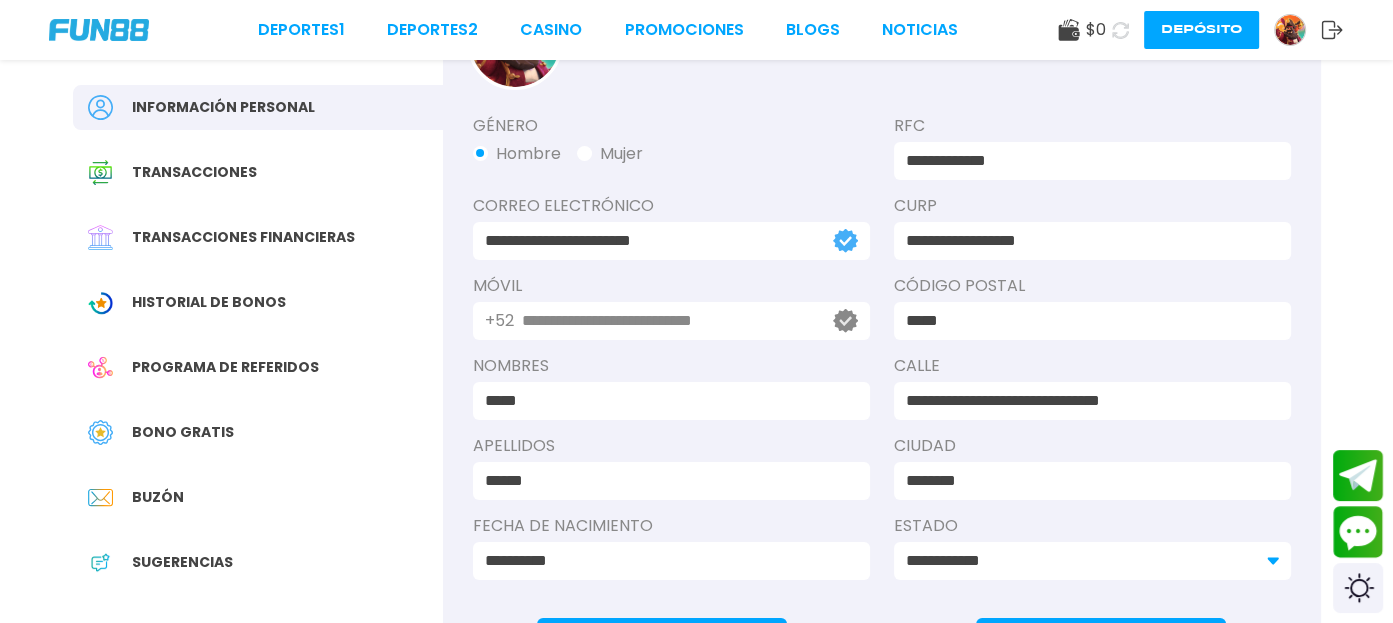 click on "**********" at bounding box center (666, 321) 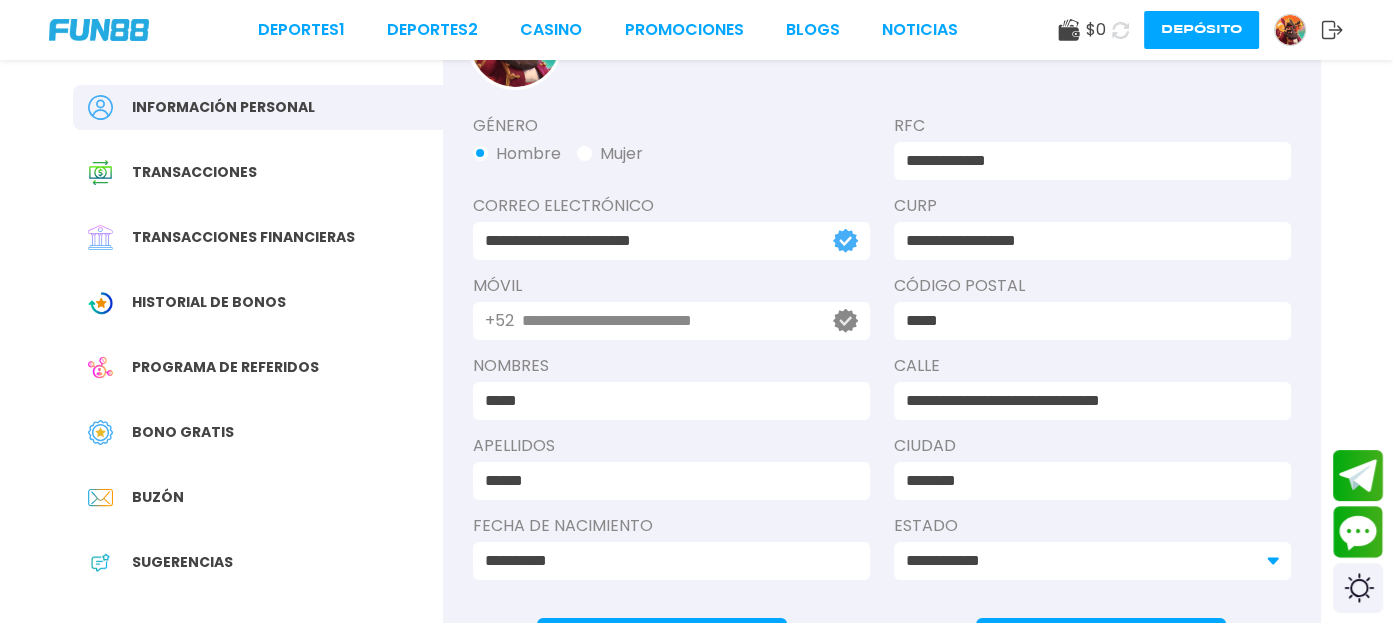 click on "+52" at bounding box center (499, 321) 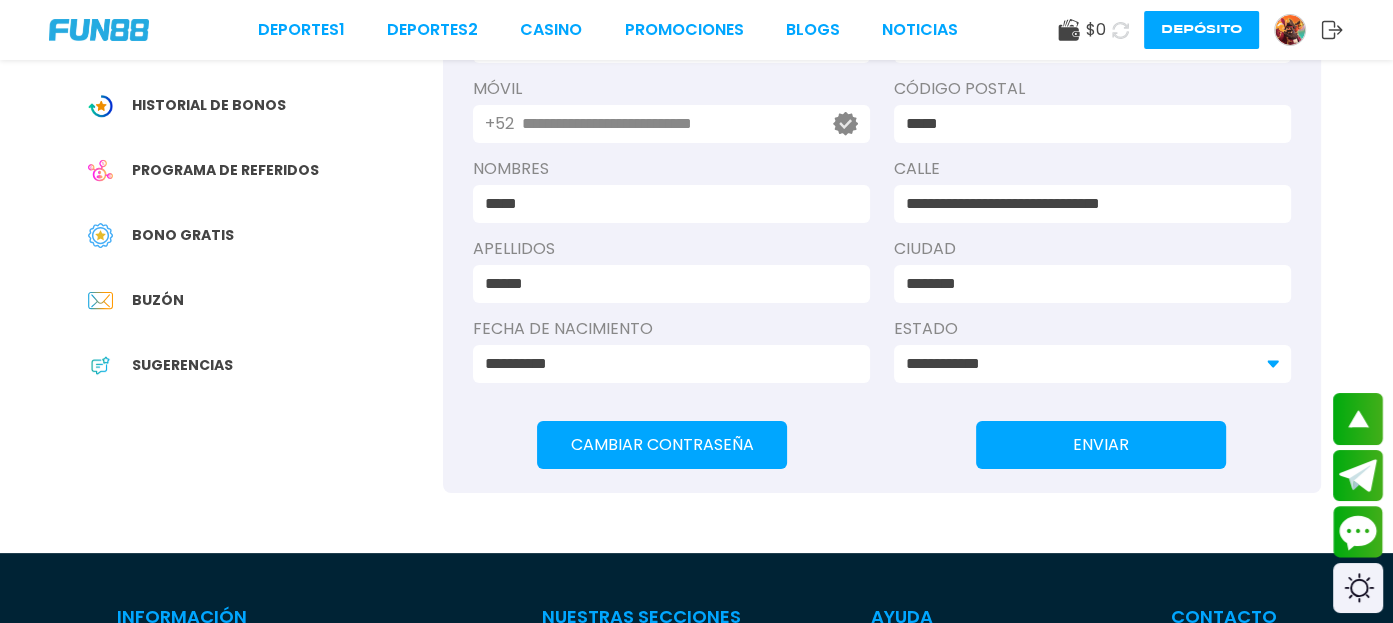 scroll, scrollTop: 255, scrollLeft: 0, axis: vertical 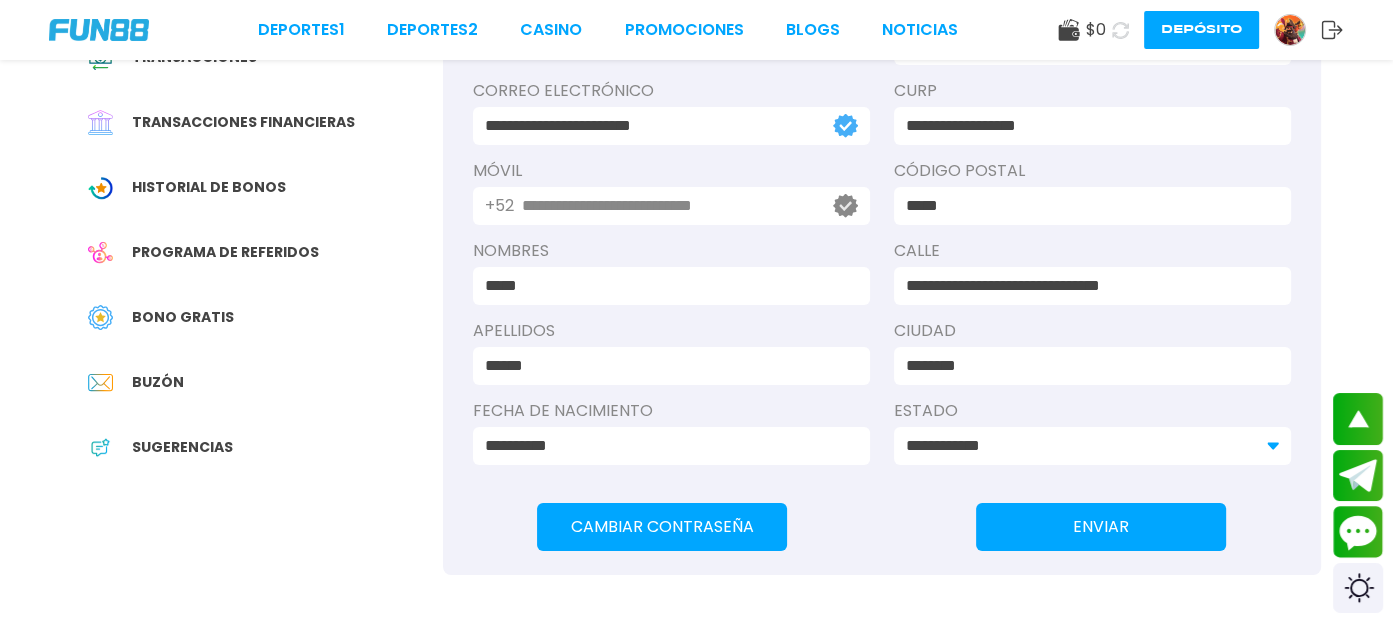 click on "**********" at bounding box center (666, 206) 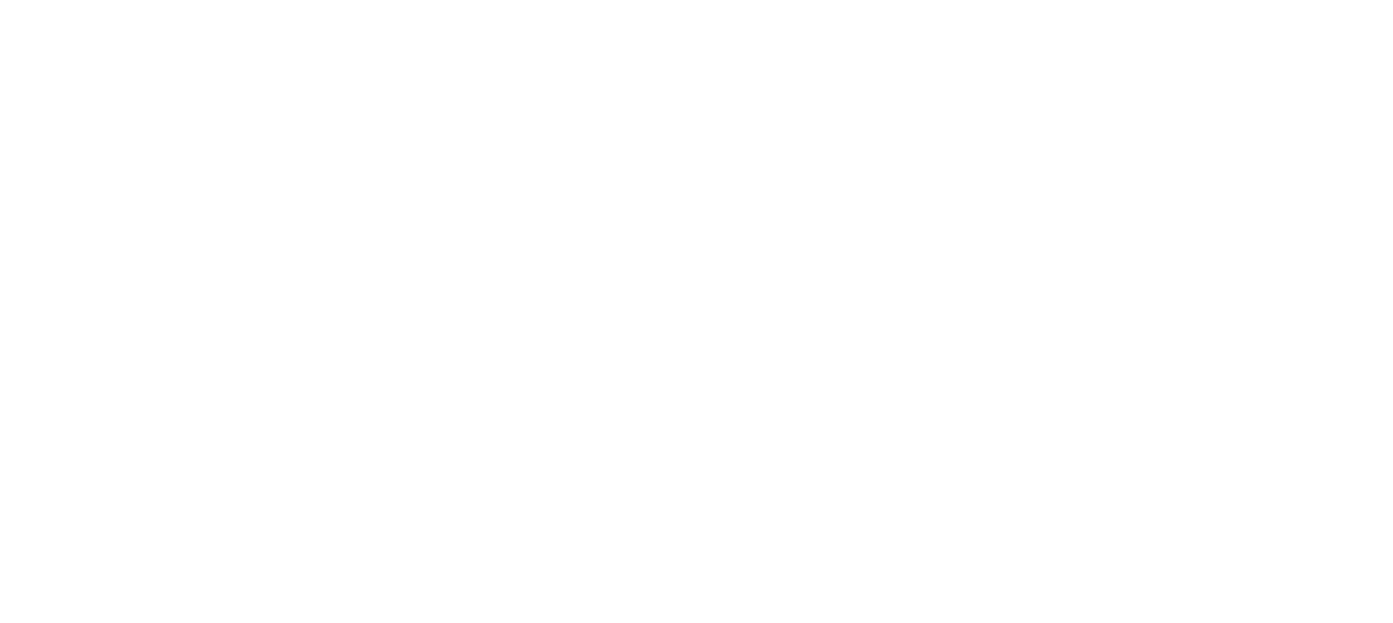 scroll, scrollTop: 0, scrollLeft: 0, axis: both 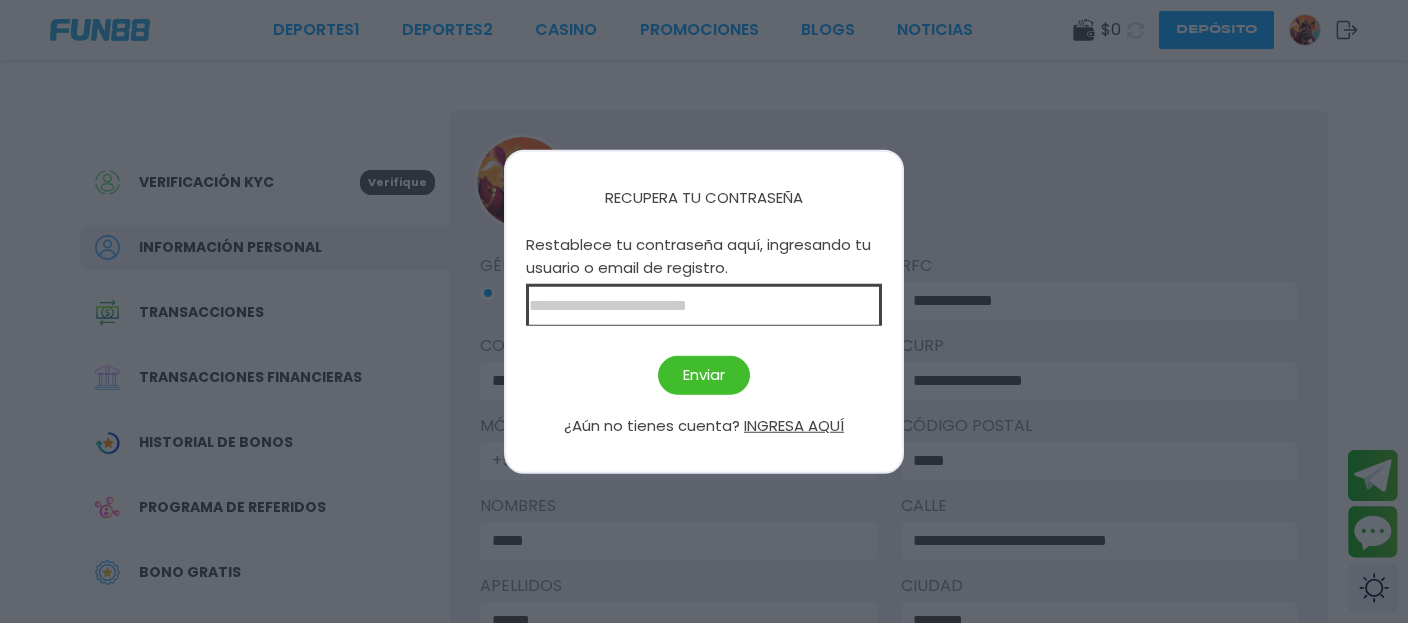 click at bounding box center (704, 311) 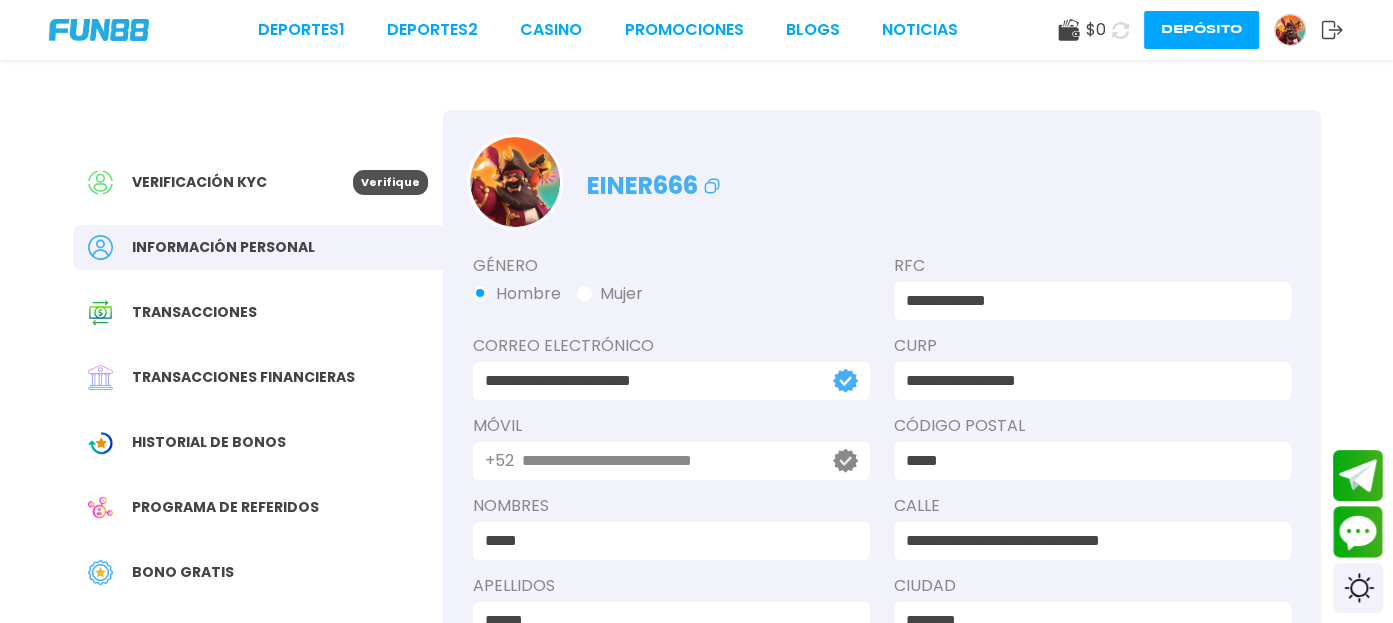 click on "**********" at bounding box center (666, 461) 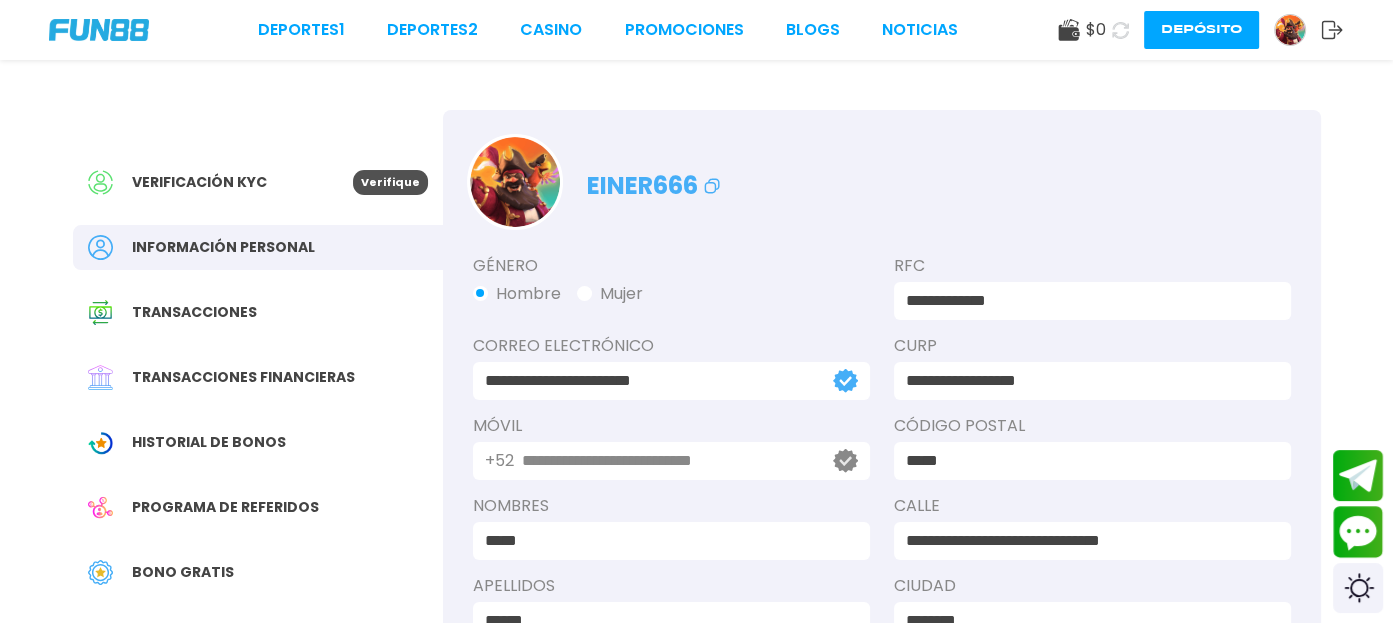 click on "Verificación KYC" at bounding box center (199, 182) 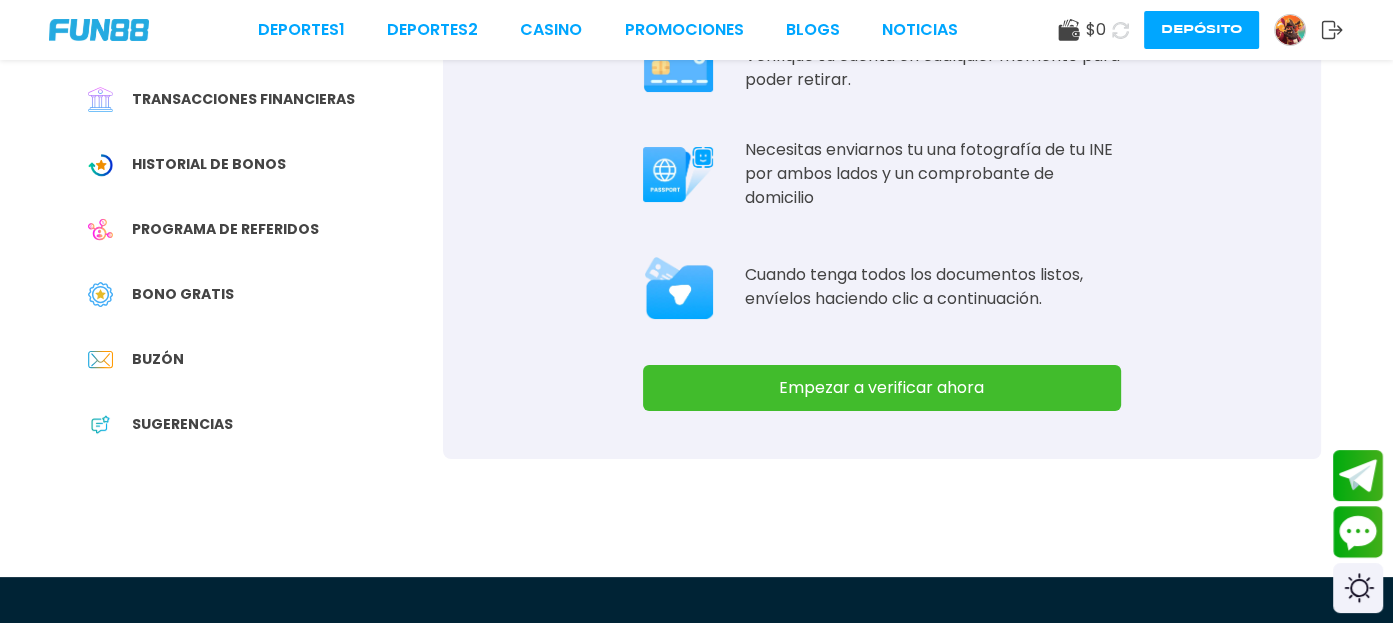 scroll, scrollTop: 283, scrollLeft: 0, axis: vertical 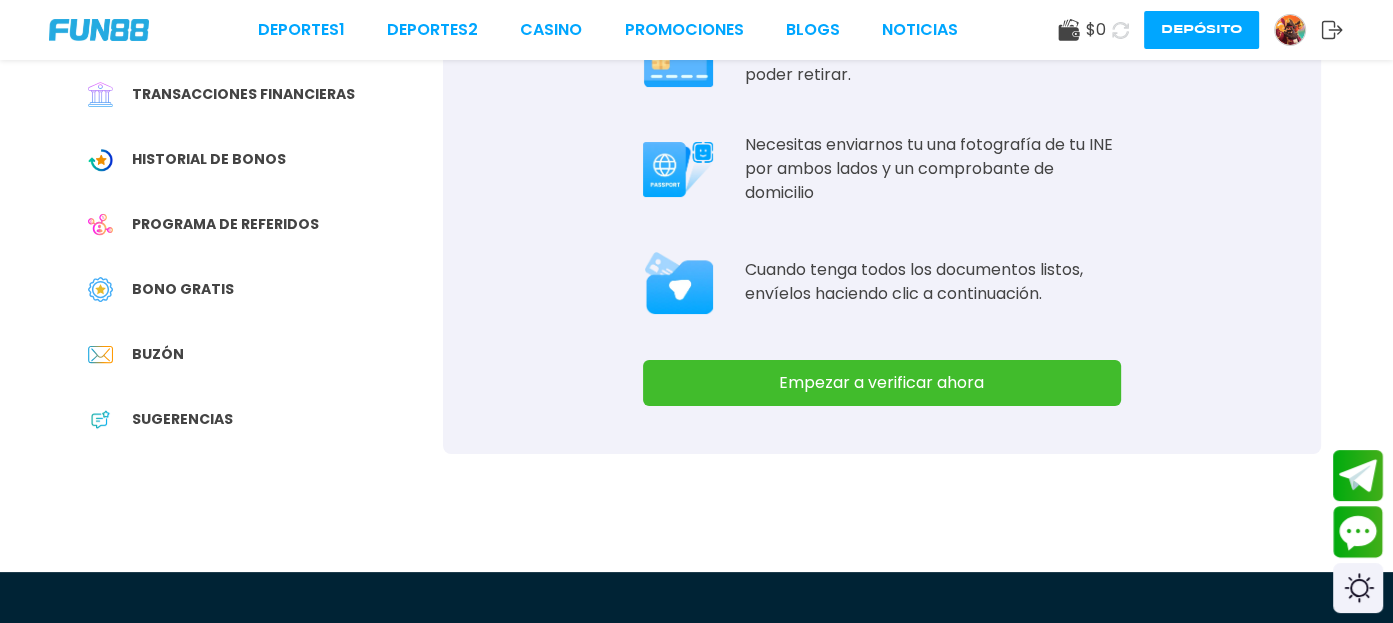 click on "Empezar a verificar ahora" at bounding box center [882, 383] 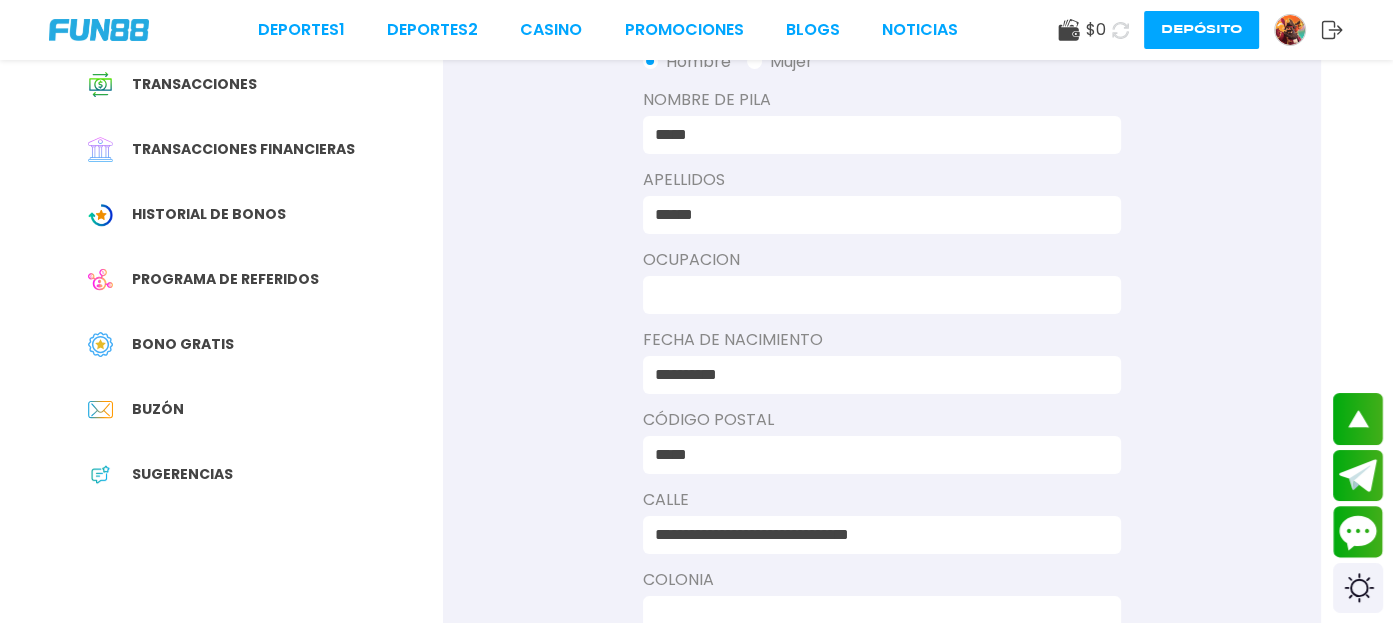 scroll, scrollTop: 284, scrollLeft: 0, axis: vertical 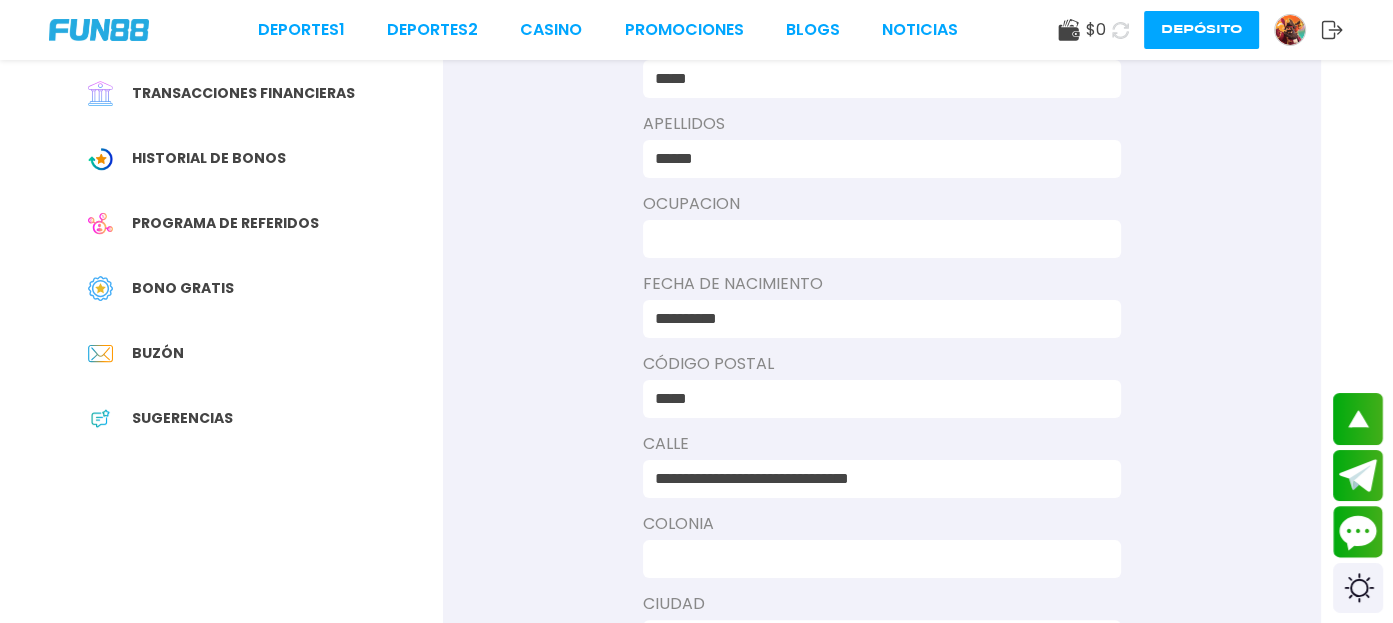 click at bounding box center [876, 239] 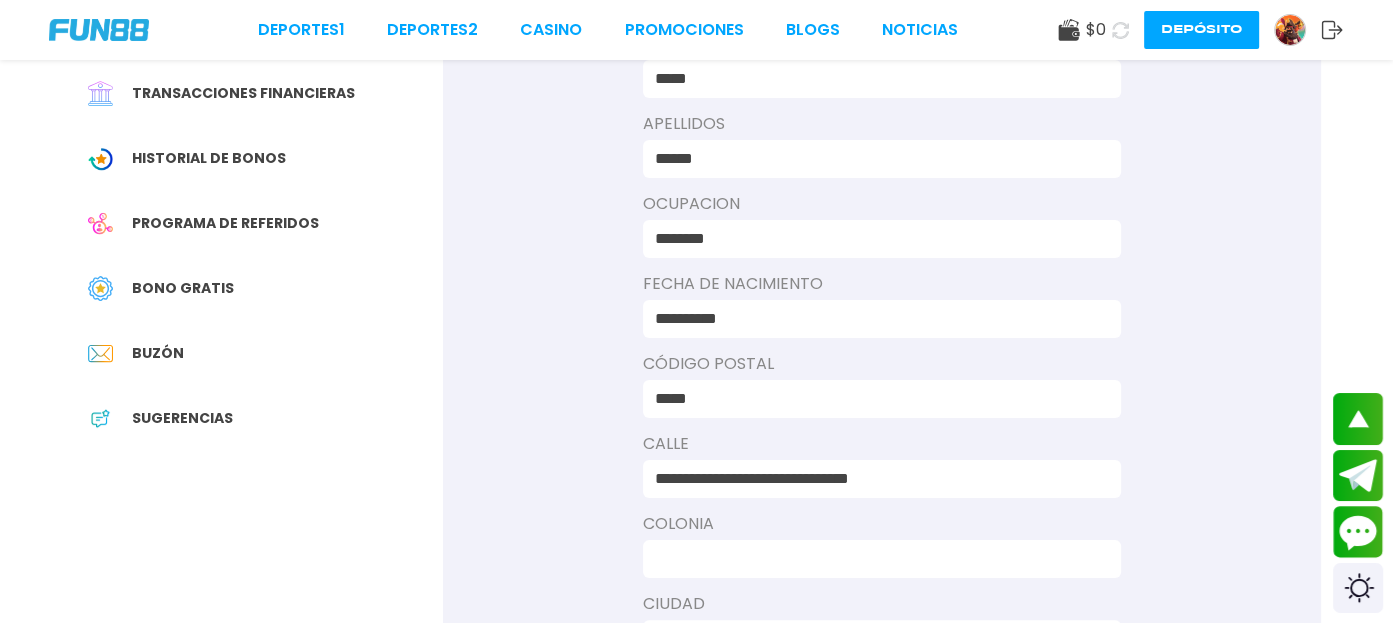 type on "********" 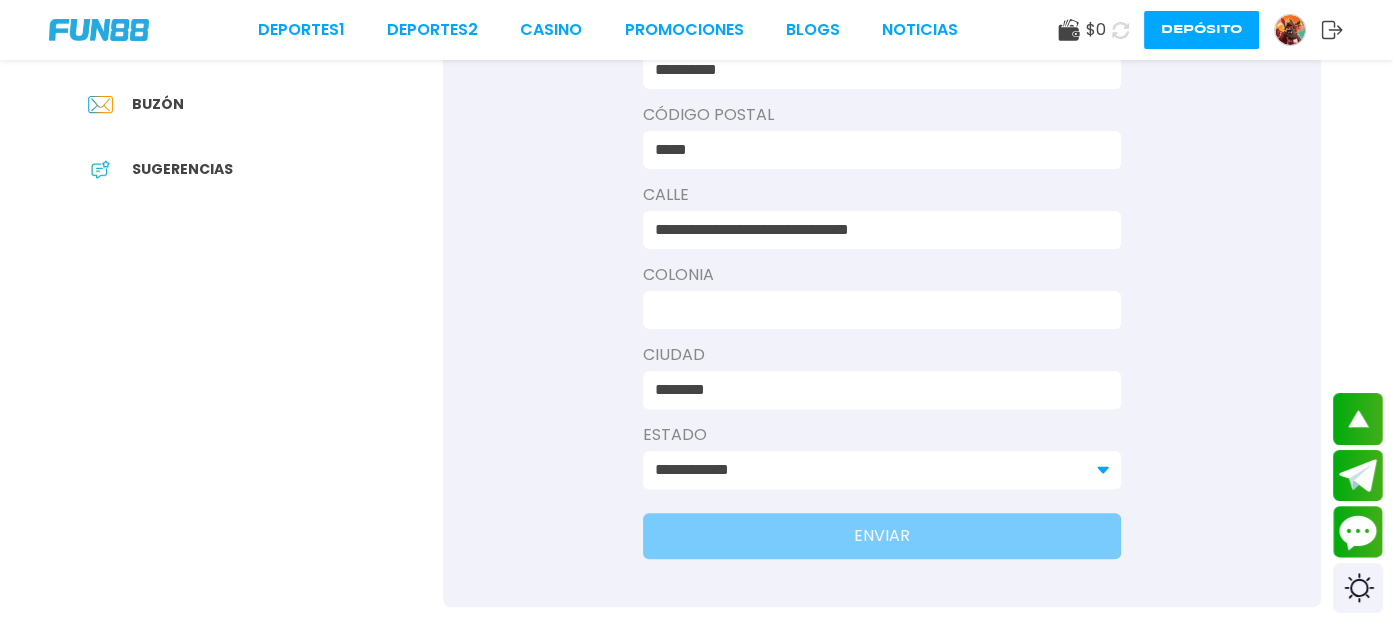 scroll, scrollTop: 610, scrollLeft: 0, axis: vertical 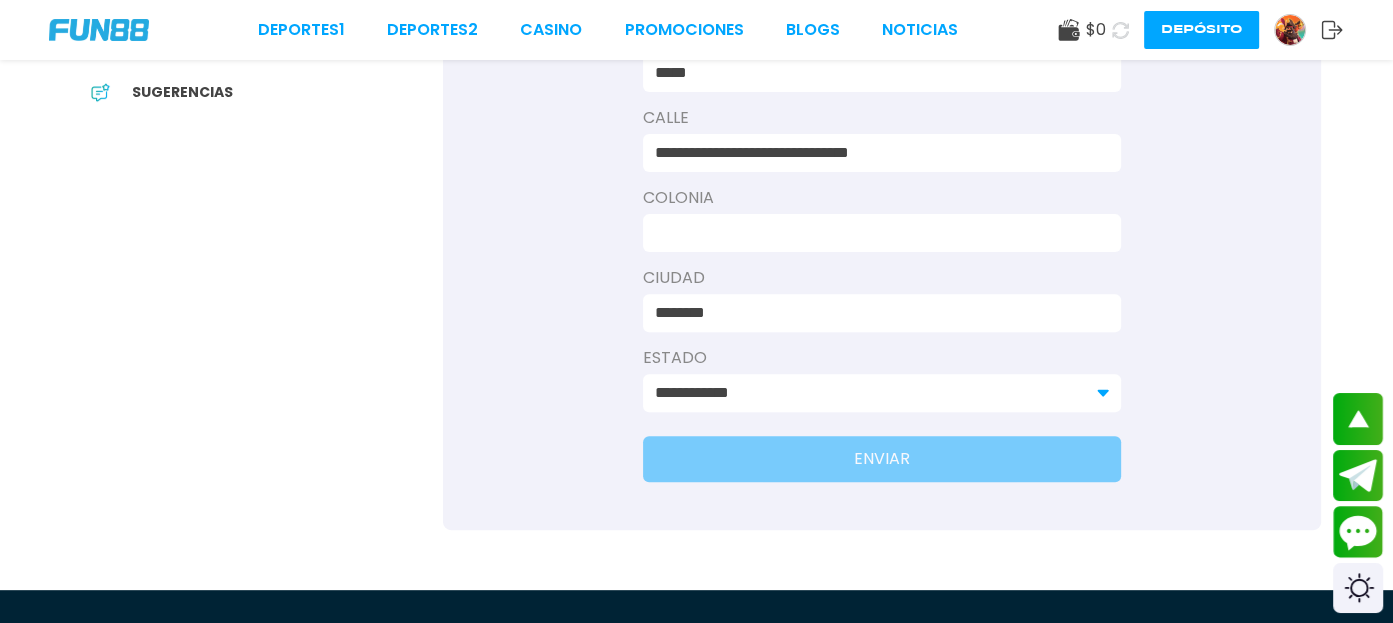 click at bounding box center (876, 233) 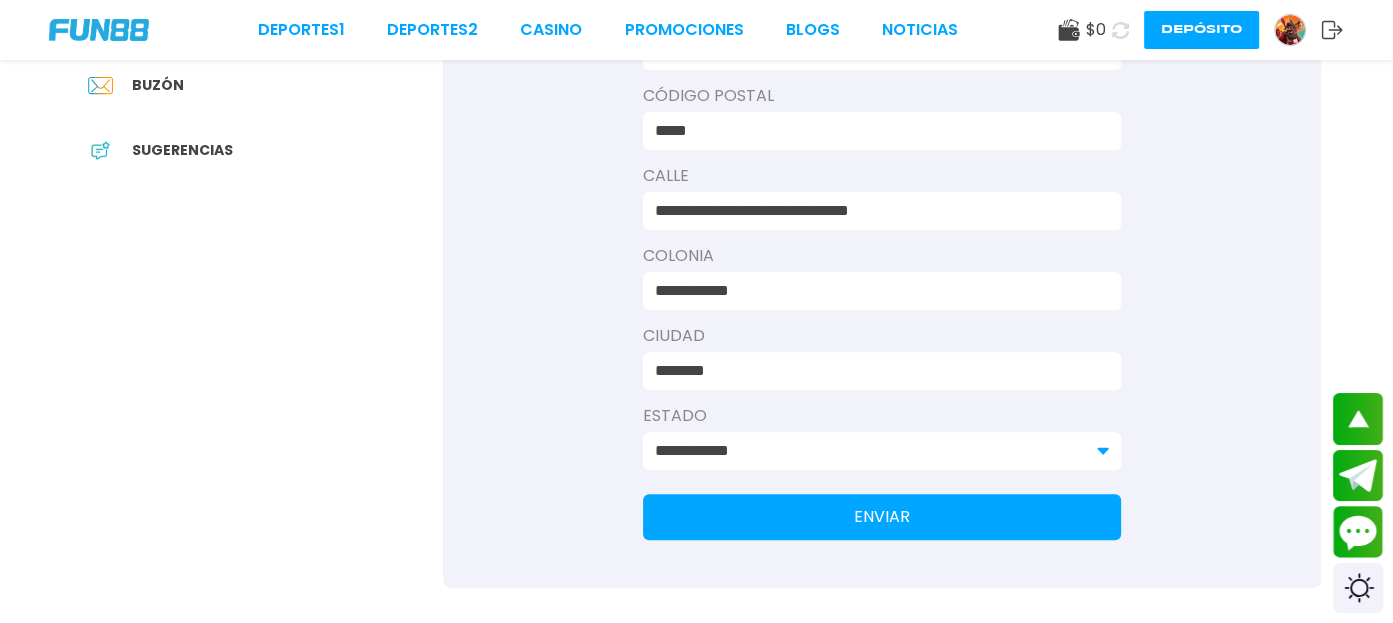 scroll, scrollTop: 590, scrollLeft: 0, axis: vertical 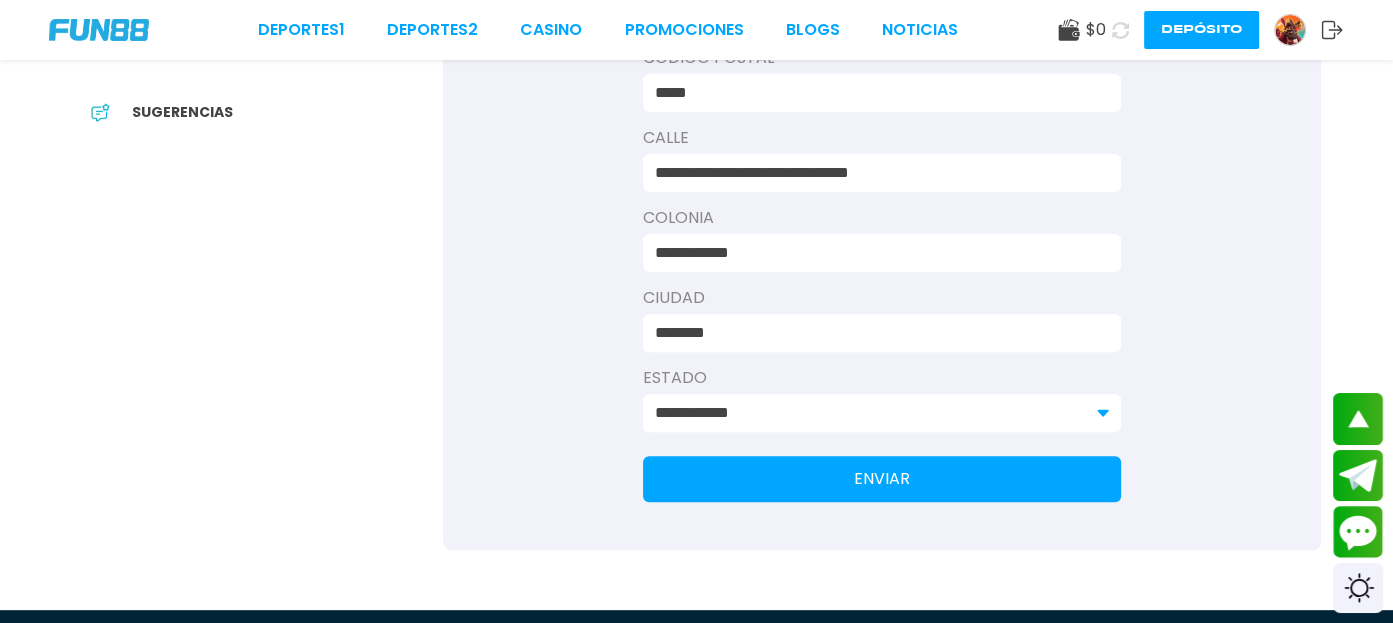 click on "ENVIAR" at bounding box center (882, 479) 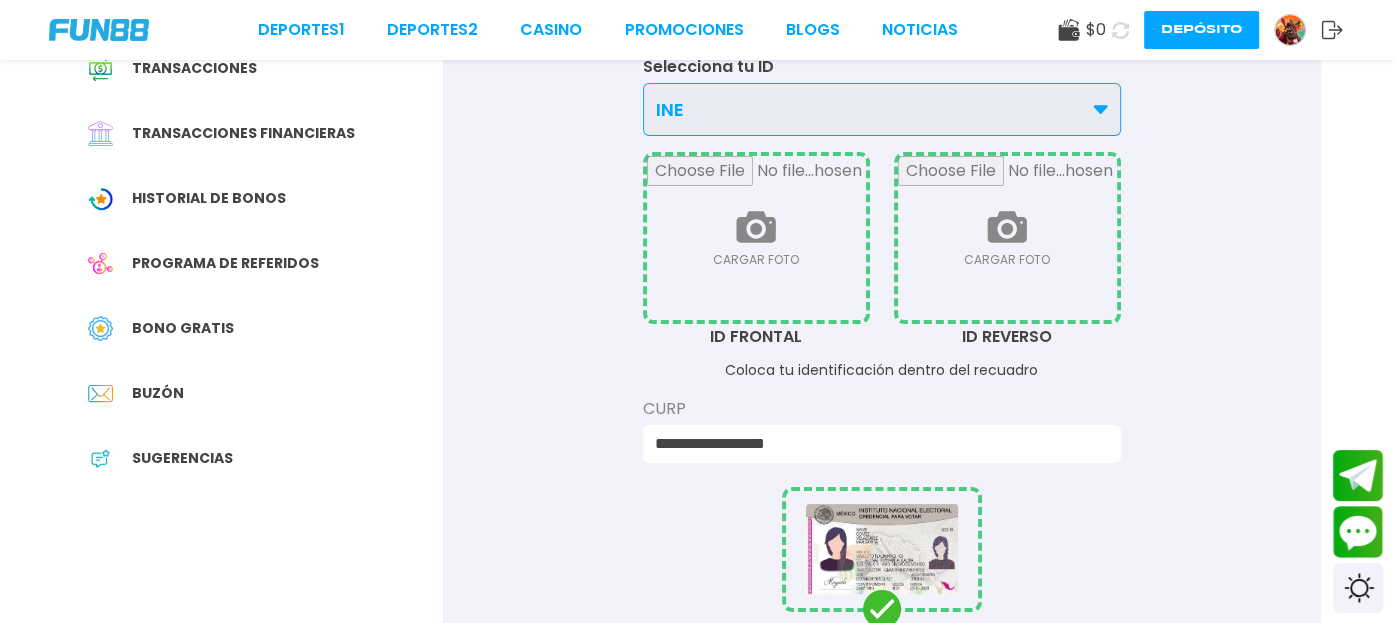 scroll, scrollTop: 285, scrollLeft: 0, axis: vertical 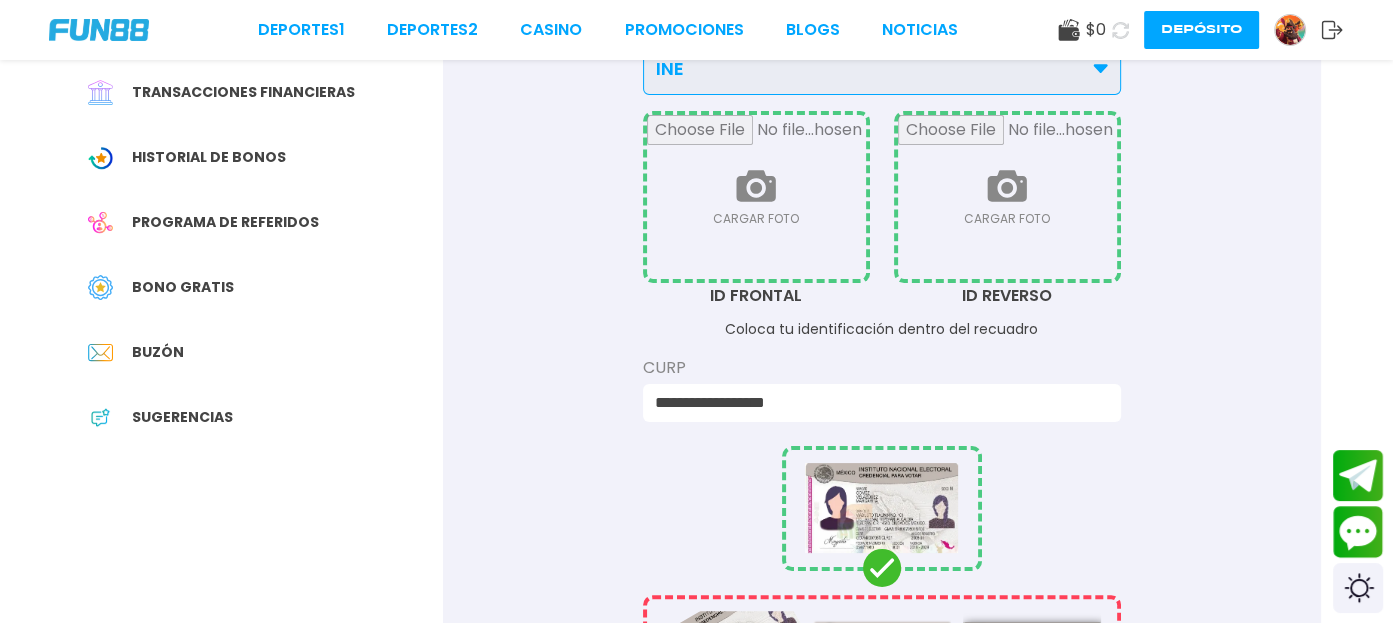 click at bounding box center [756, 197] 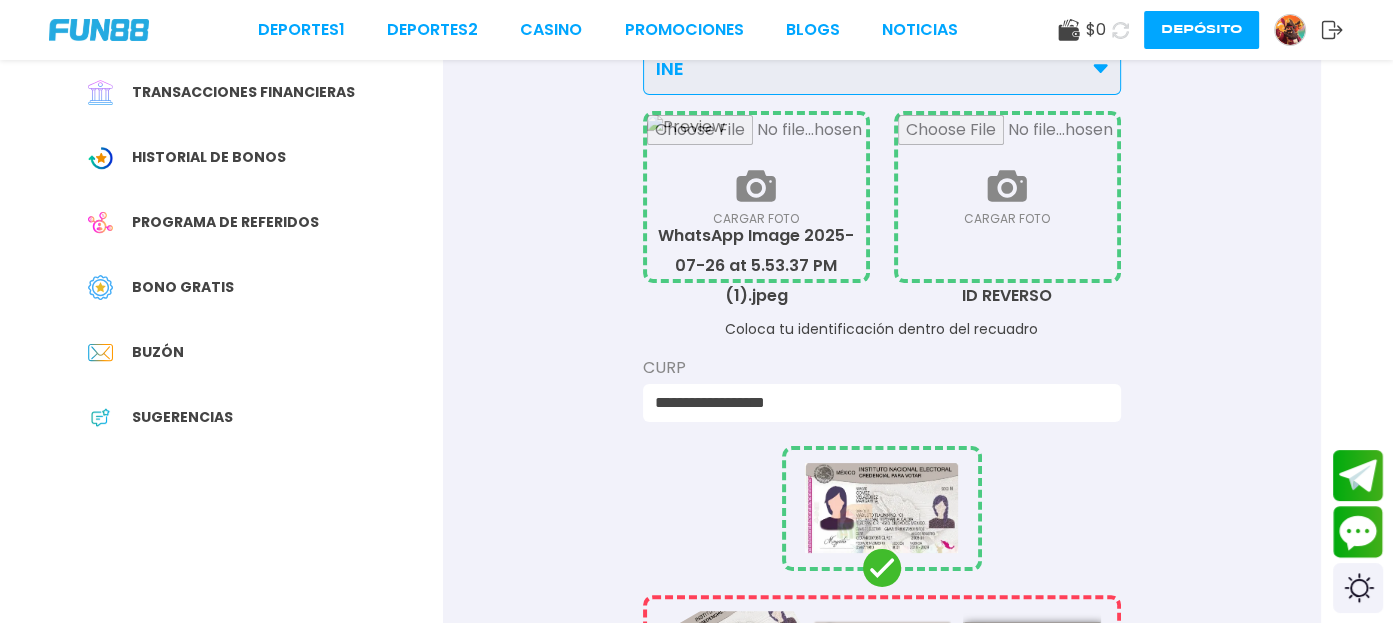 click at bounding box center (1007, 197) 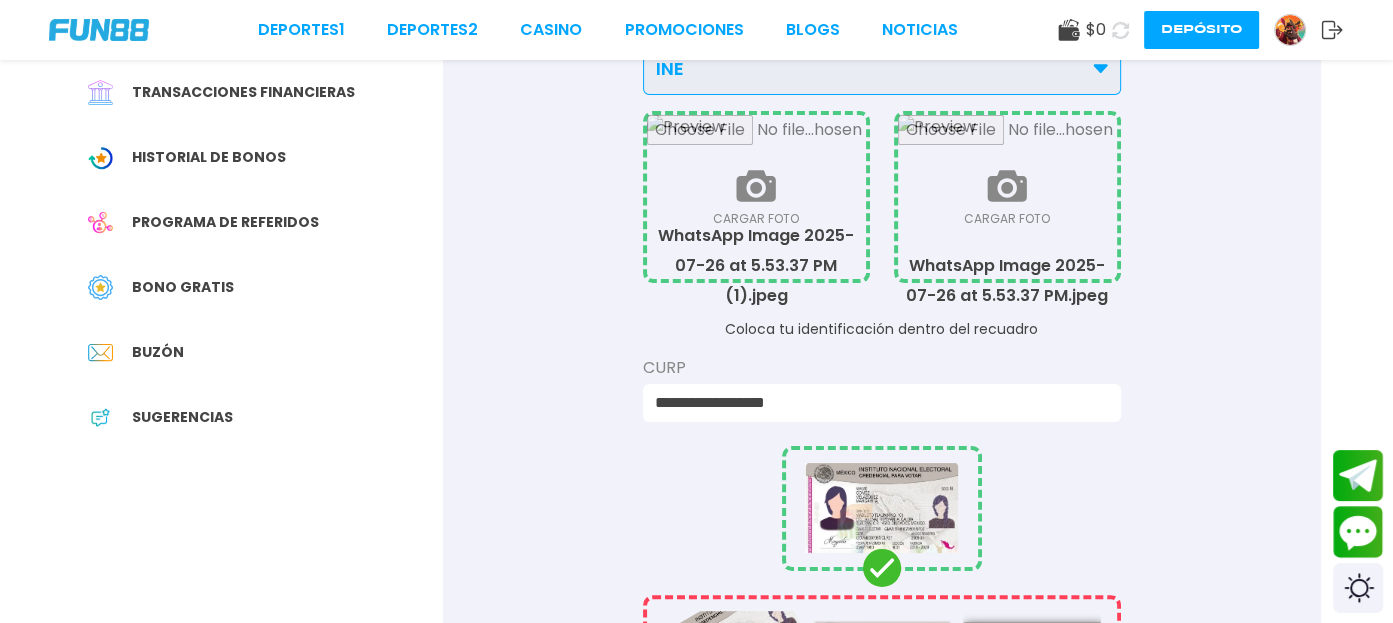 click on "**********" at bounding box center (697, 407) 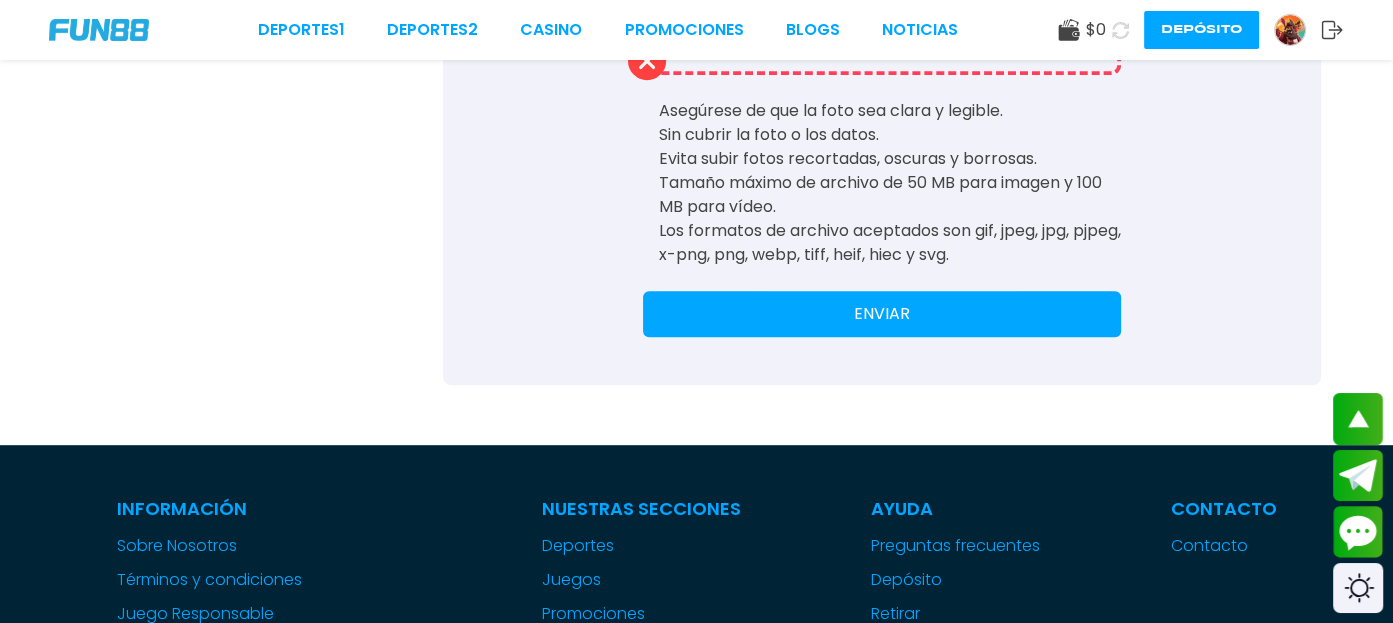 scroll, scrollTop: 952, scrollLeft: 0, axis: vertical 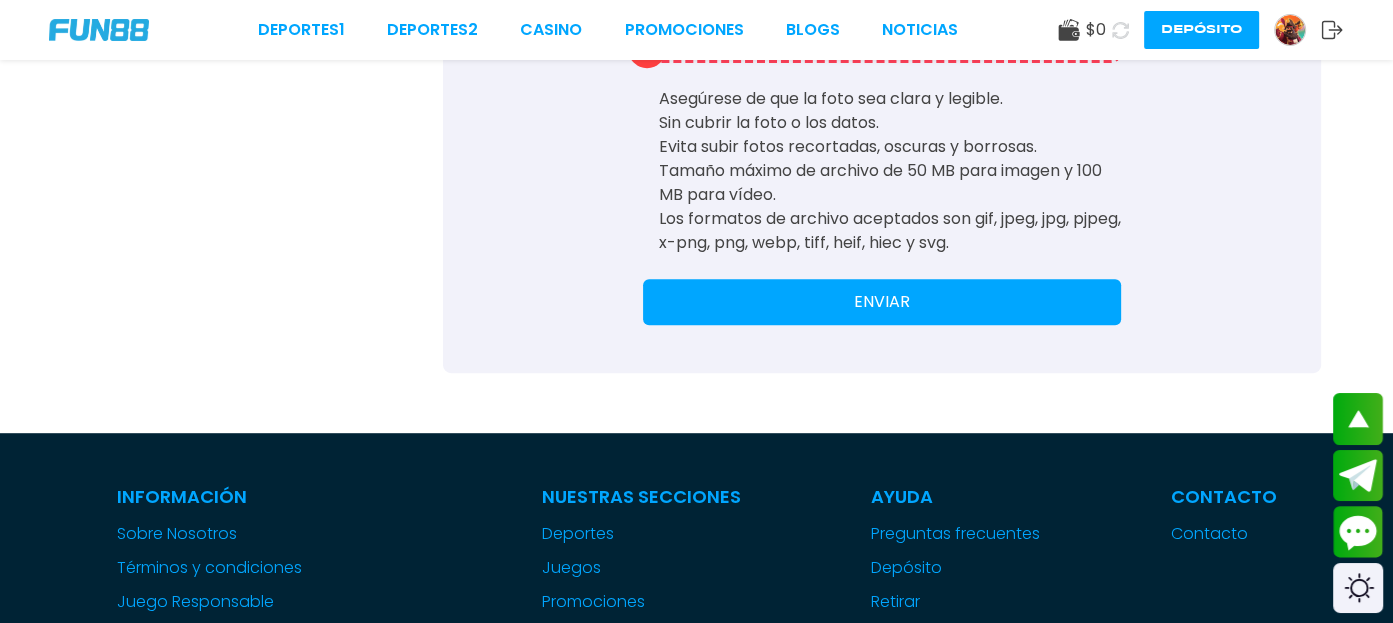 click on "ENVIAR" at bounding box center (882, 302) 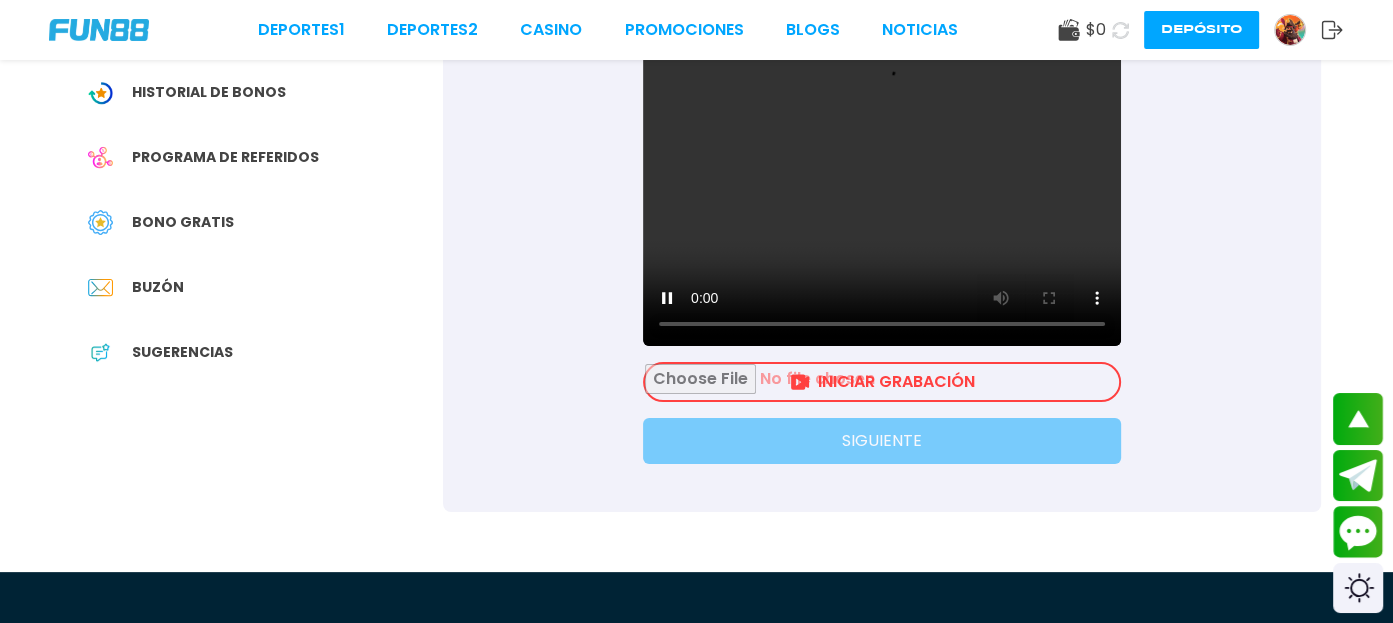 scroll, scrollTop: 344, scrollLeft: 0, axis: vertical 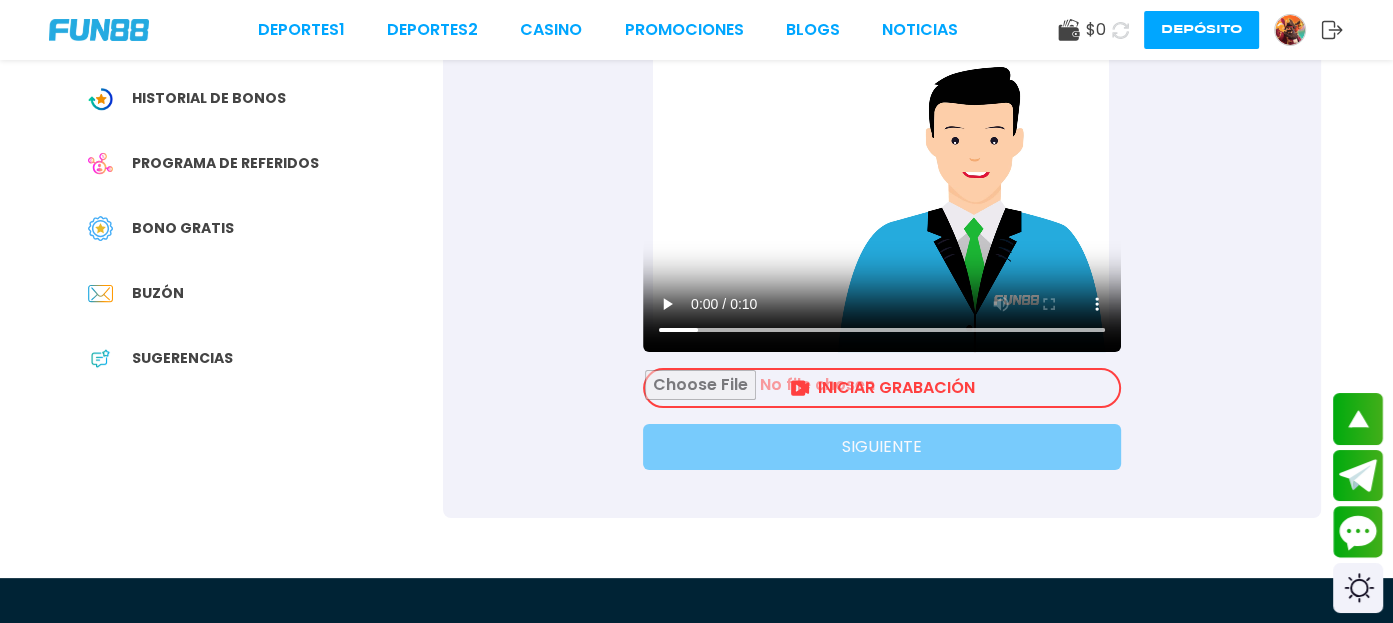 click at bounding box center (882, 388) 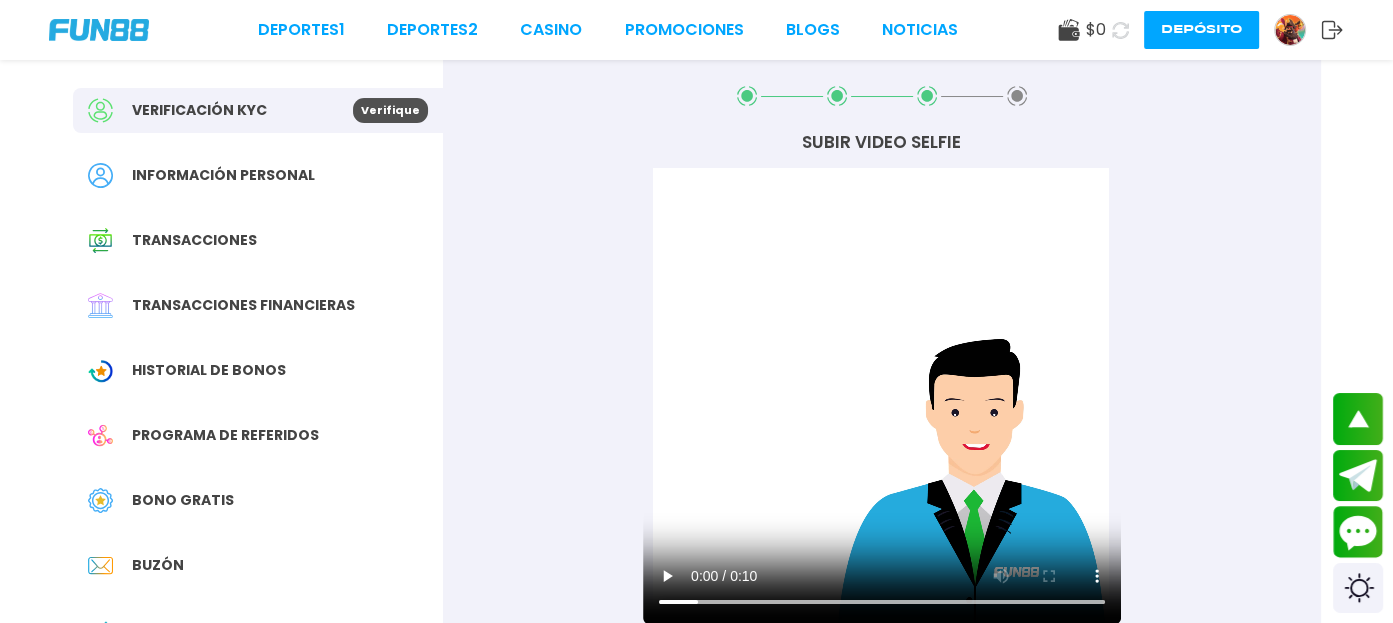scroll, scrollTop: 0, scrollLeft: 0, axis: both 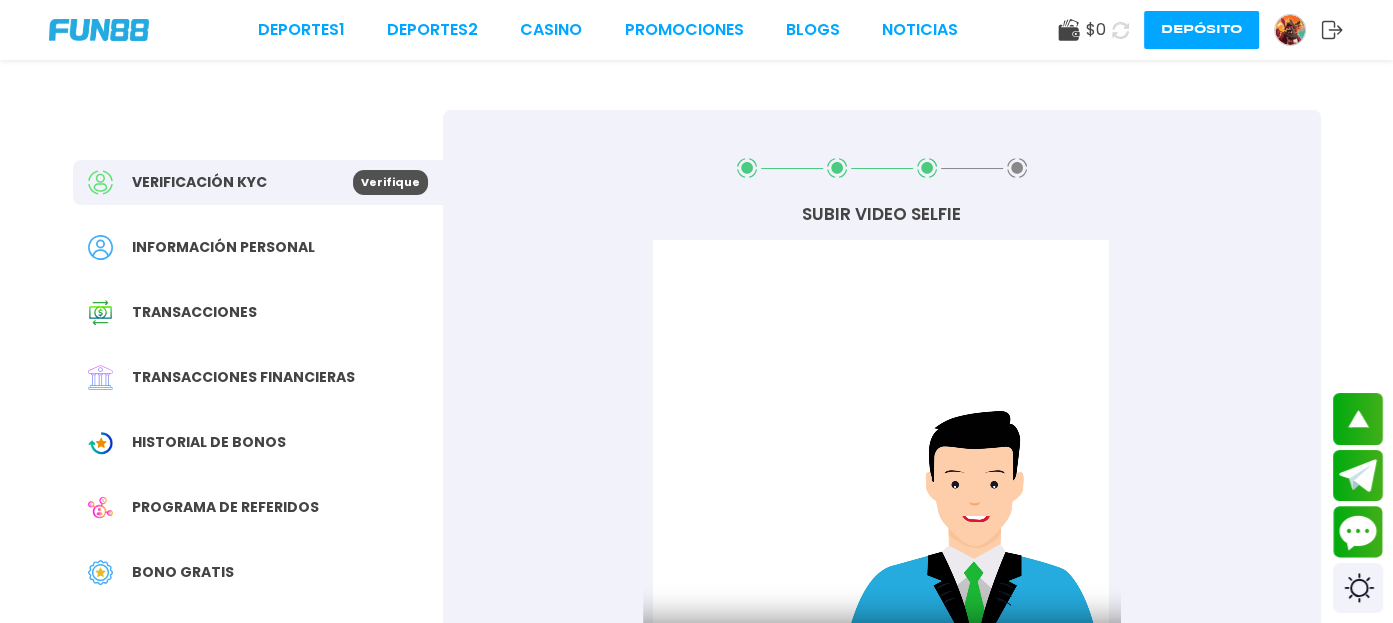 click on "Su navegador no soporta la etiqueta de vídeo." at bounding box center [882, 468] 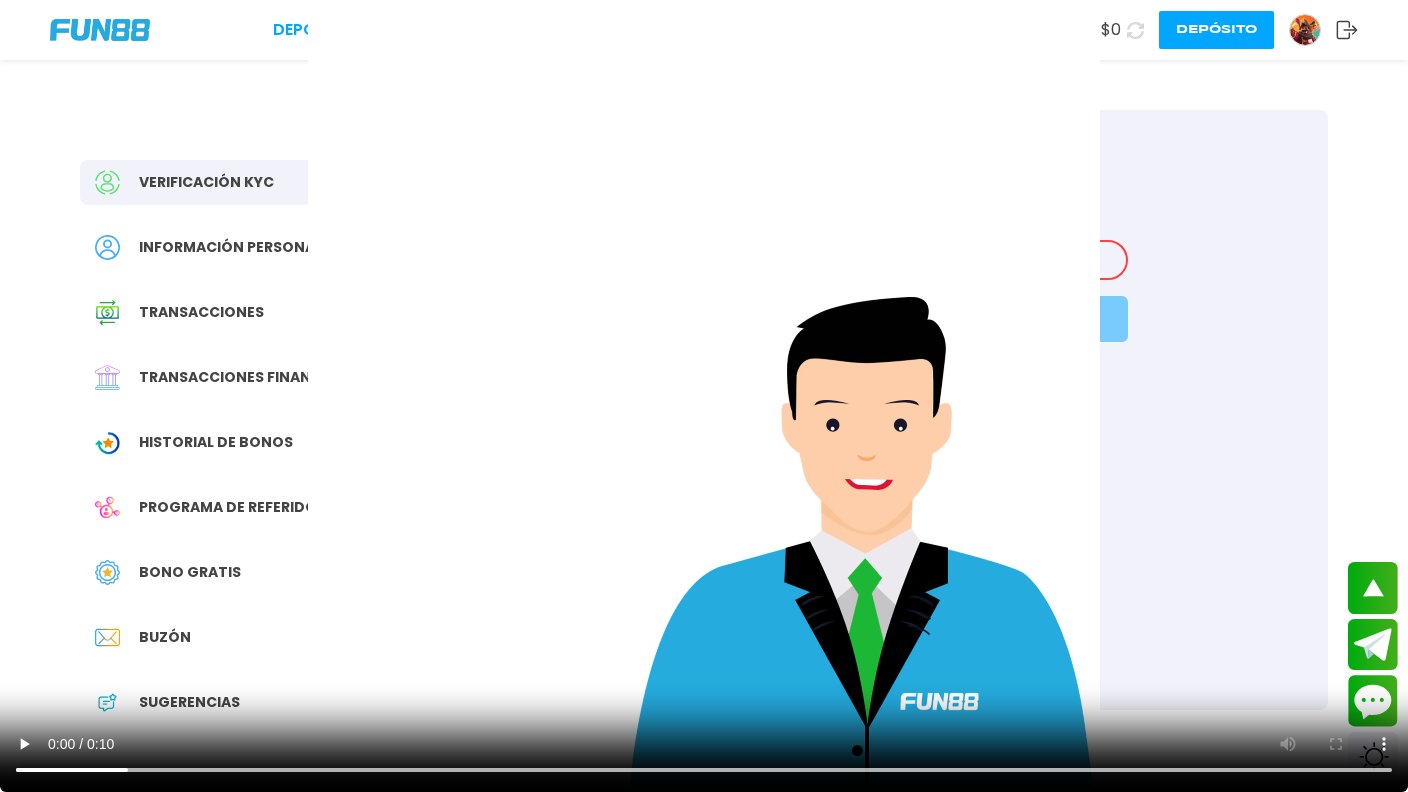 click on "Su navegador no soporta la etiqueta de vídeo." at bounding box center [704, 396] 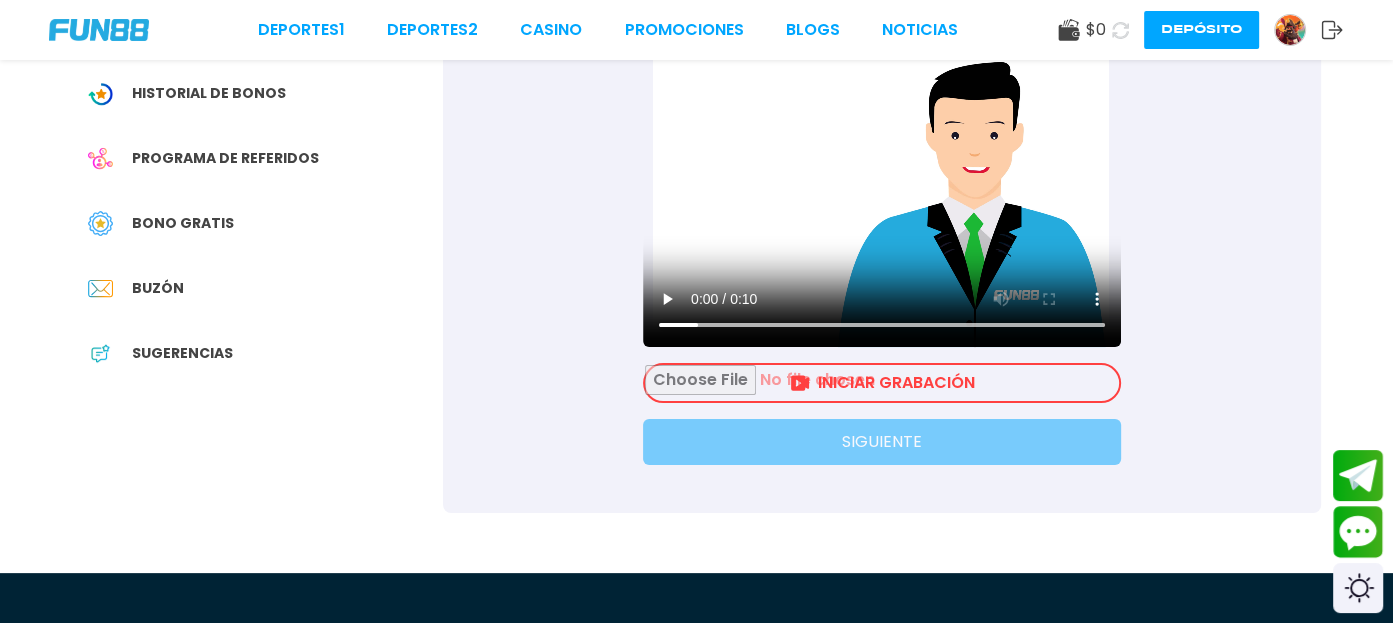 scroll, scrollTop: 616, scrollLeft: 0, axis: vertical 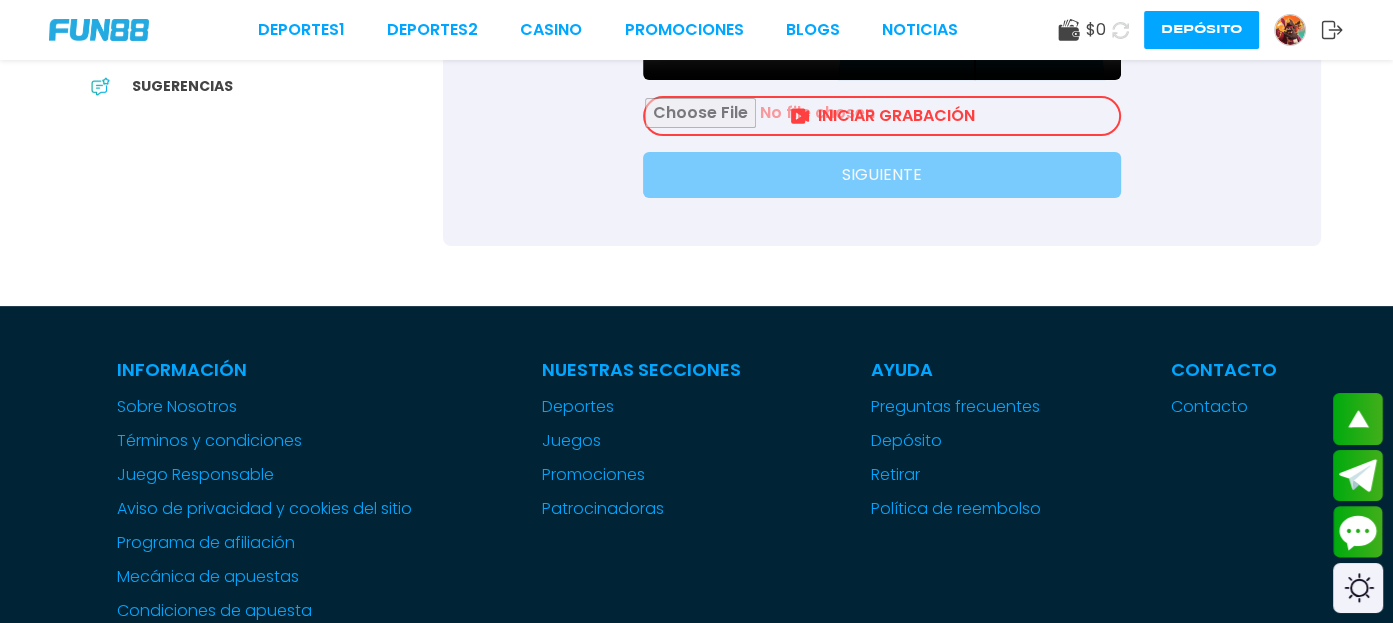 click on "Verificación KYC Verifique Información personal Transacciones Transacciones financieras Historial de Bonos Programa de referidos Bono Gratis Buzón Sugerencias SUBIR VIDEO SELFIE Su navegador no soporta la etiqueta de vídeo. INICIAR GRABACIÓN SIGUIENTE" at bounding box center [697, -155] 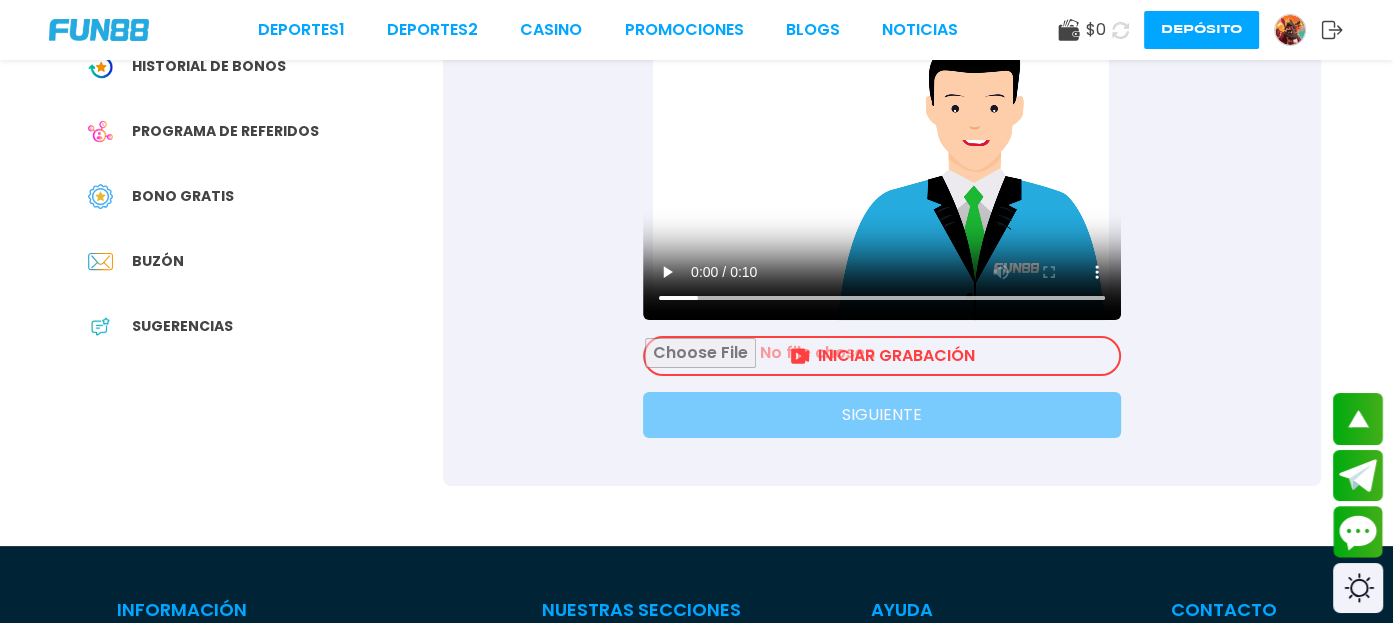 scroll, scrollTop: 372, scrollLeft: 0, axis: vertical 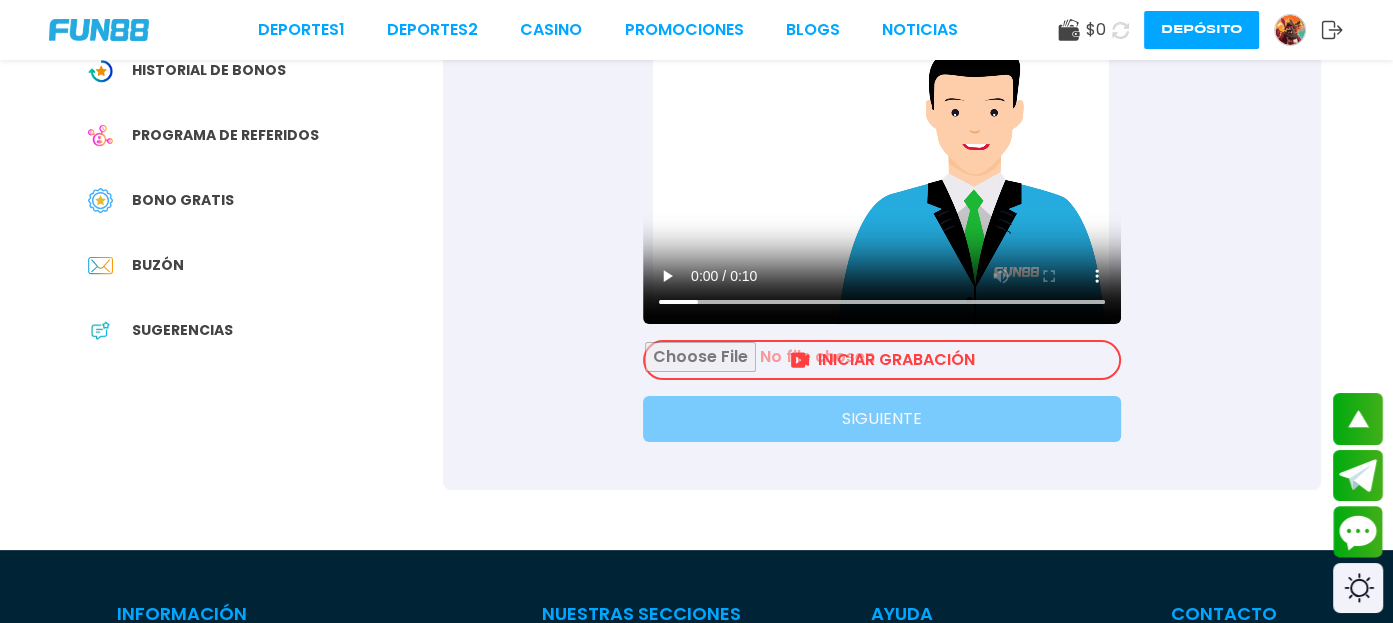click at bounding box center (882, 360) 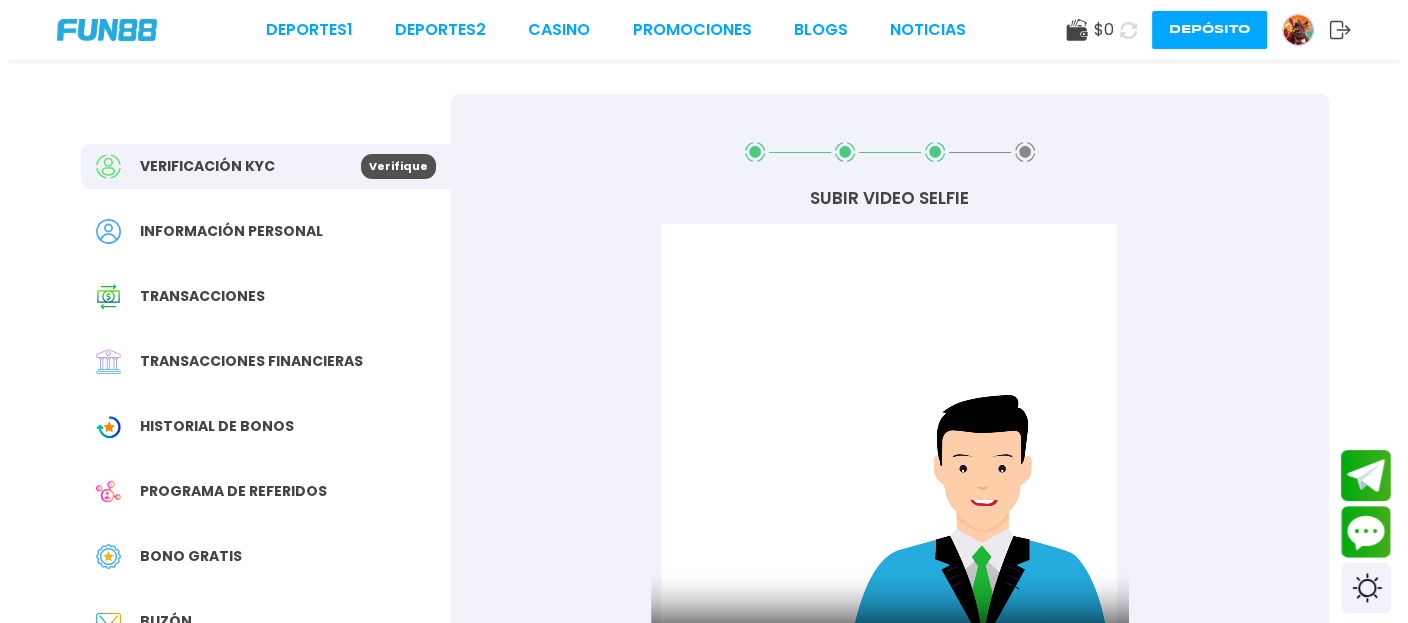 scroll, scrollTop: 0, scrollLeft: 0, axis: both 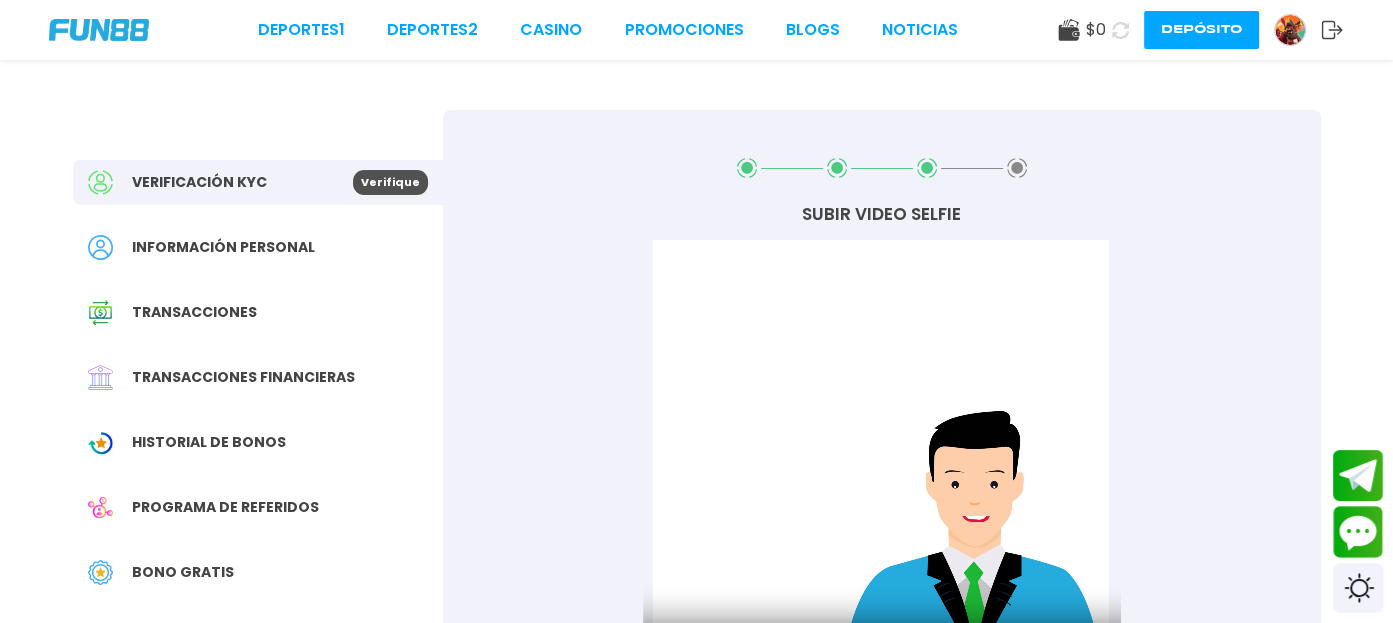 click on "Información personal" at bounding box center (223, 247) 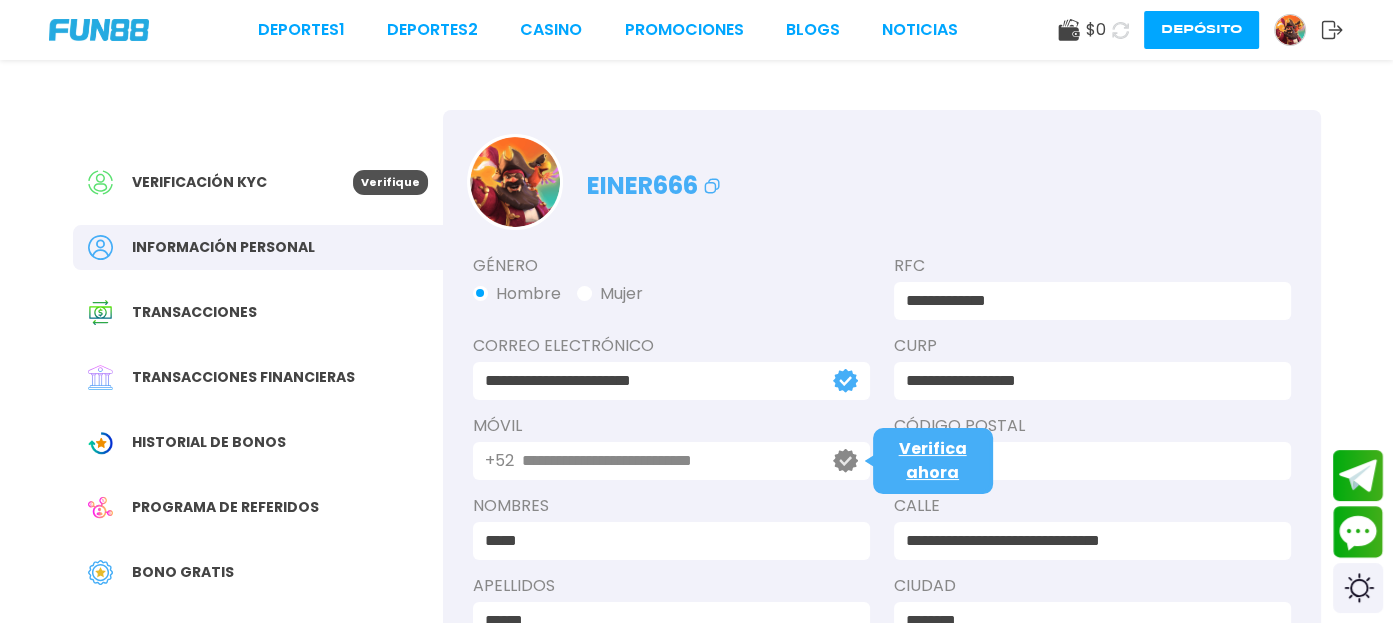 click 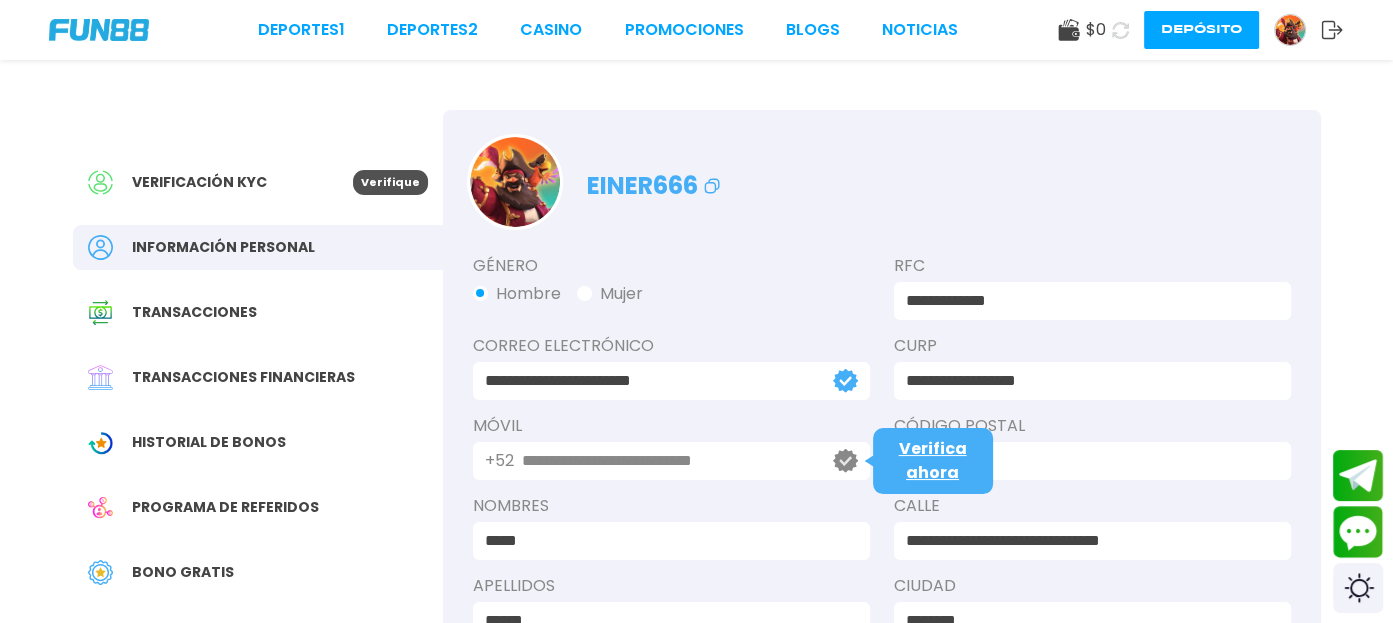 click on "**********" at bounding box center (666, 461) 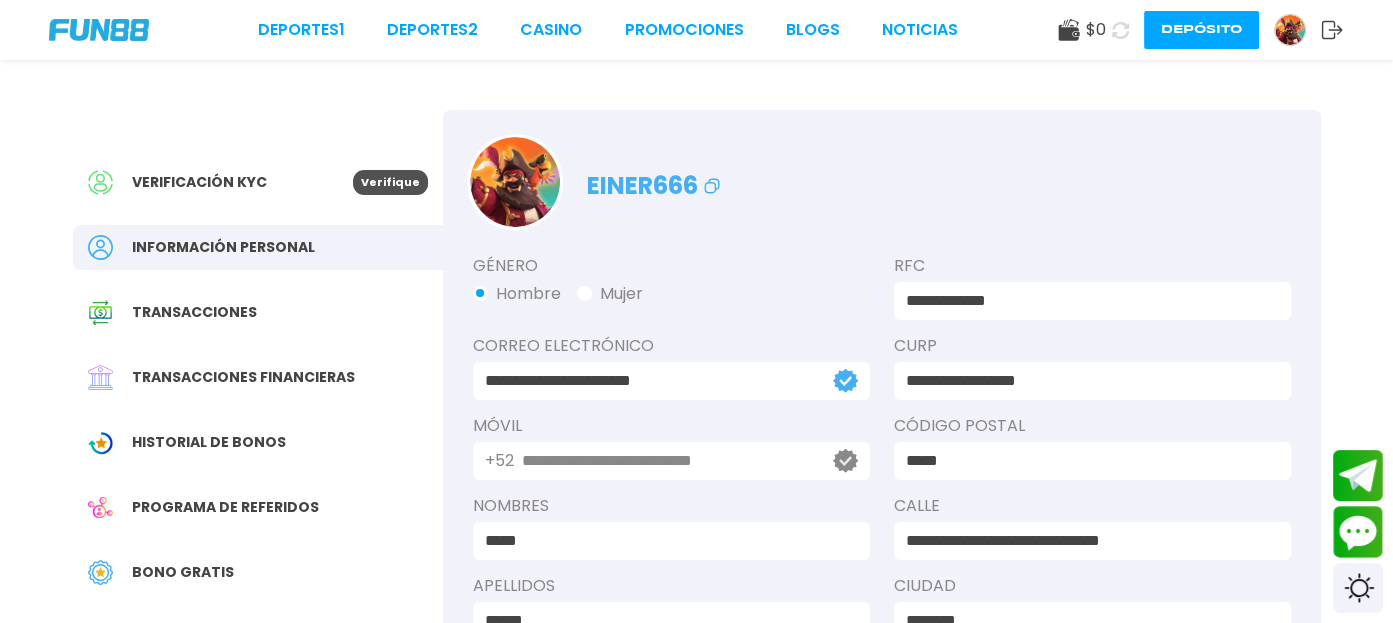 click on "$ 0" at bounding box center (1096, 30) 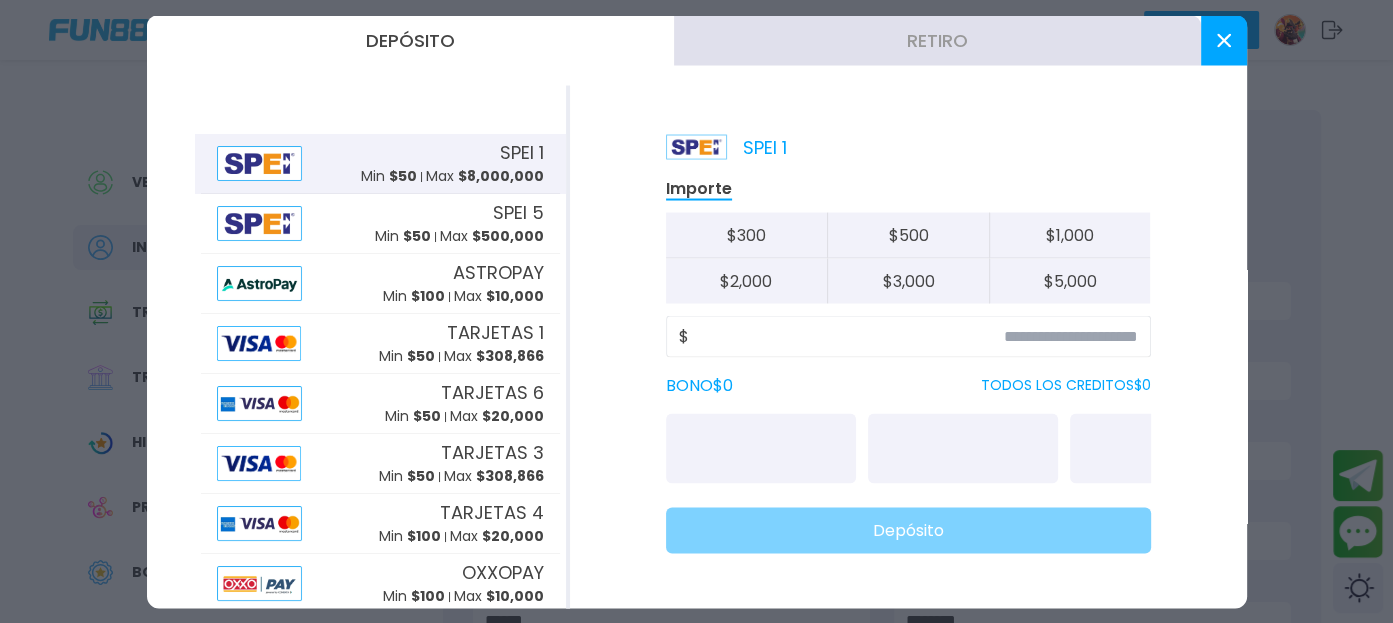 click 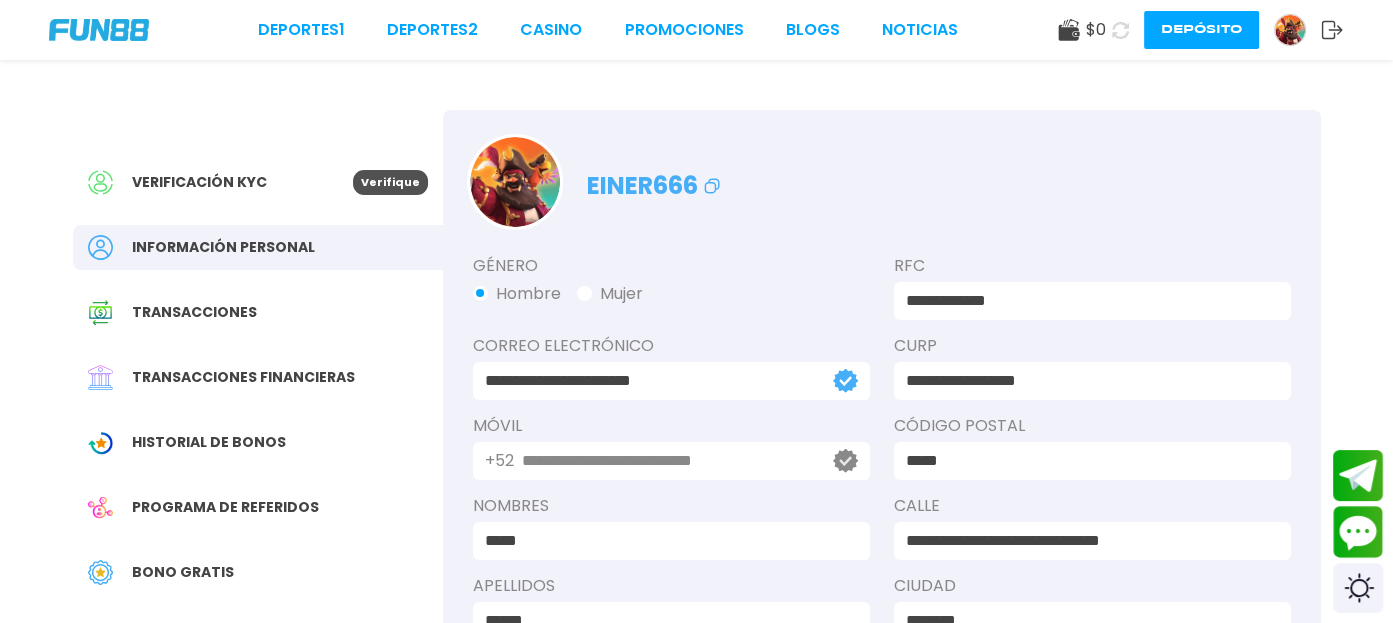click on "Bono Gratis" at bounding box center [183, 572] 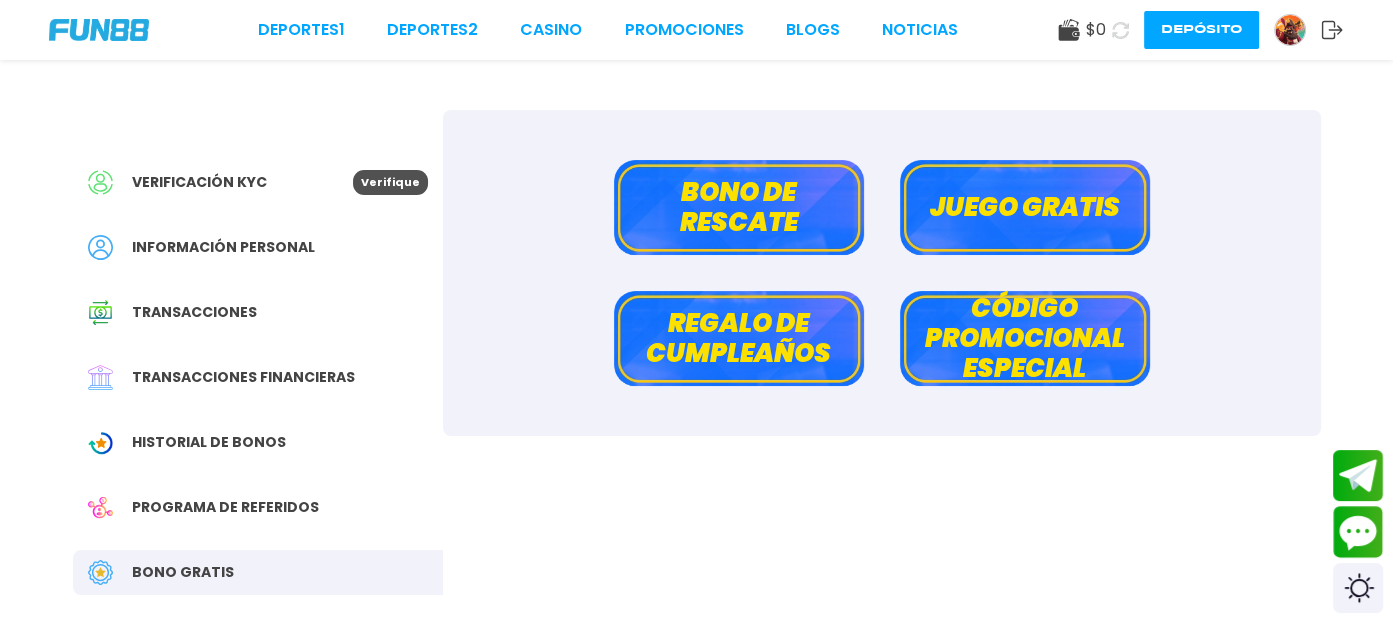 click on "Juego gratis" at bounding box center (1025, 207) 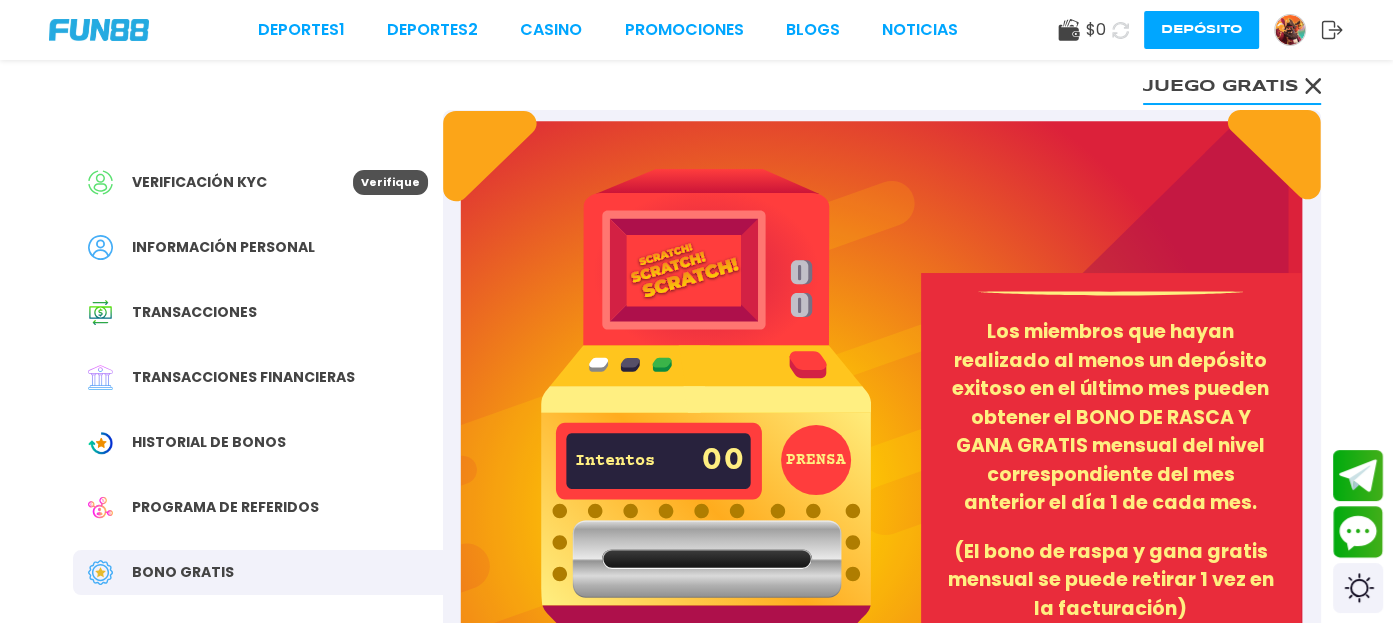 click 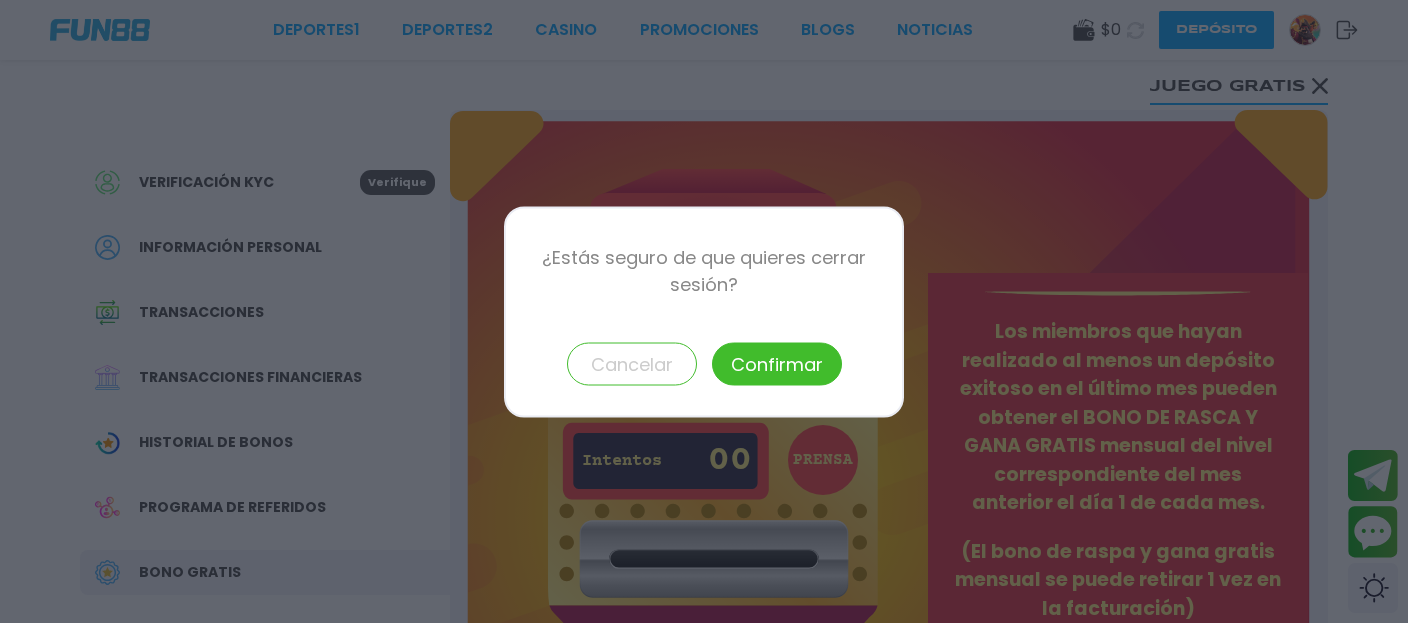 click on "Confirmar" at bounding box center (777, 363) 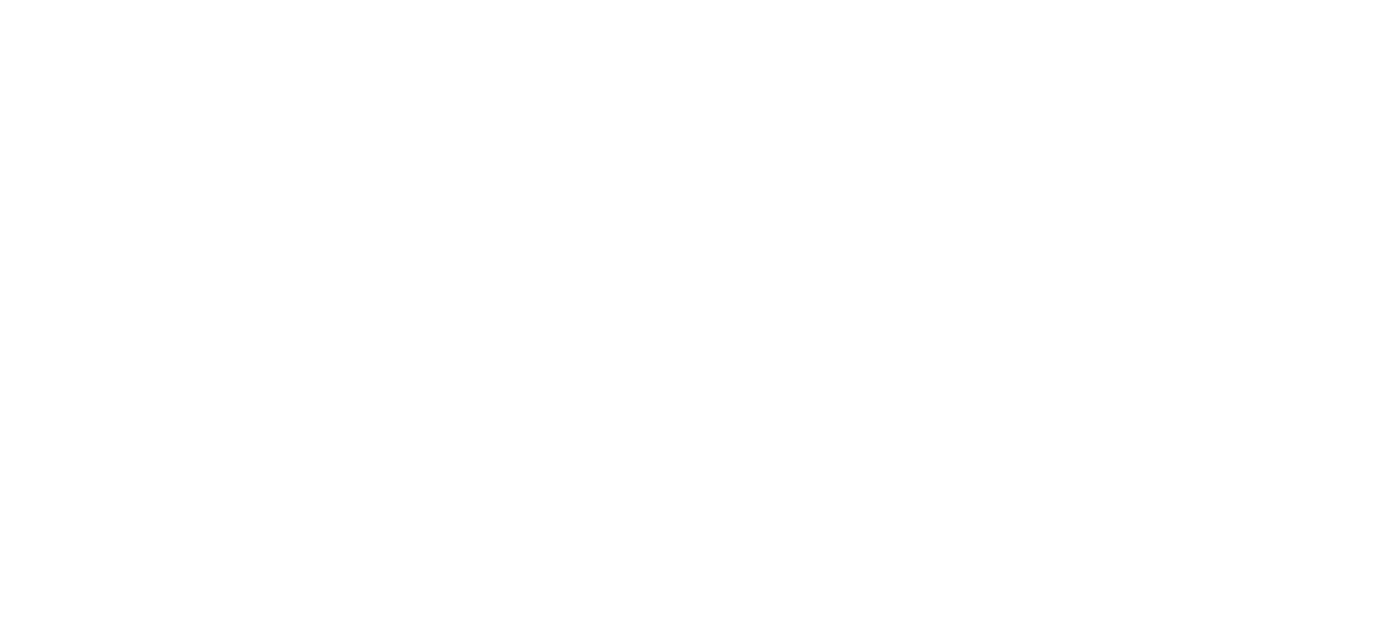 scroll, scrollTop: 0, scrollLeft: 0, axis: both 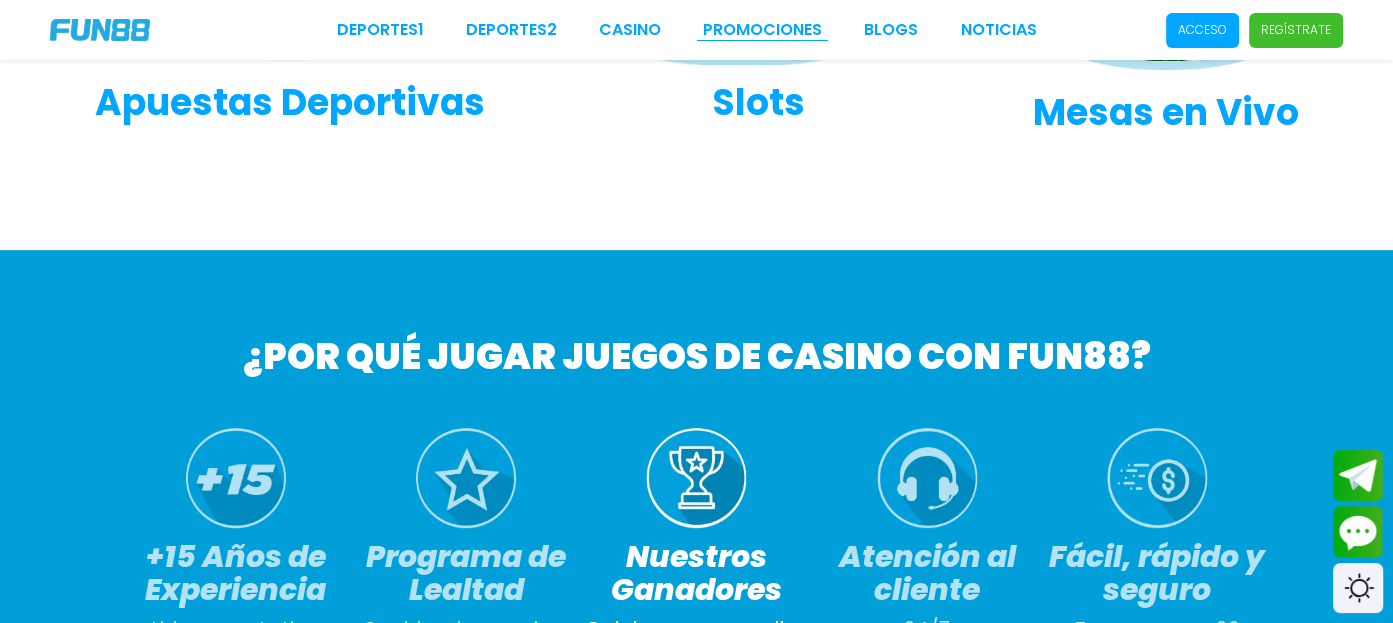 click on "Promociones" at bounding box center [762, 30] 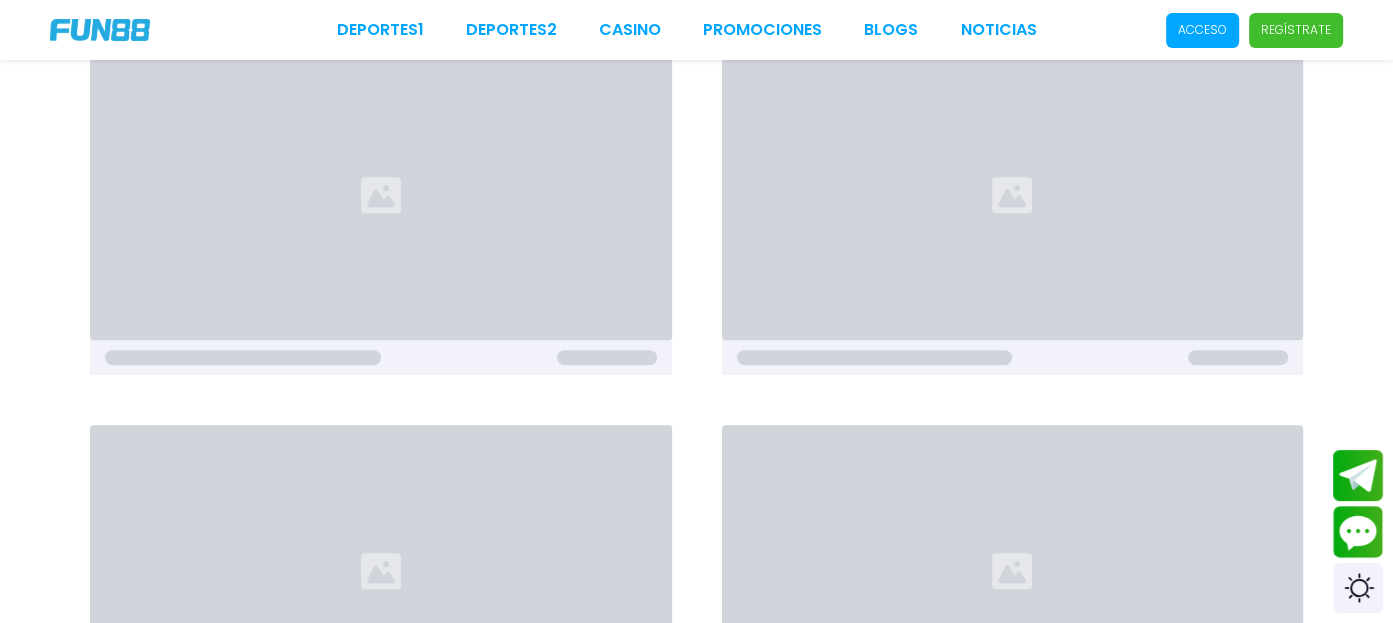 scroll, scrollTop: 0, scrollLeft: 0, axis: both 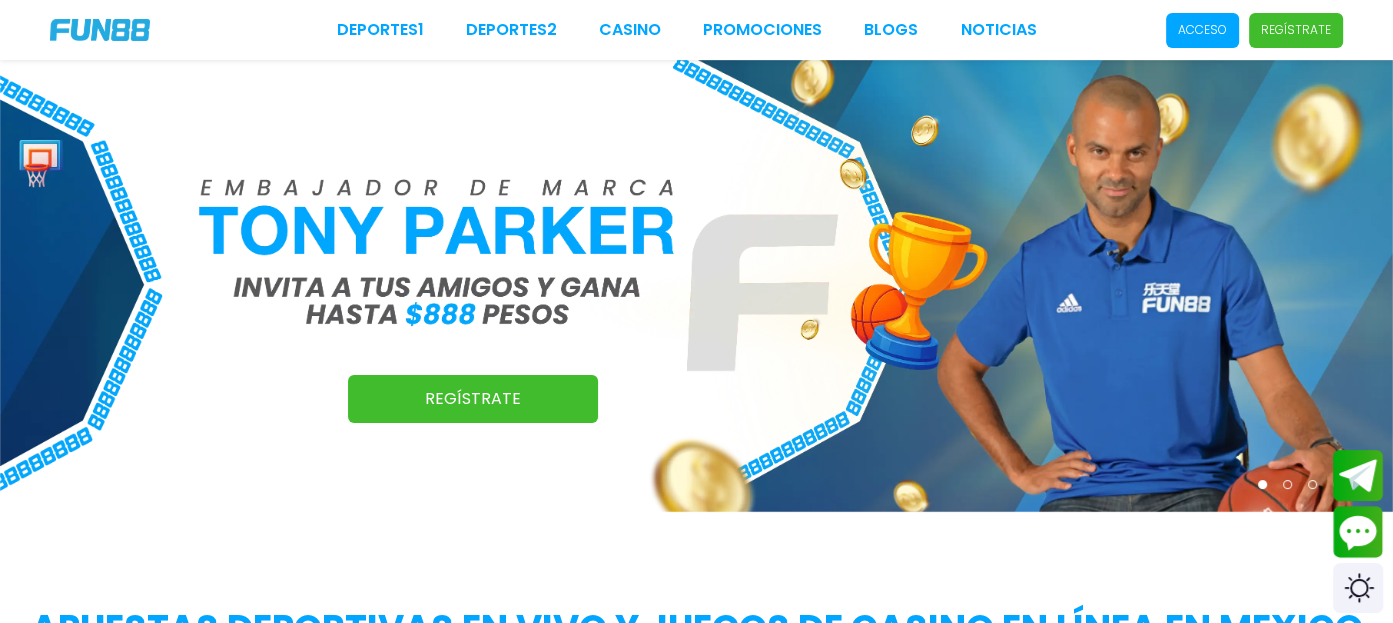 click on "Acceso" at bounding box center [1202, 30] 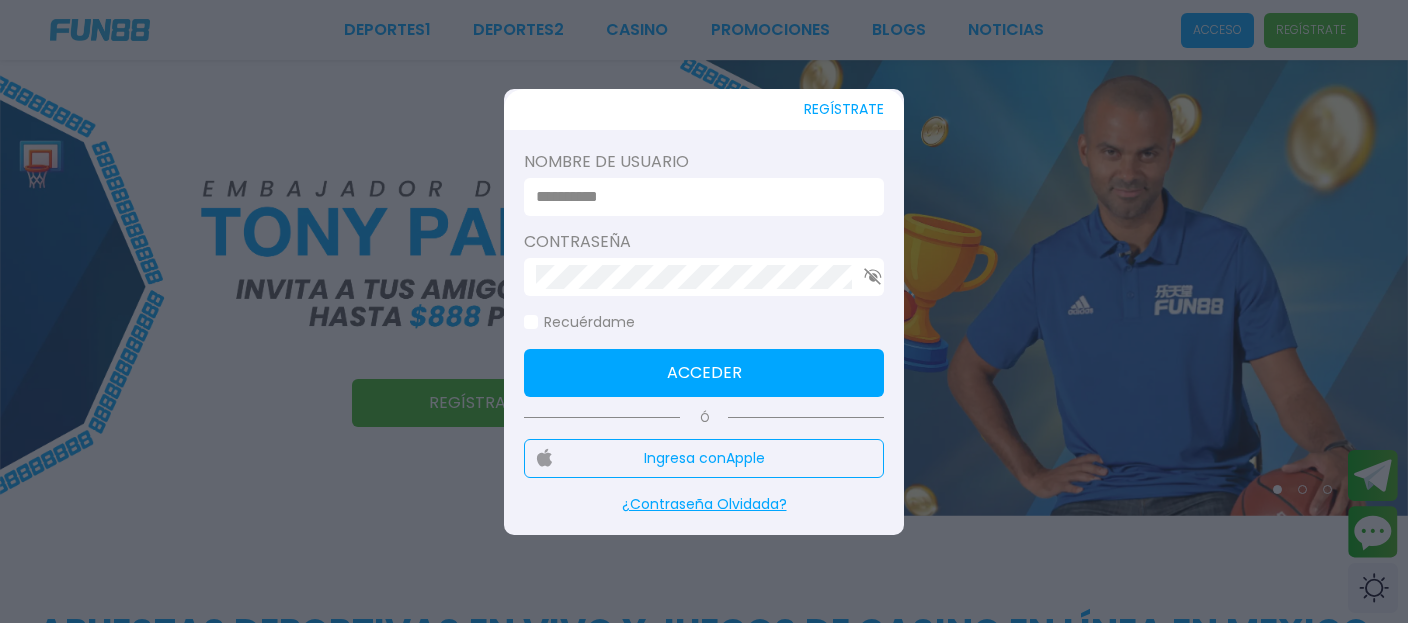 type on "********" 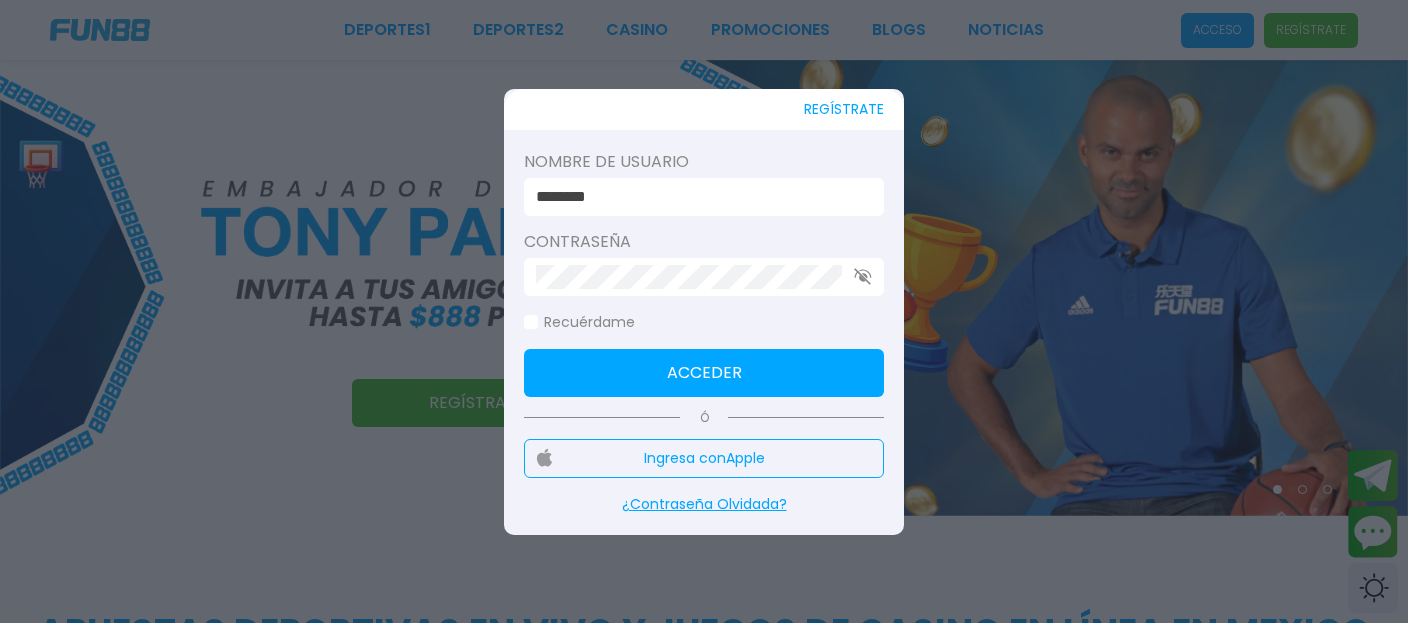 click on "Nombre de usuario" at bounding box center (704, 162) 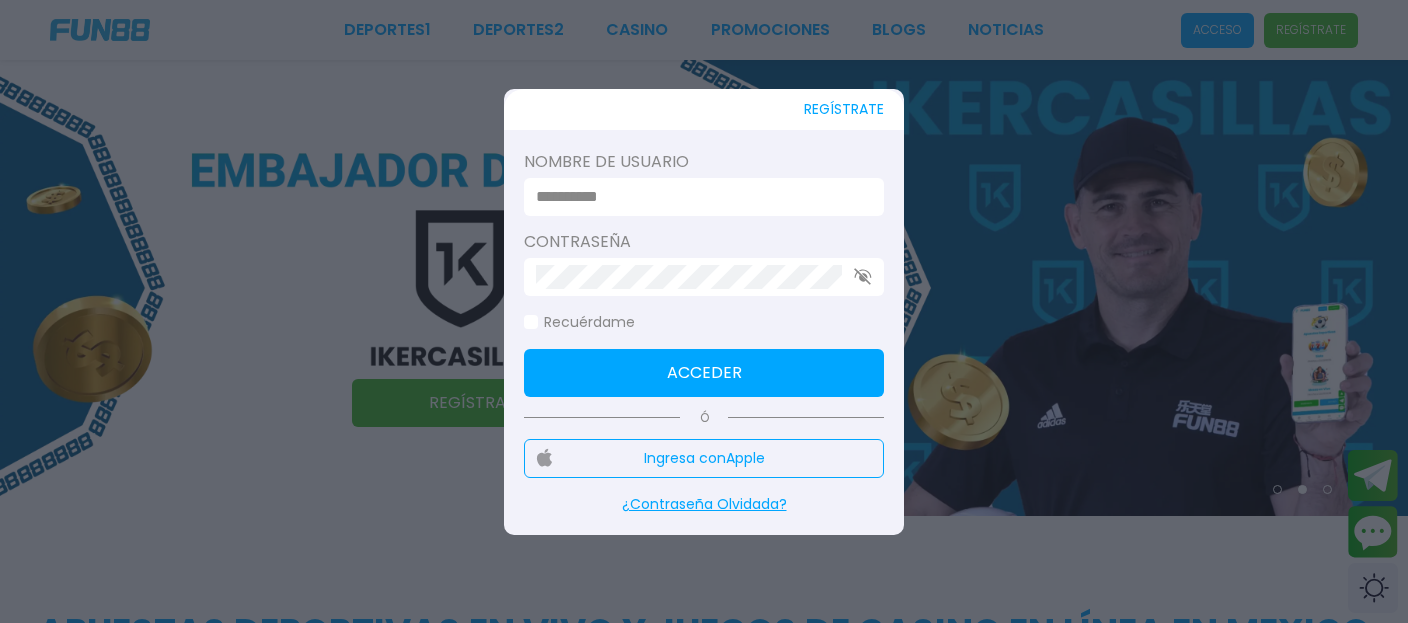 click at bounding box center [698, 197] 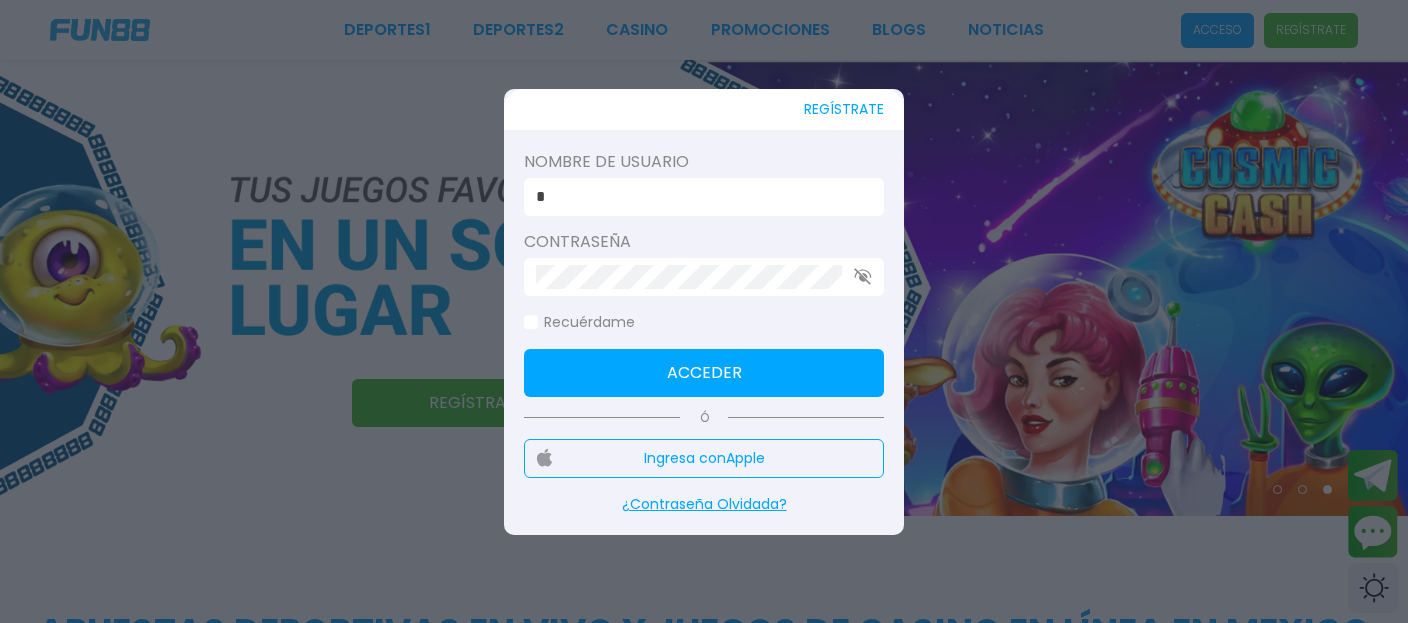 type on "********" 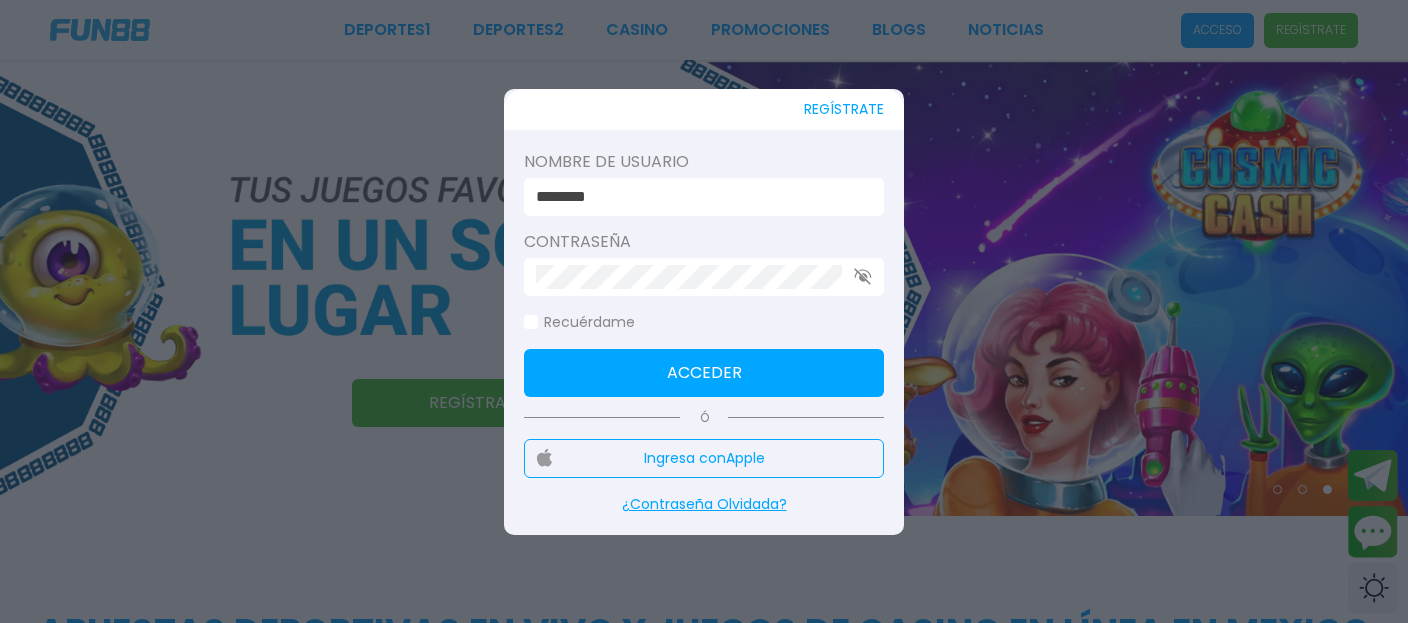 click at bounding box center [704, 277] 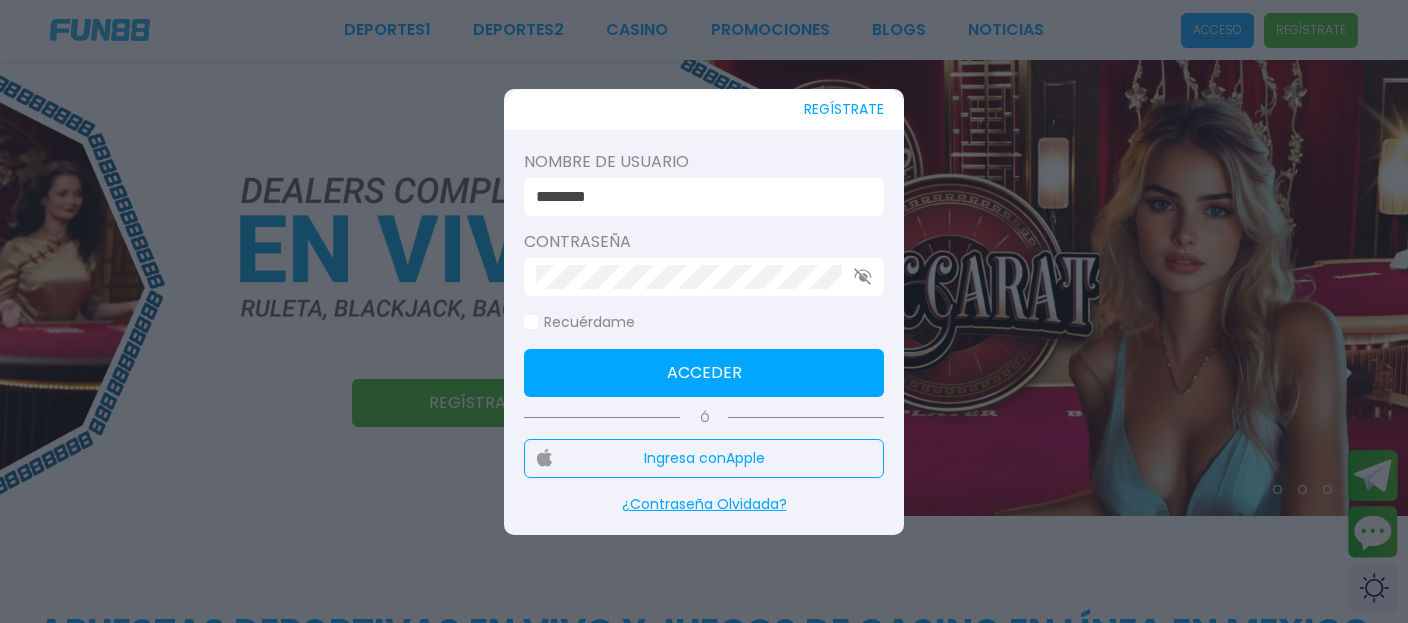 click at bounding box center [704, 277] 